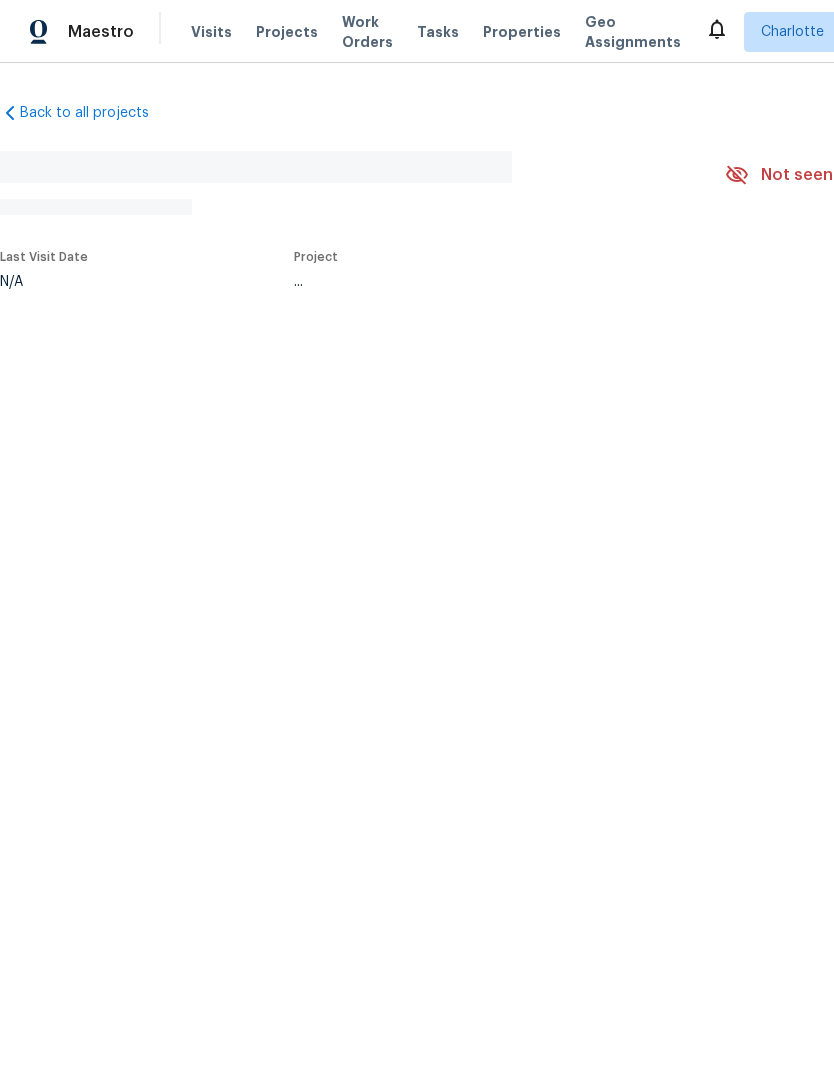 scroll, scrollTop: 0, scrollLeft: 0, axis: both 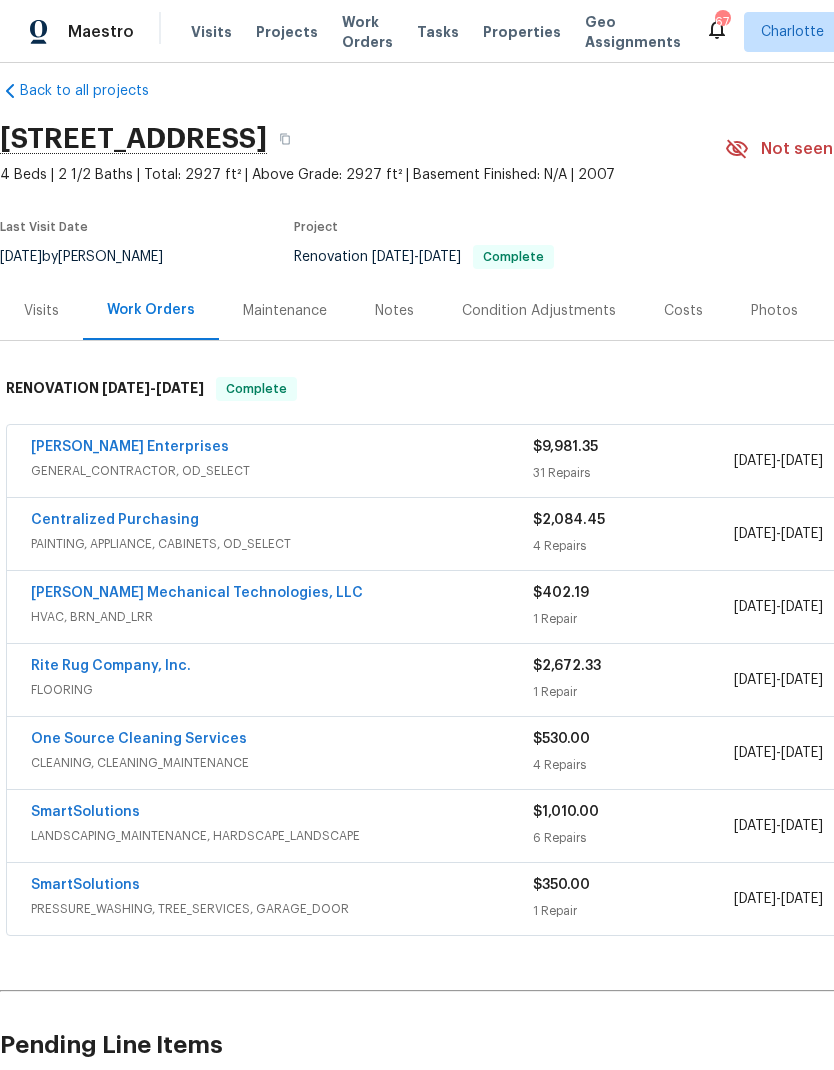 click on "Nordman Enterprises" at bounding box center [130, 447] 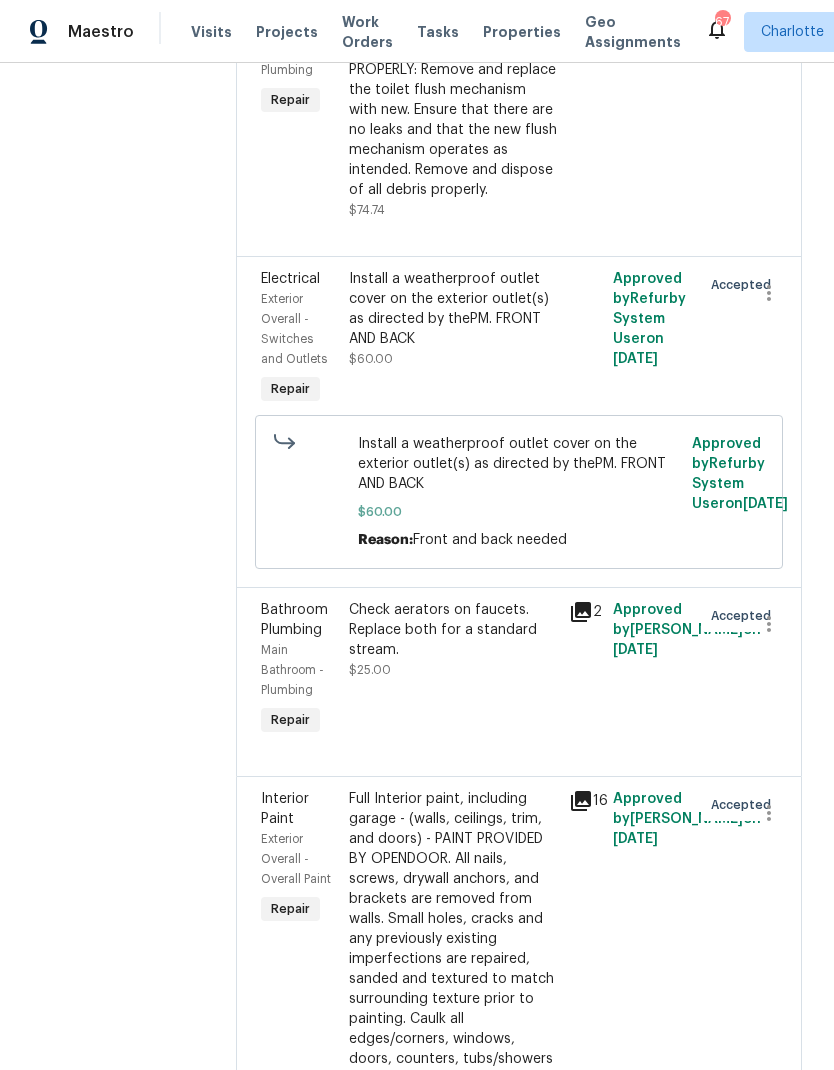scroll, scrollTop: 7396, scrollLeft: 0, axis: vertical 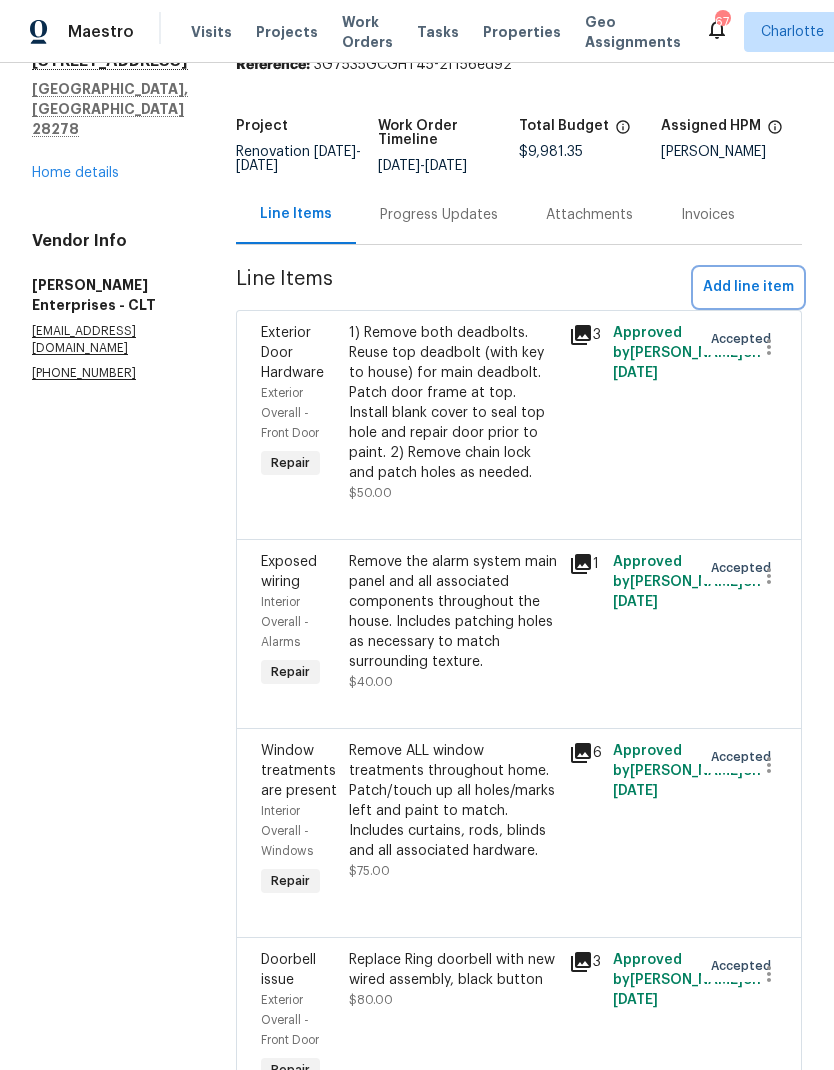 click on "Add line item" at bounding box center (748, 287) 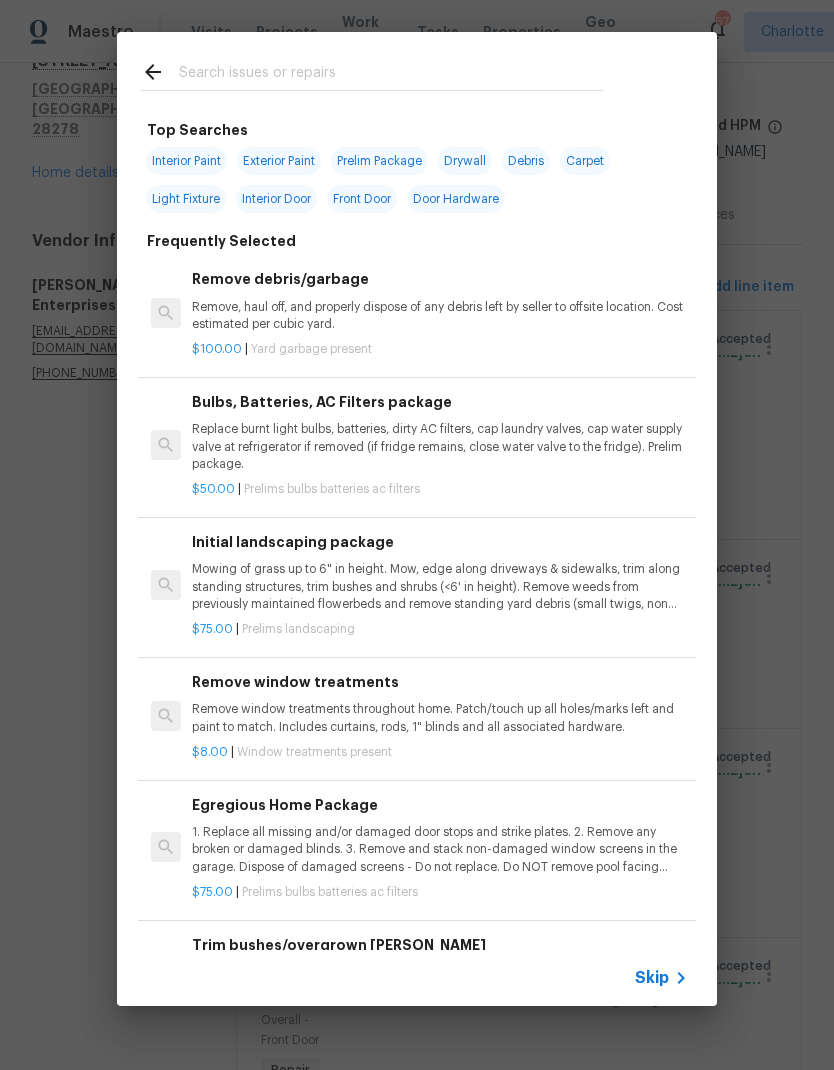 click at bounding box center (391, 75) 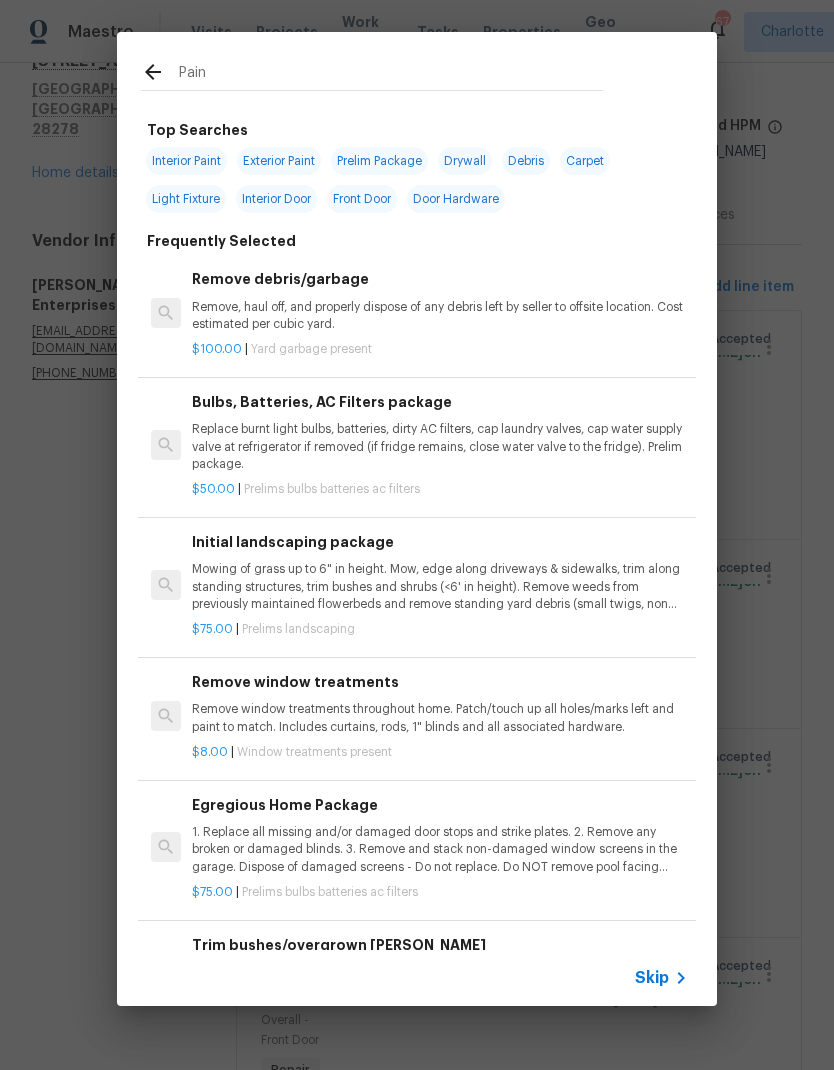 type on "Paint" 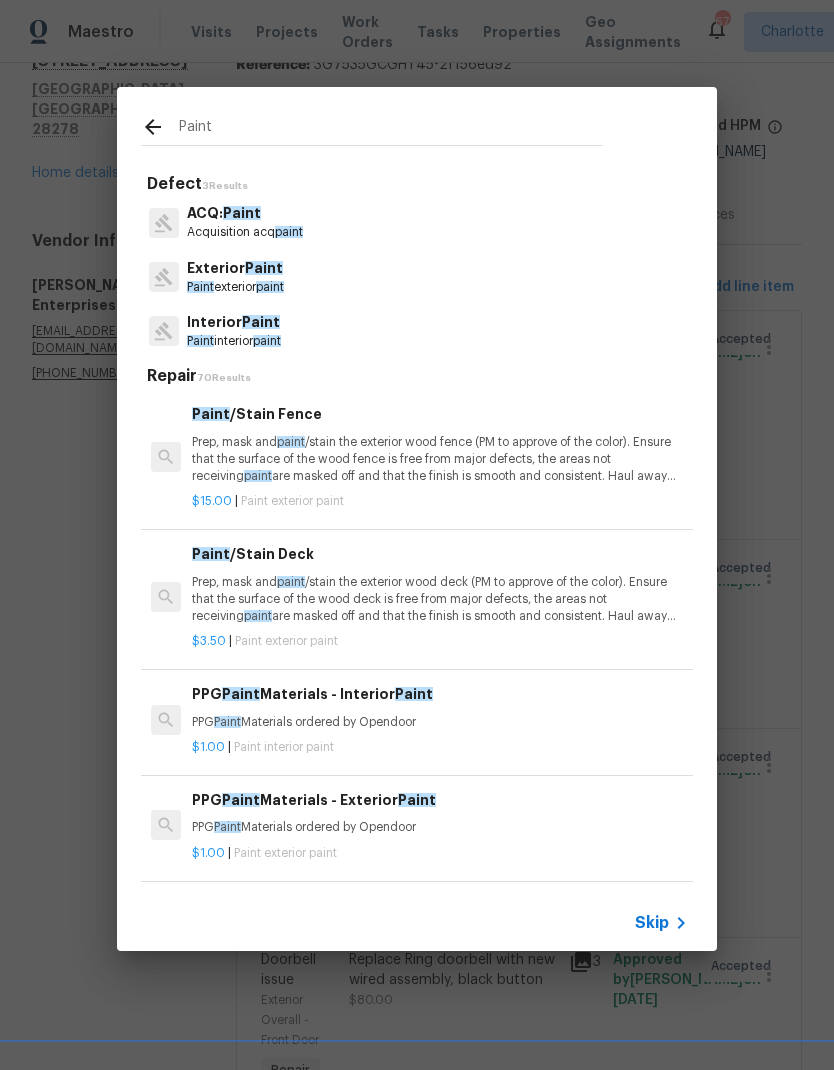 click on "Exterior  Paint" at bounding box center [235, 268] 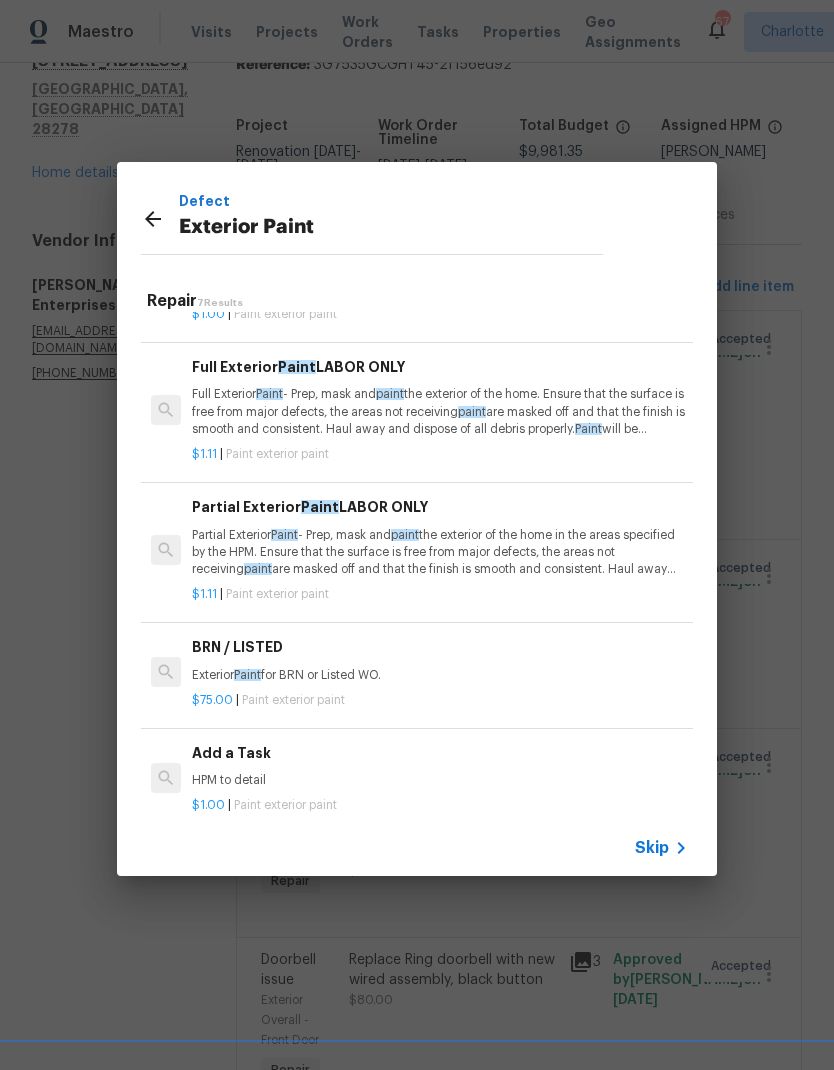 scroll, scrollTop: 360, scrollLeft: 0, axis: vertical 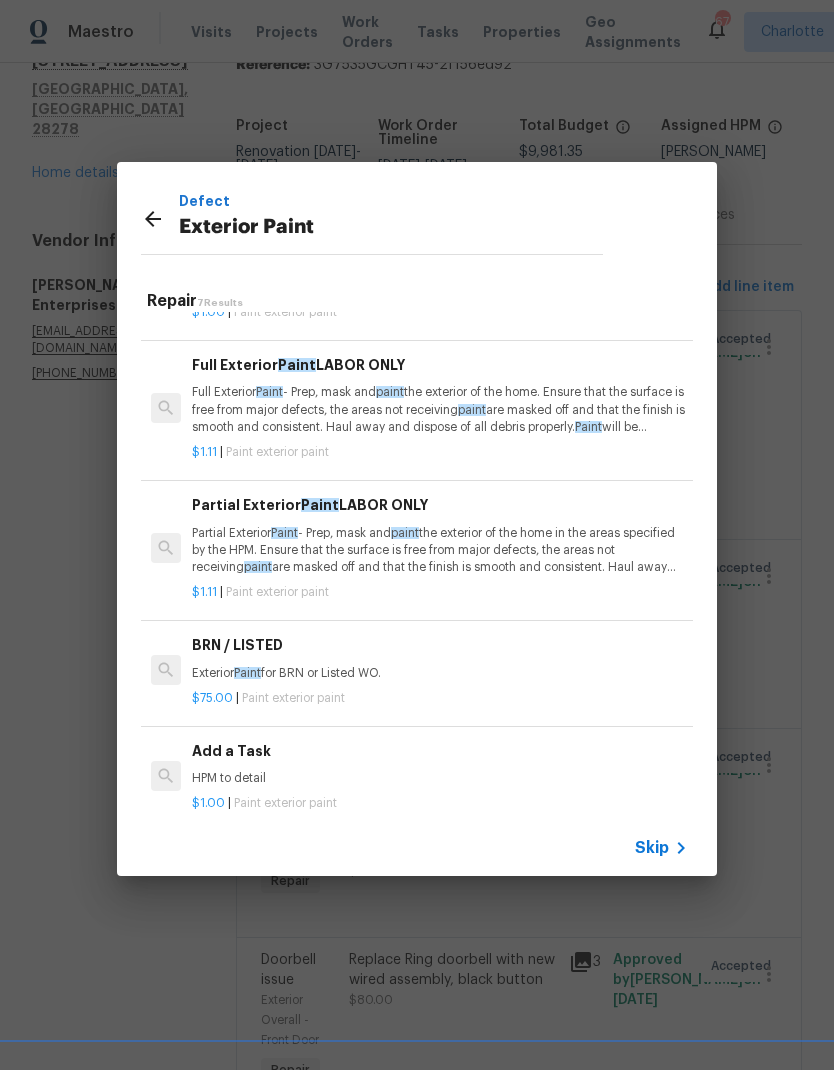 click on "Partial Exterior  Paint  - Prep, mask and  paint  the exterior of the home in the areas specified by the HPM. Ensure that the surface is free from major defects, the areas not receiving  paint  are masked off and that the finish is smooth and consistent. Haul away and dispose of all debris properly.  Paint  will be delivered onsite, Purchased by Opendoor." at bounding box center (440, 550) 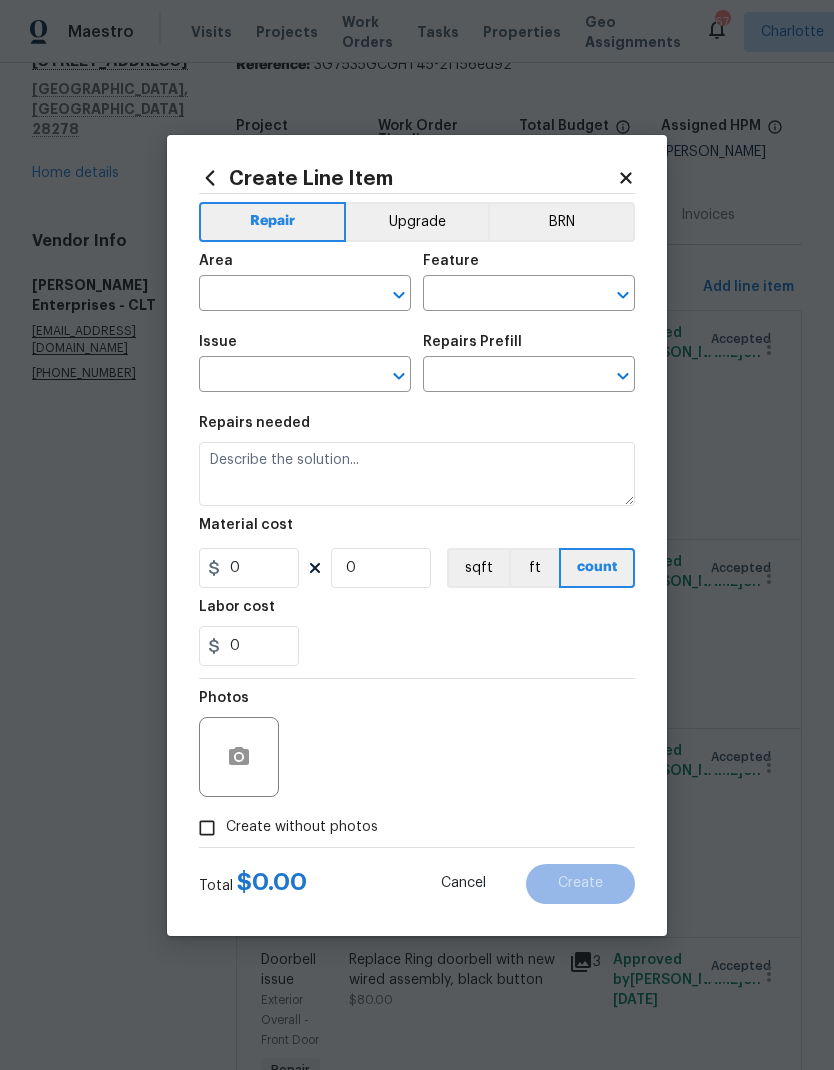 type on "Overall Paint" 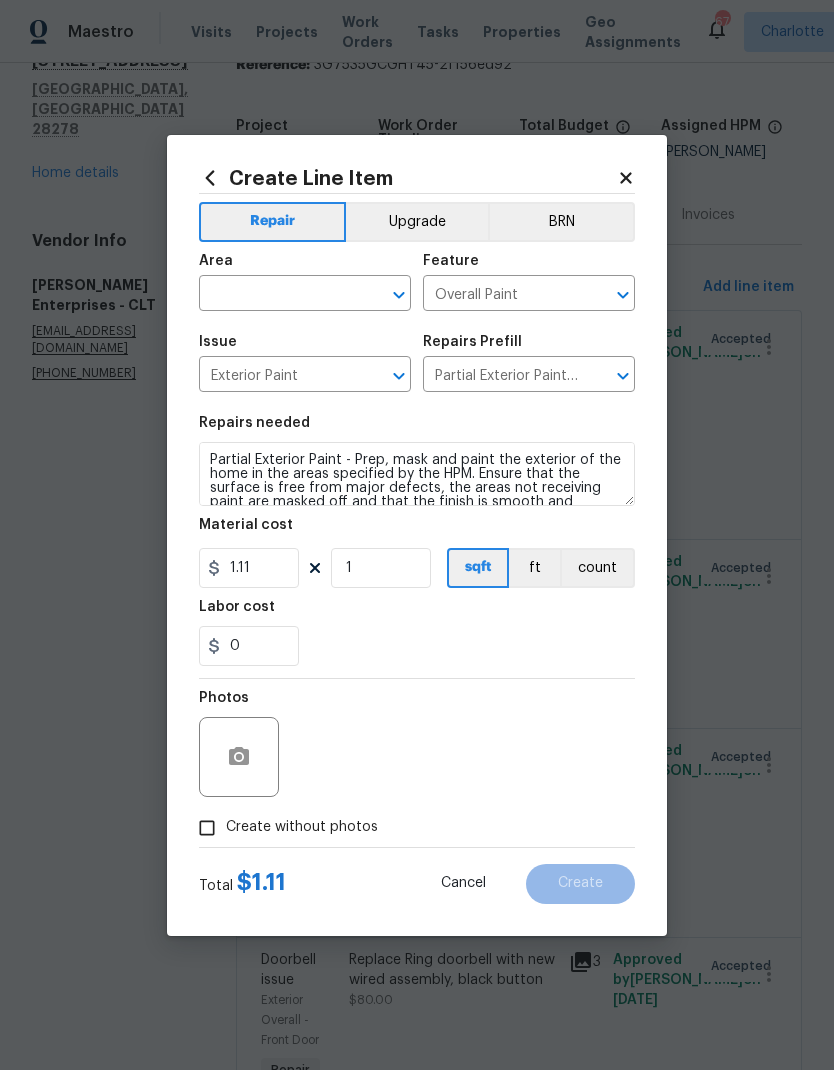 click at bounding box center [277, 295] 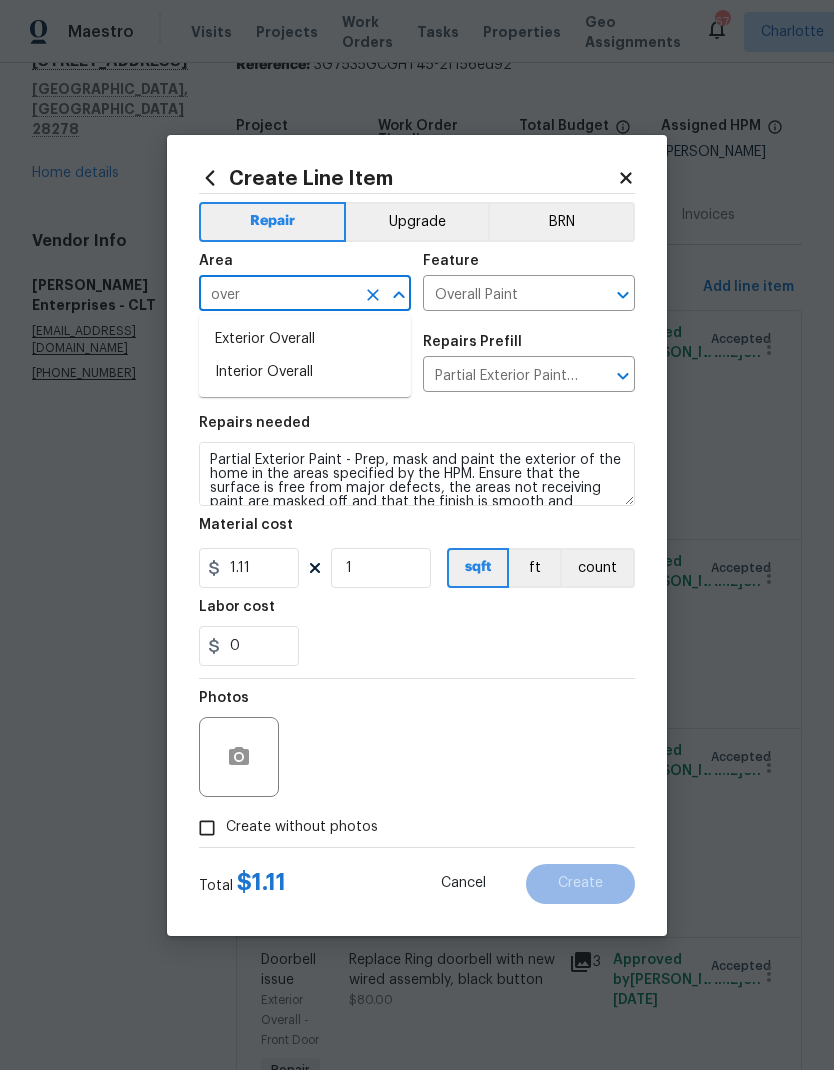 click on "Exterior Overall" at bounding box center [305, 339] 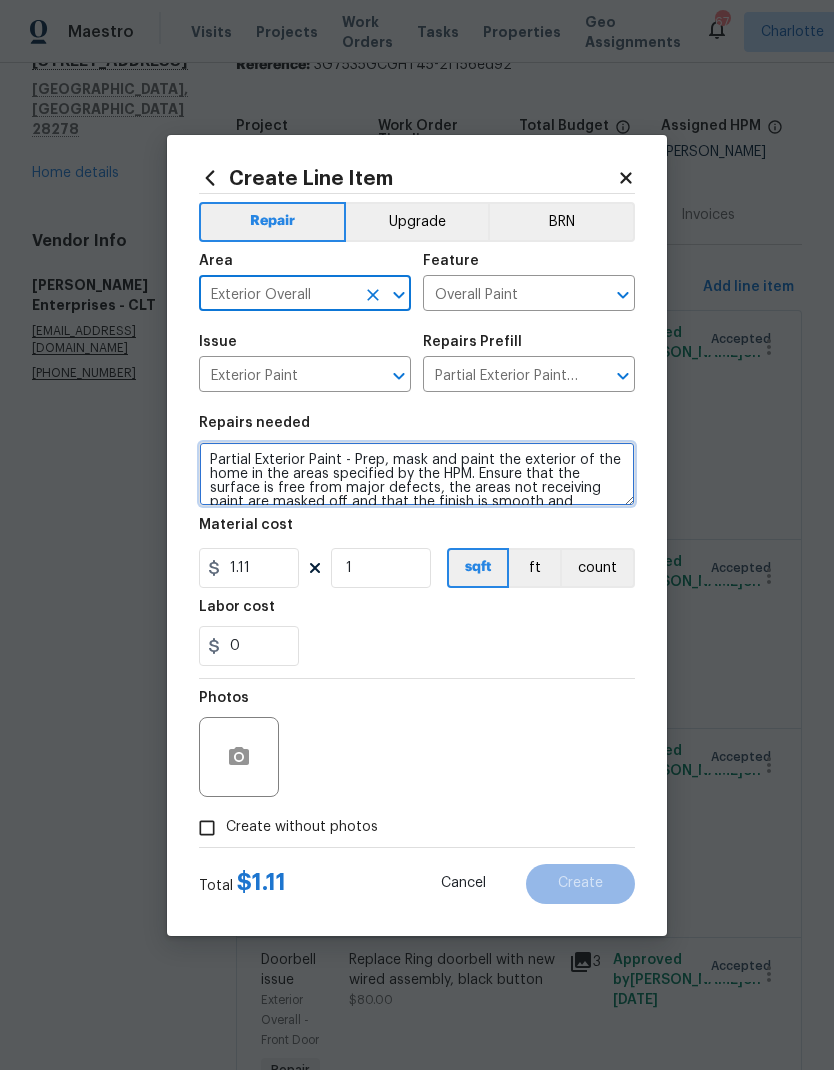 click on "Partial Exterior Paint - Prep, mask and paint the exterior of the home in the areas specified by the HPM. Ensure that the surface is free from major defects, the areas not receiving paint are masked off and that the finish is smooth and consistent. Haul away and dispose of all debris properly. Paint will be delivered onsite, Purchased by Opendoor." at bounding box center (417, 474) 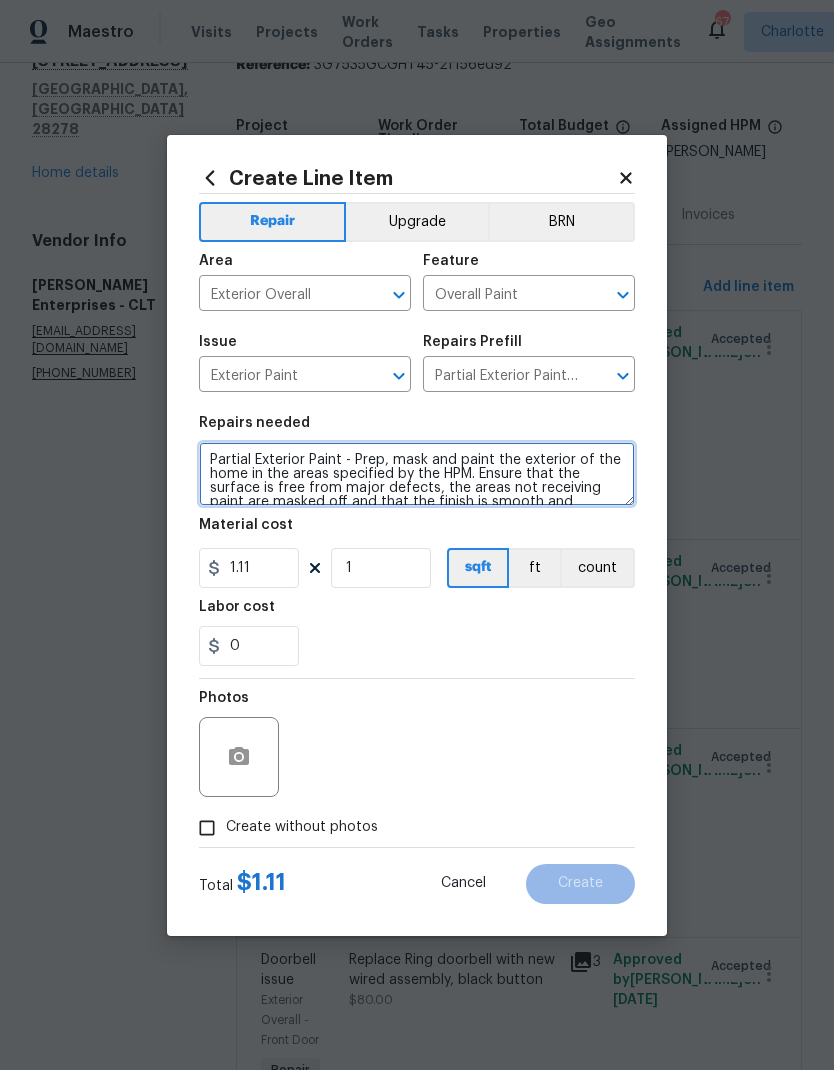click on "Partial Exterior Paint - Prep, mask and paint the exterior of the home in the areas specified by the HPM. Ensure that the surface is free from major defects, the areas not receiving paint are masked off and that the finish is smooth and consistent. Haul away and dispose of all debris properly. Paint will be delivered onsite, Purchased by Opendoor." at bounding box center (417, 474) 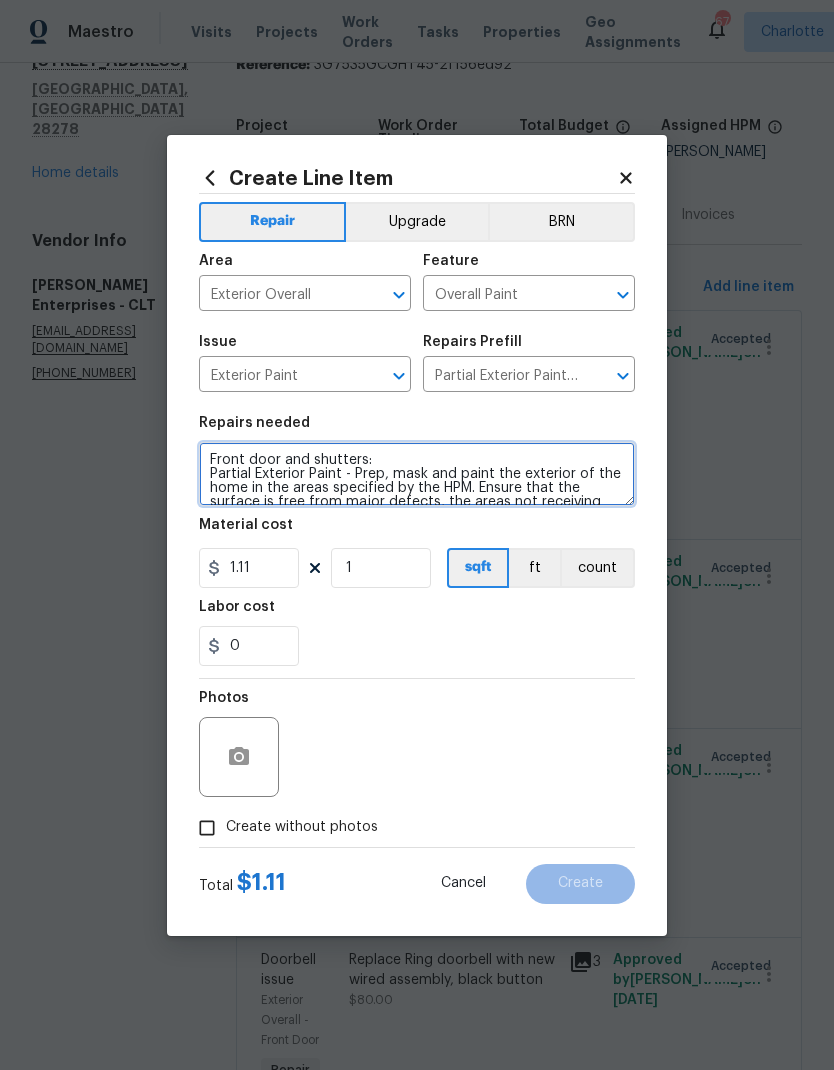 click on "Front door and shutters:
Partial Exterior Paint - Prep, mask and paint the exterior of the home in the areas specified by the HPM. Ensure that the surface is free from major defects, the areas not receiving paint are masked off and that the finish is smooth and consistent. Haul away and dispose of all debris properly. Paint will be delivered onsite, Purchased by Opendoor." at bounding box center [417, 474] 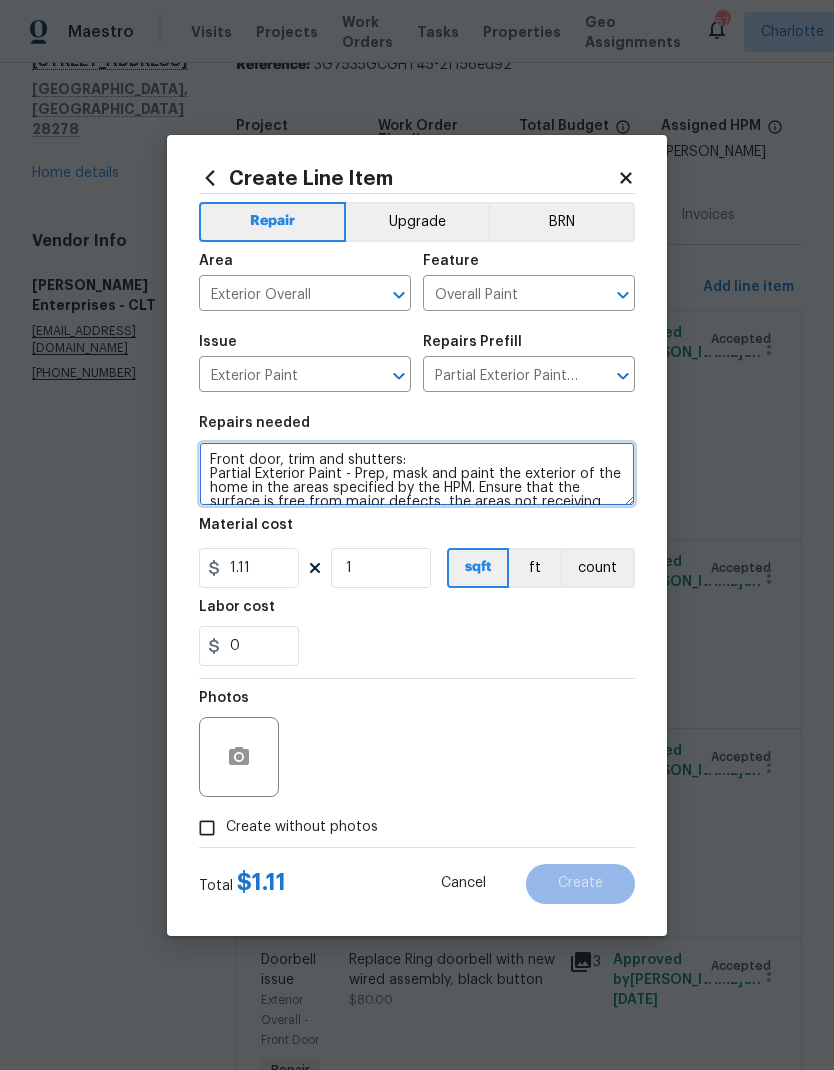 click on "Front door, trim and shutters:
Partial Exterior Paint - Prep, mask and paint the exterior of the home in the areas specified by the HPM. Ensure that the surface is free from major defects, the areas not receiving paint are masked off and that the finish is smooth and consistent. Haul away and dispose of all debris properly. Paint will be delivered onsite, Purchased by Opendoor." at bounding box center (417, 474) 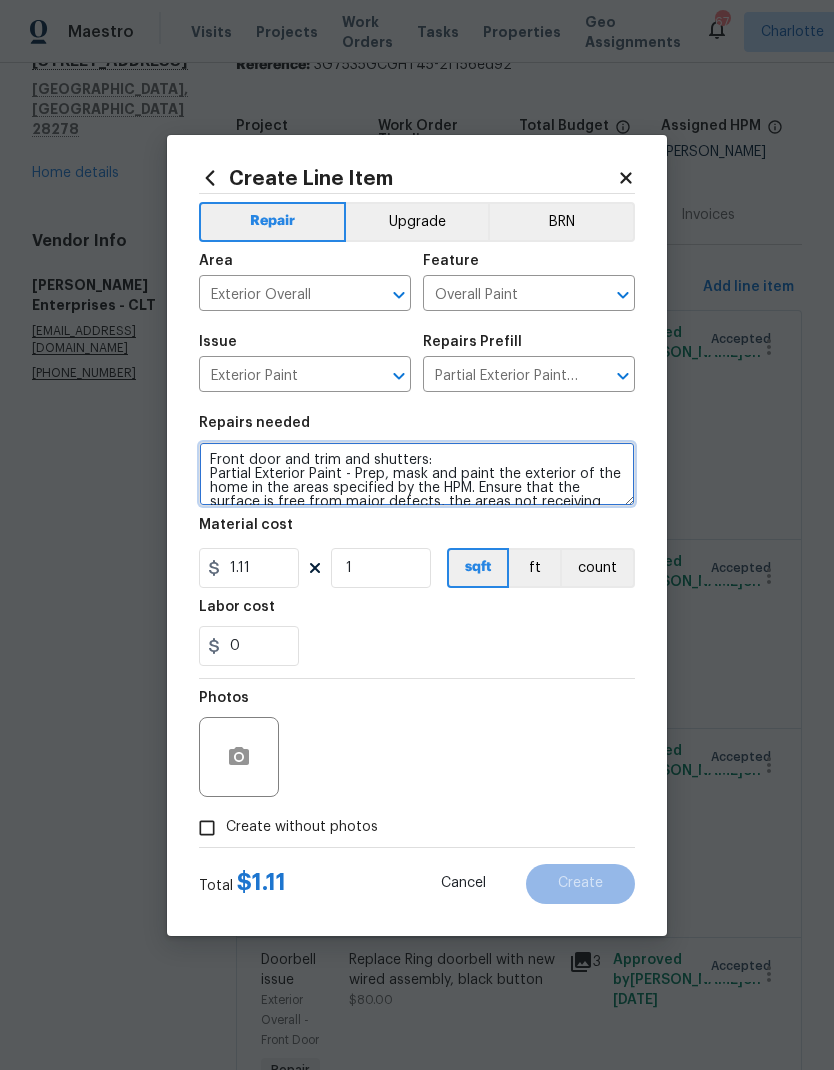 click on "Front door and trim and shutters:
Partial Exterior Paint - Prep, mask and paint the exterior of the home in the areas specified by the HPM. Ensure that the surface is free from major defects, the areas not receiving paint are masked off and that the finish is smooth and consistent. Haul away and dispose of all debris properly. Paint will be delivered onsite, Purchased by Opendoor." at bounding box center (417, 474) 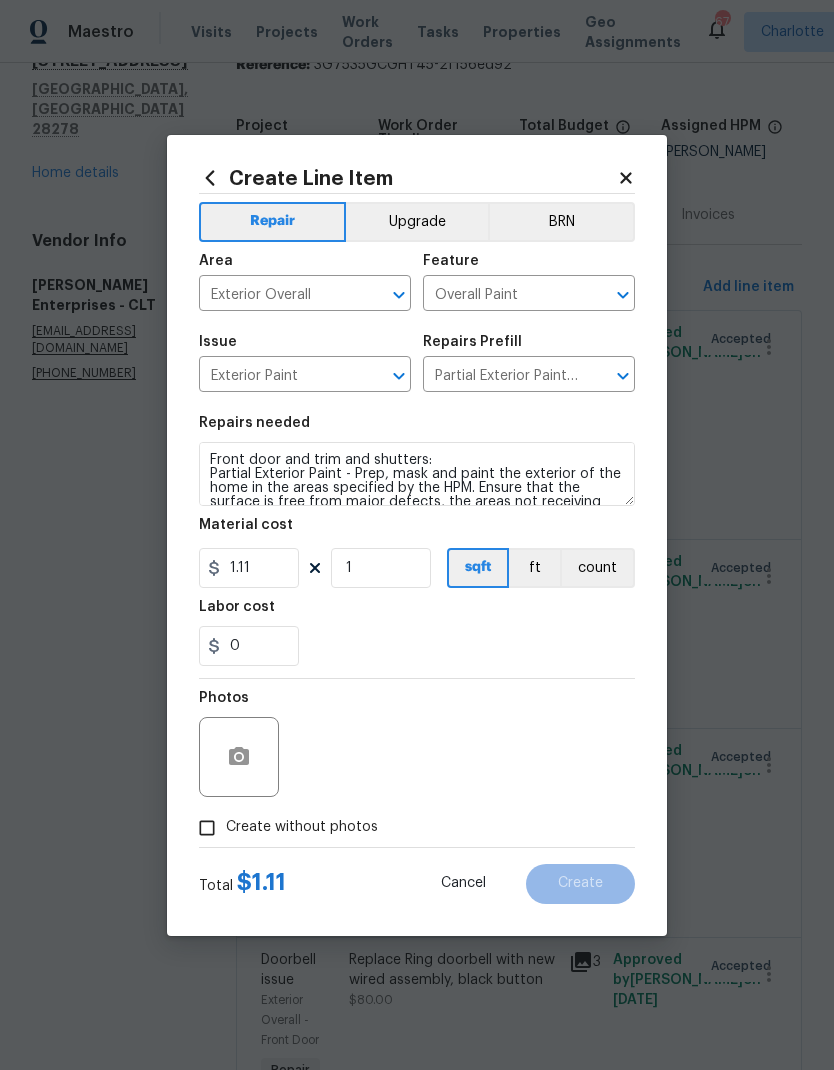 click on "0" at bounding box center (417, 646) 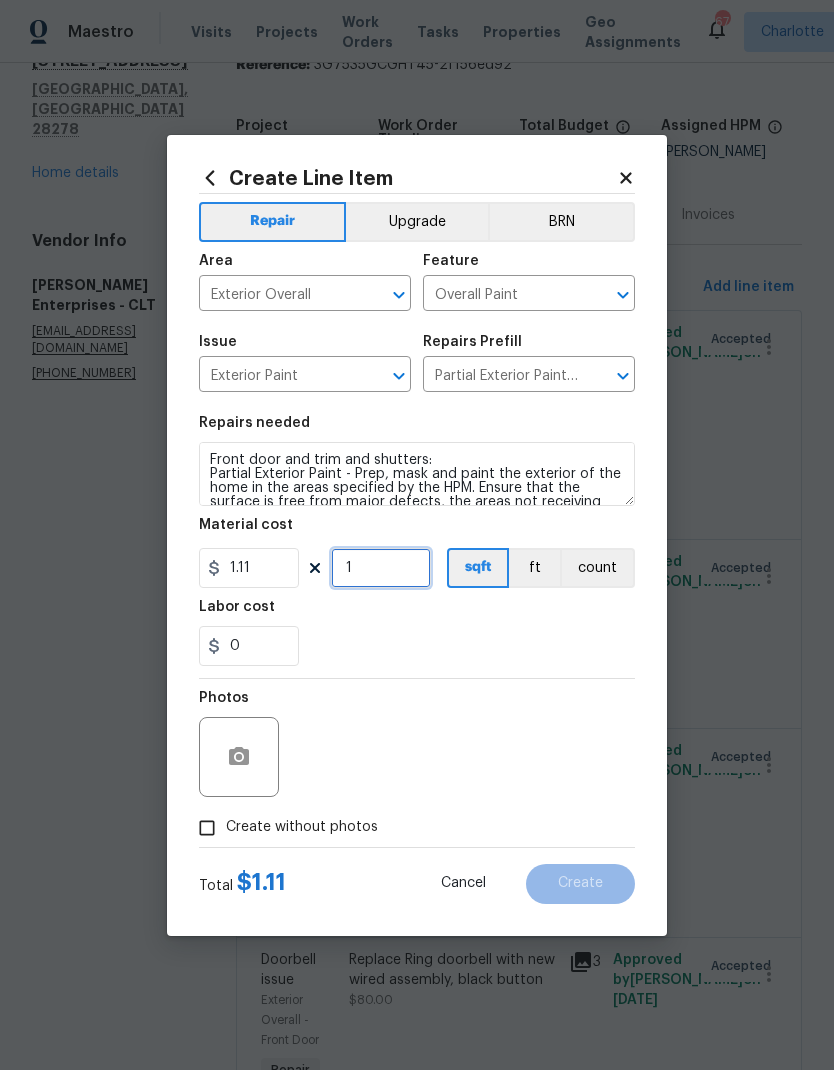 click on "1" at bounding box center (381, 568) 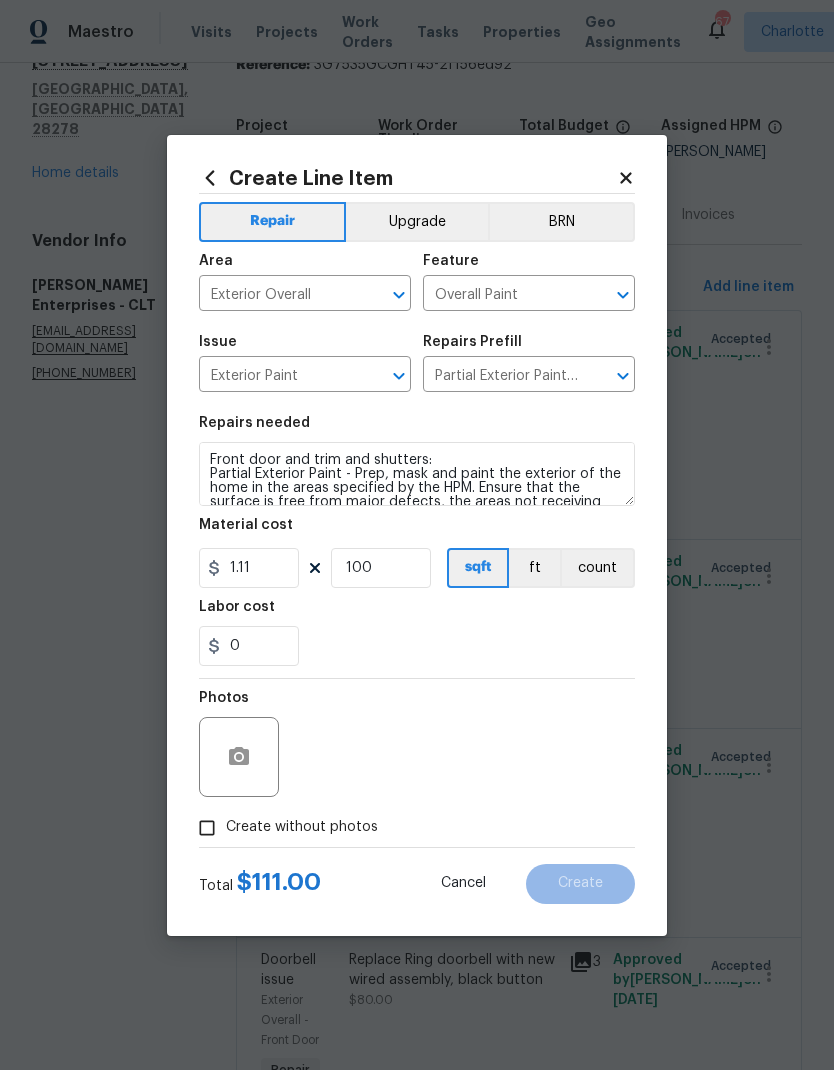 click on "0" at bounding box center [417, 646] 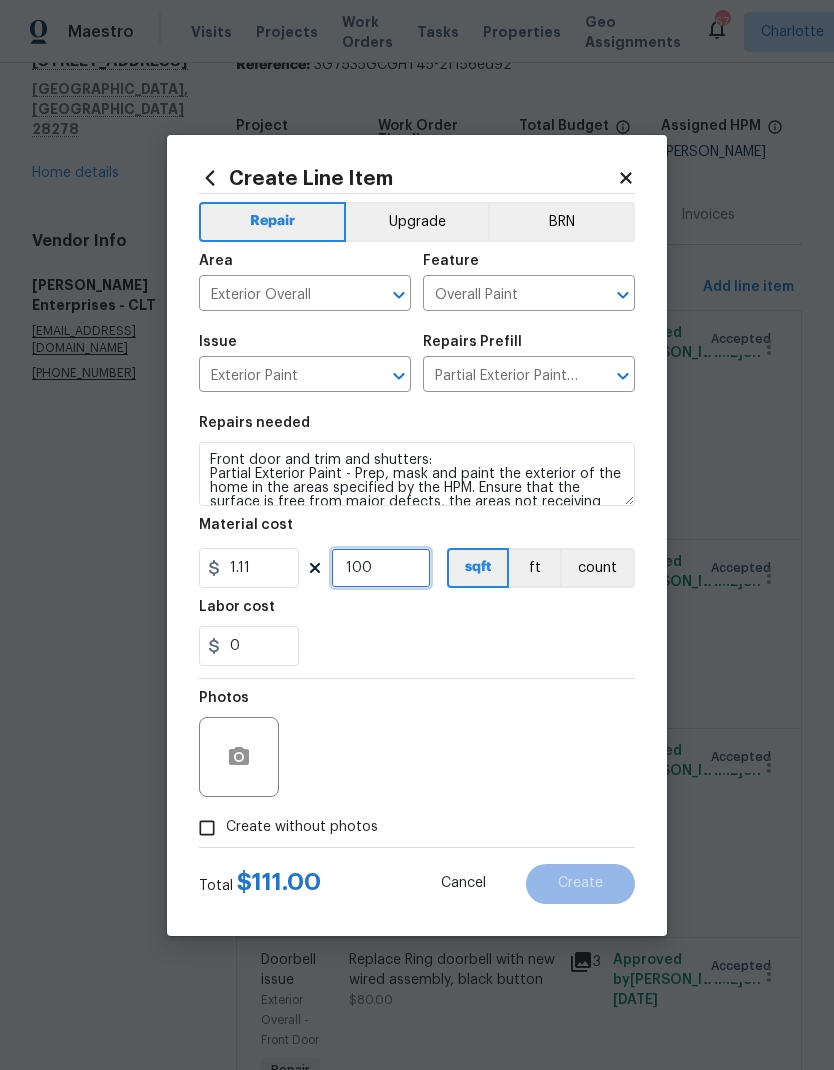 click on "100" at bounding box center (381, 568) 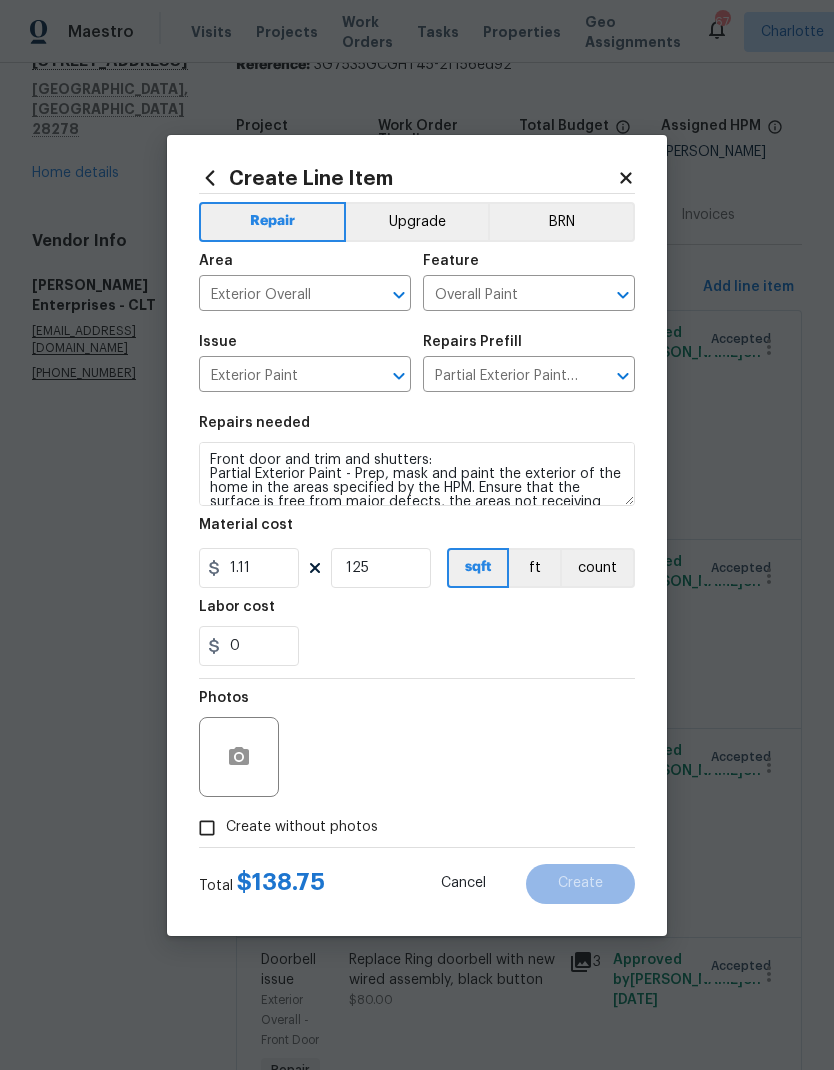 click on "0" at bounding box center [417, 646] 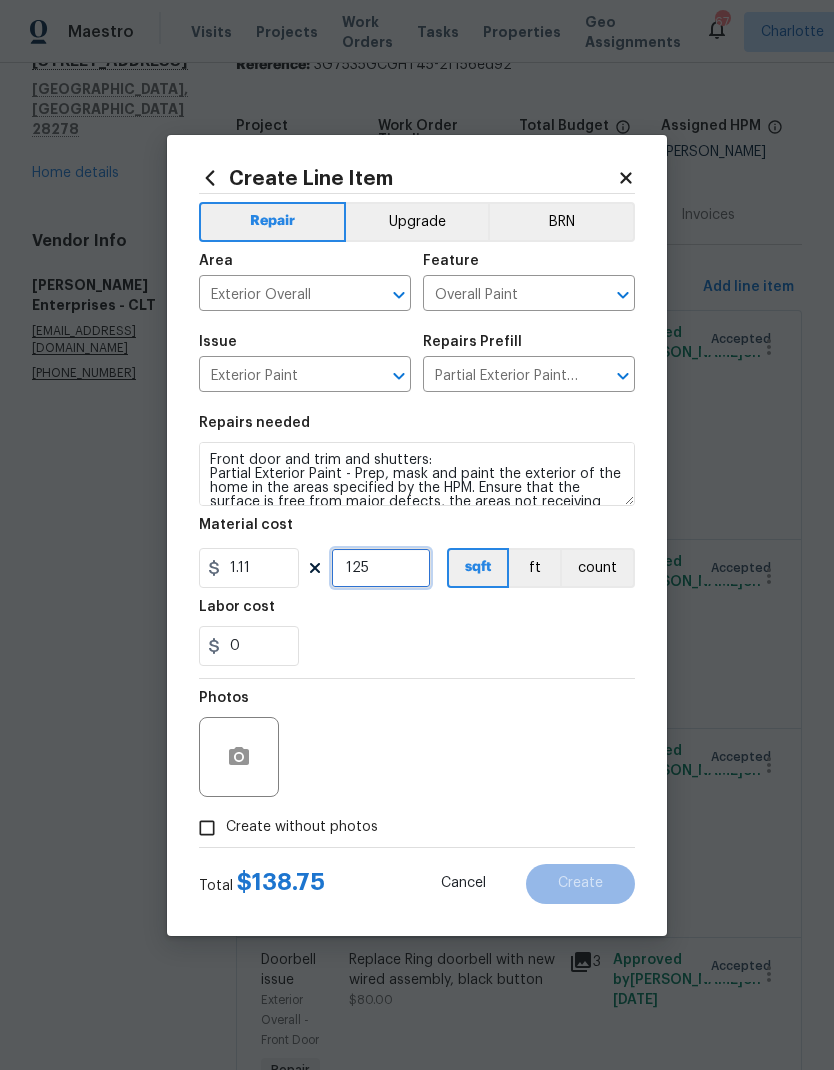 click on "125" at bounding box center [381, 568] 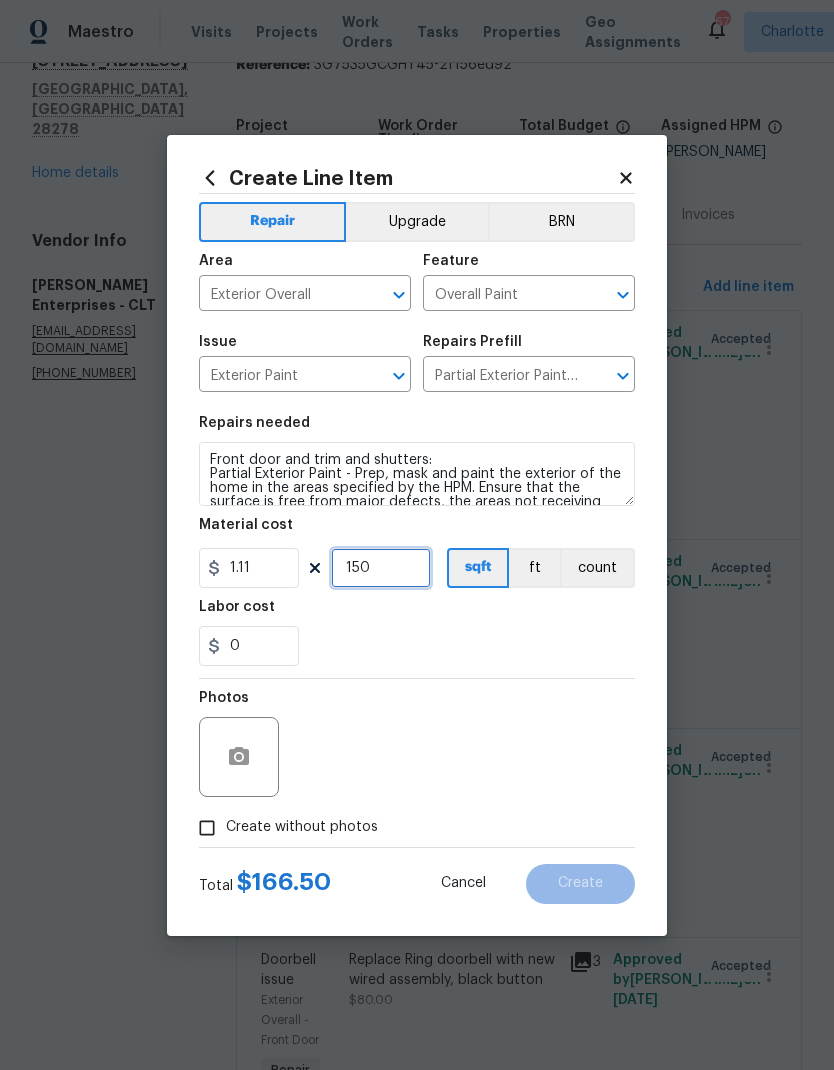 type on "150" 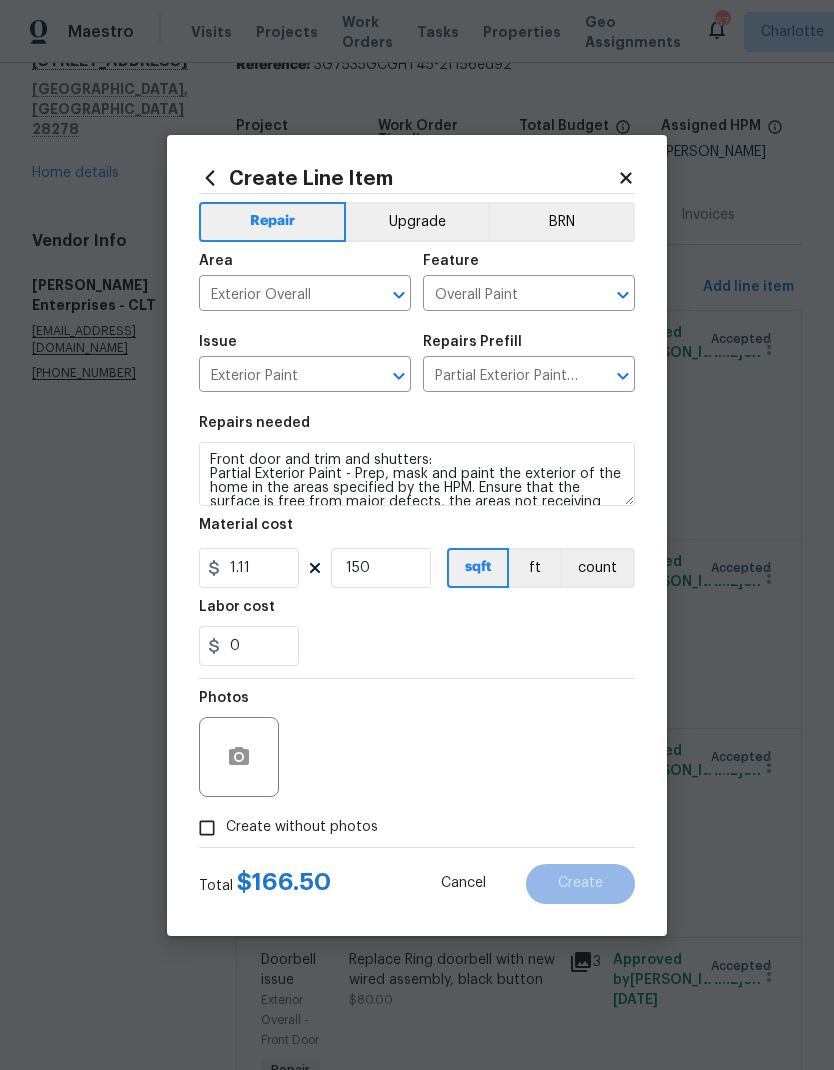 click on "0" at bounding box center (417, 646) 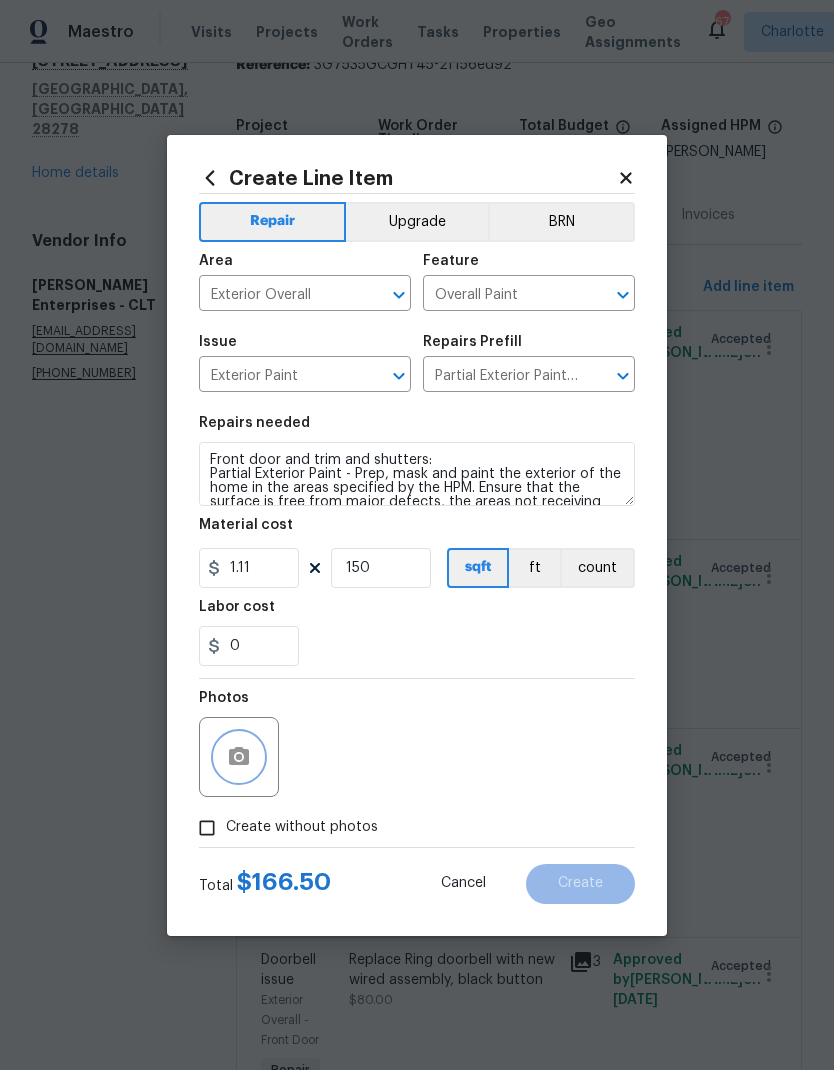 click at bounding box center (239, 757) 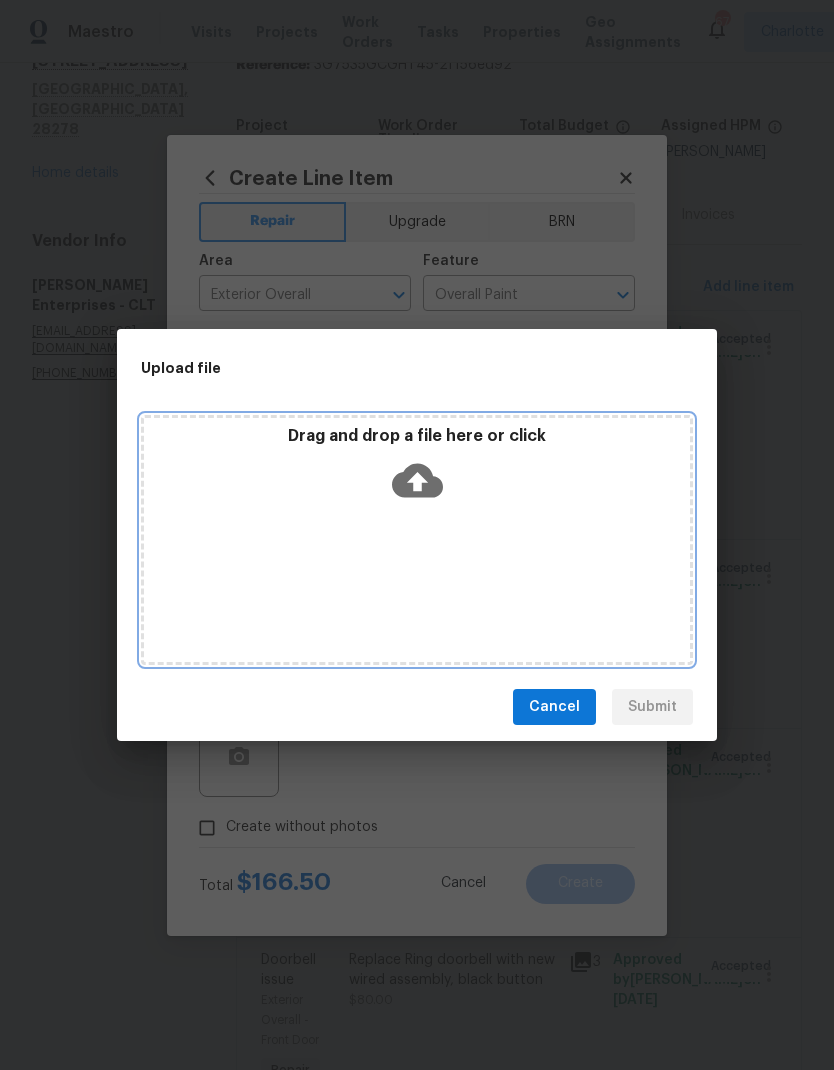 click on "Drag and drop a file here or click" at bounding box center (417, 540) 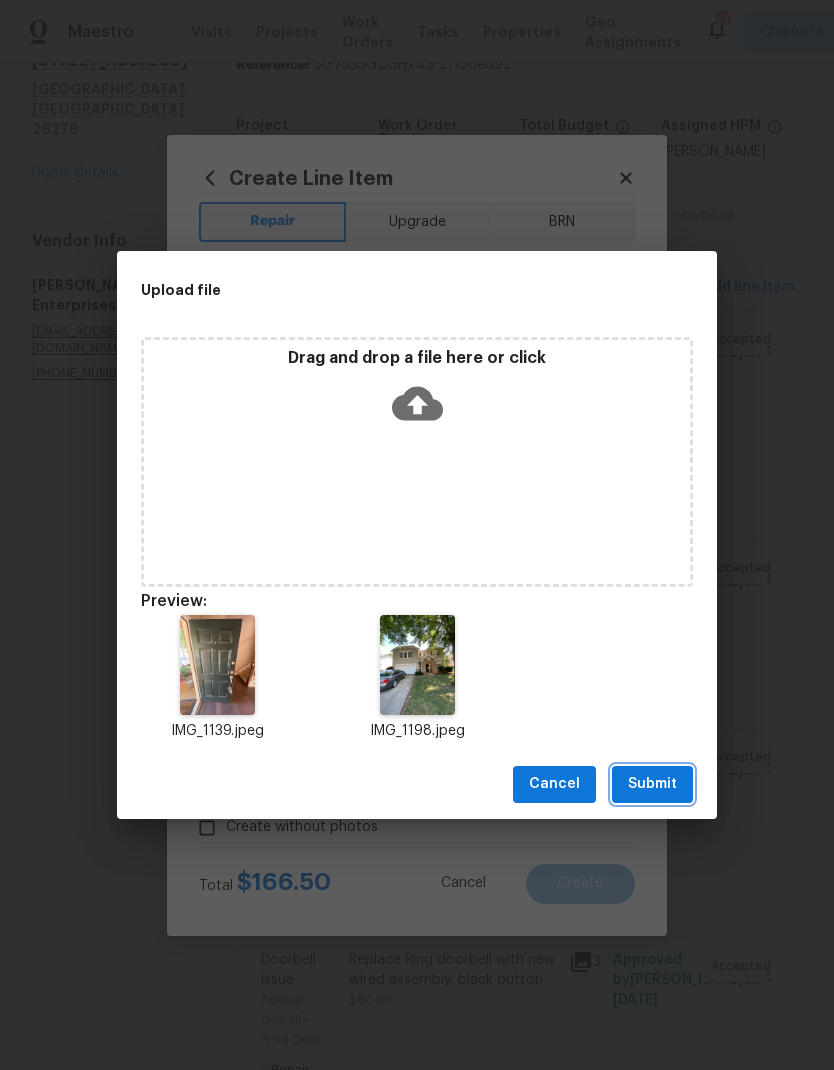 click on "Submit" at bounding box center (652, 784) 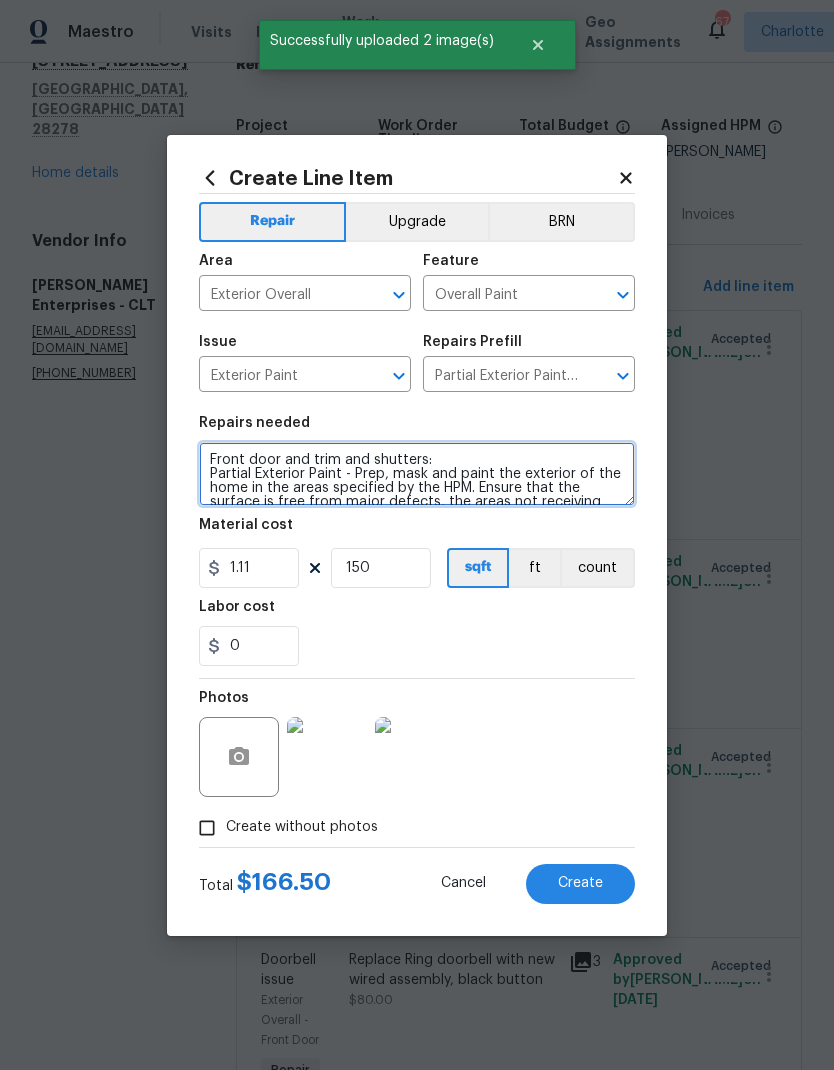 click on "Front door and trim and shutters:
Partial Exterior Paint - Prep, mask and paint the exterior of the home in the areas specified by the HPM. Ensure that the surface is free from major defects, the areas not receiving paint are masked off and that the finish is smooth and consistent. Haul away and dispose of all debris properly. Paint will be delivered onsite, Purchased by Opendoor." at bounding box center [417, 474] 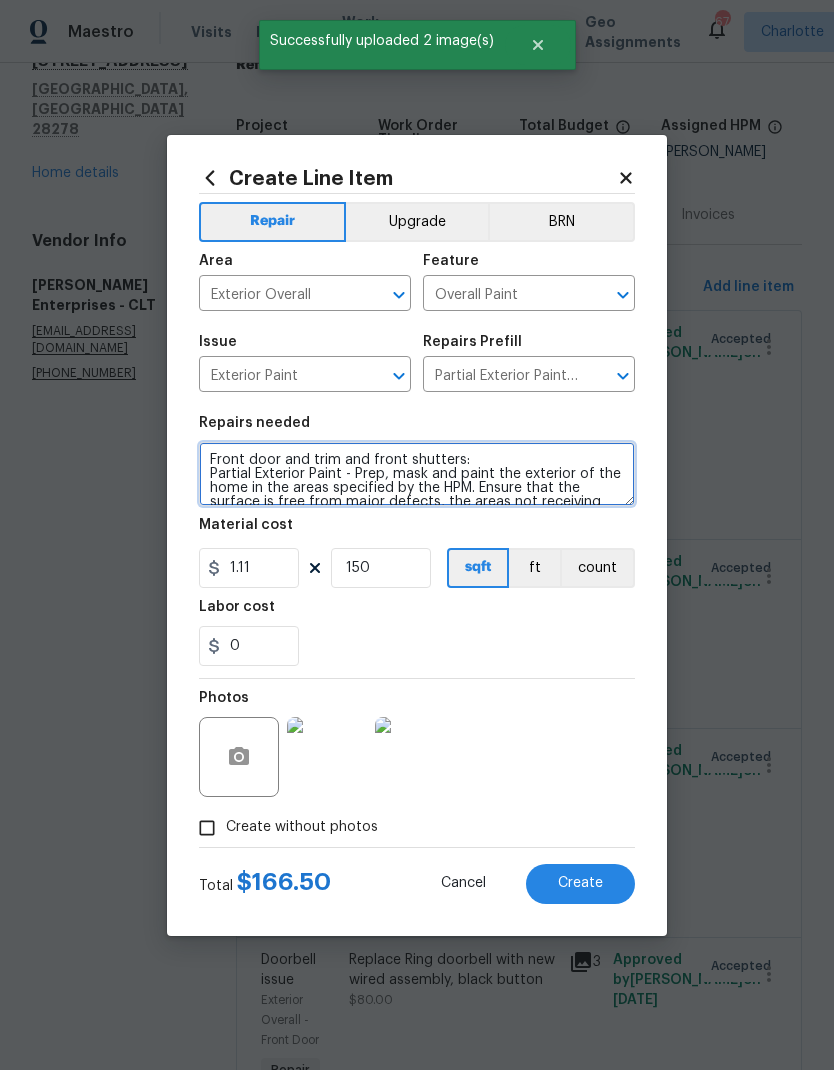 type on "Front door and trim and front shutters:
Partial Exterior Paint - Prep, mask and paint the exterior of the home in the areas specified by the HPM. Ensure that the surface is free from major defects, the areas not receiving paint are masked off and that the finish is smooth and consistent. Haul away and dispose of all debris properly. Paint will be delivered onsite, Purchased by Opendoor." 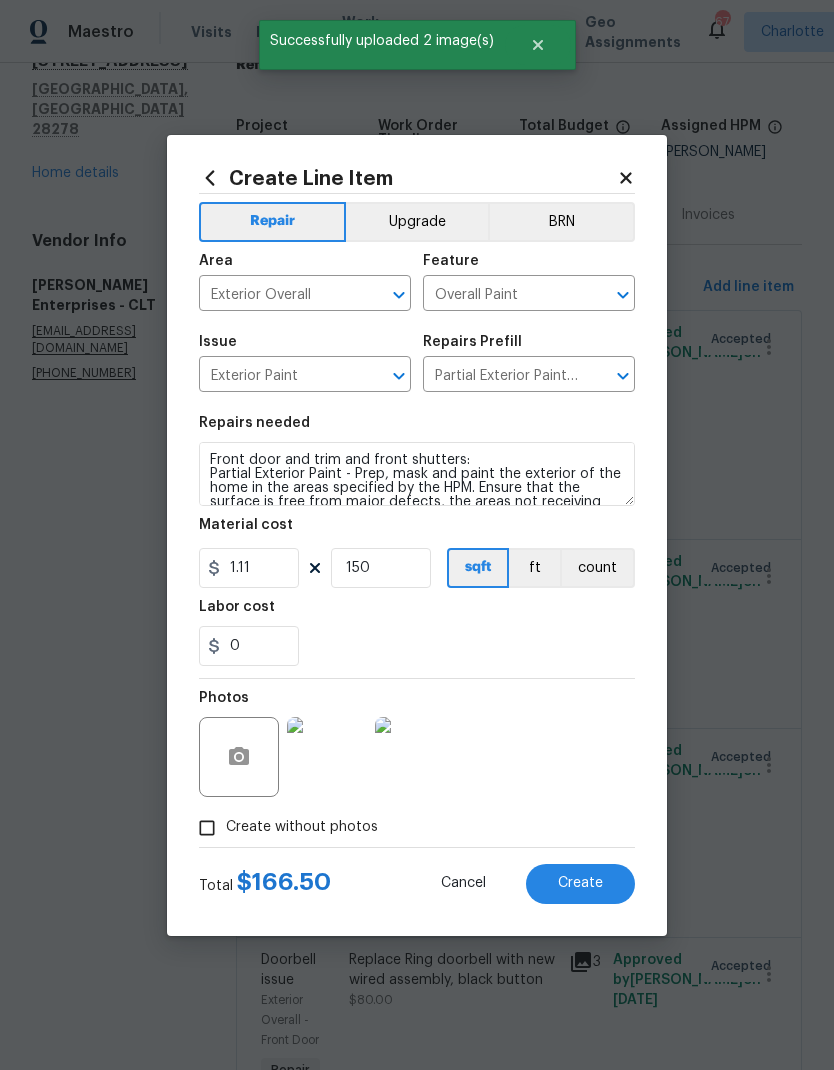 click on "0" at bounding box center [417, 646] 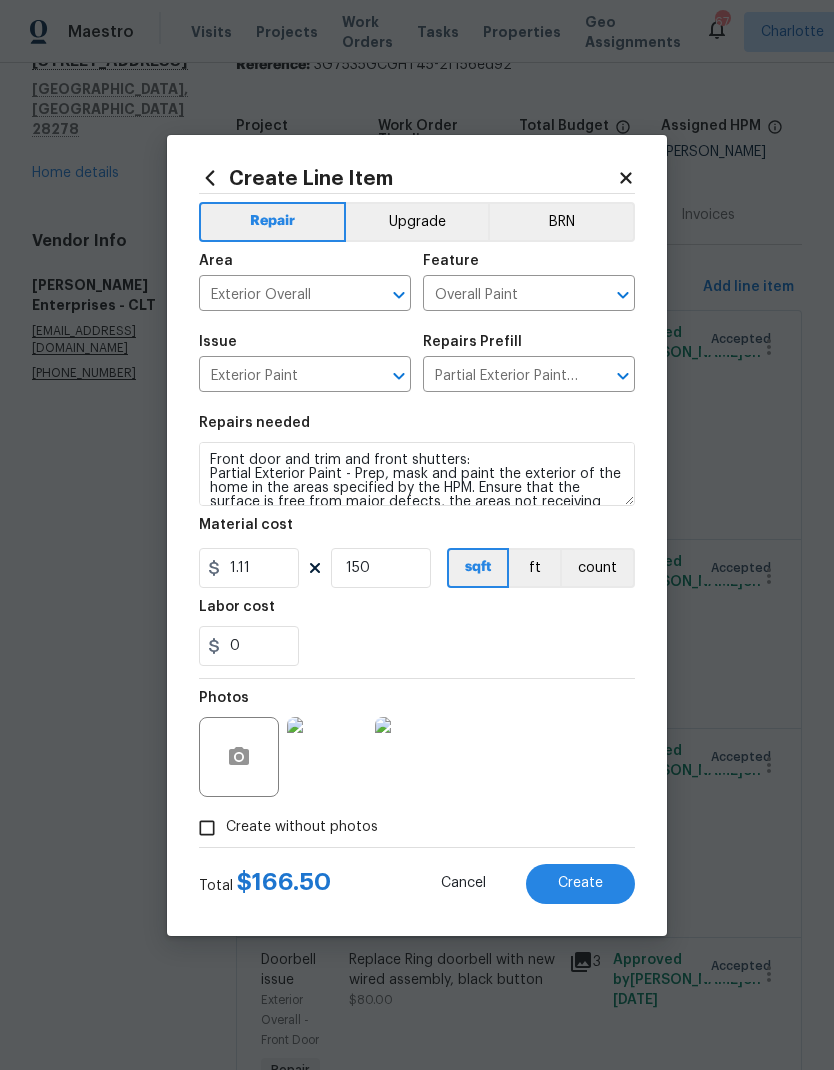 click on "Create" at bounding box center (580, 884) 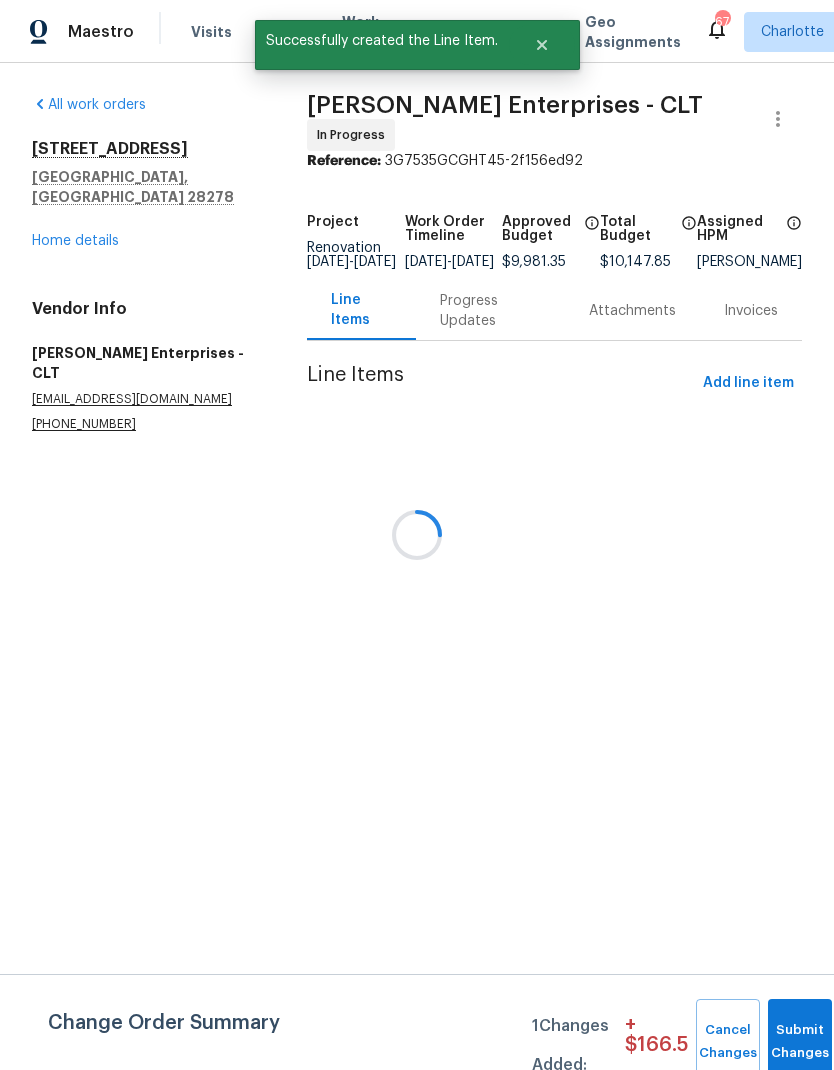 scroll, scrollTop: 0, scrollLeft: 0, axis: both 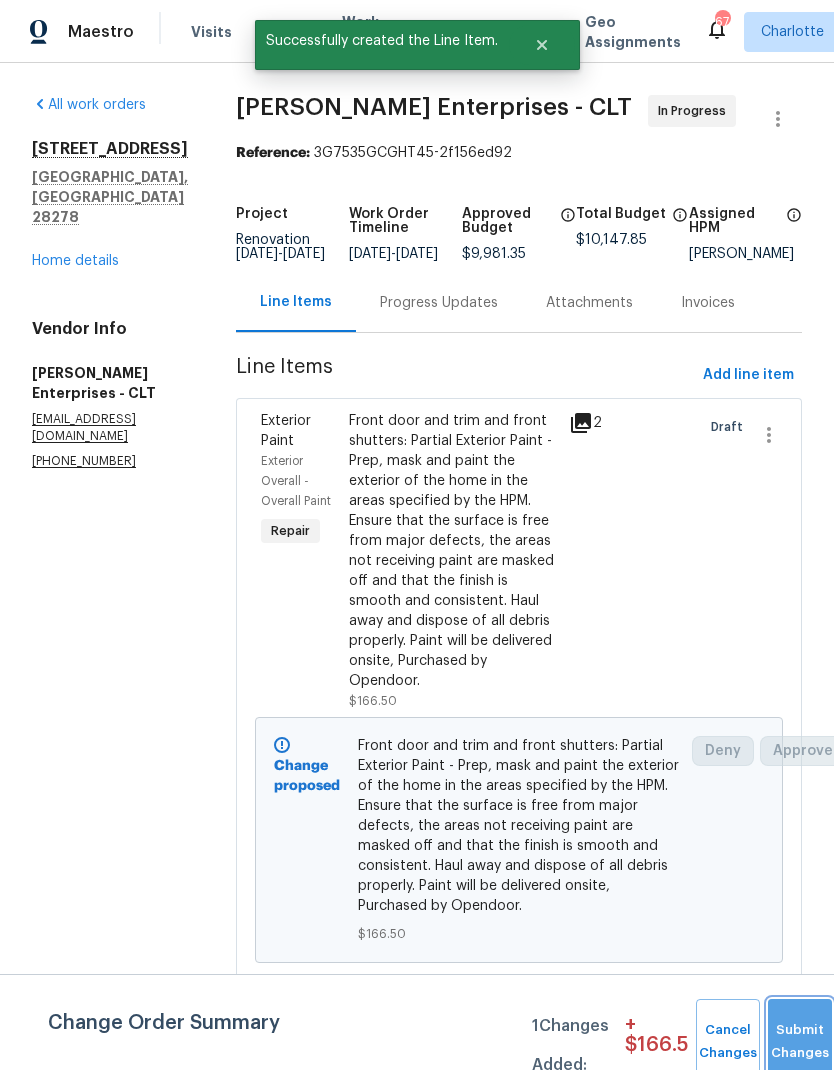 click on "Submit Changes" at bounding box center (800, 1042) 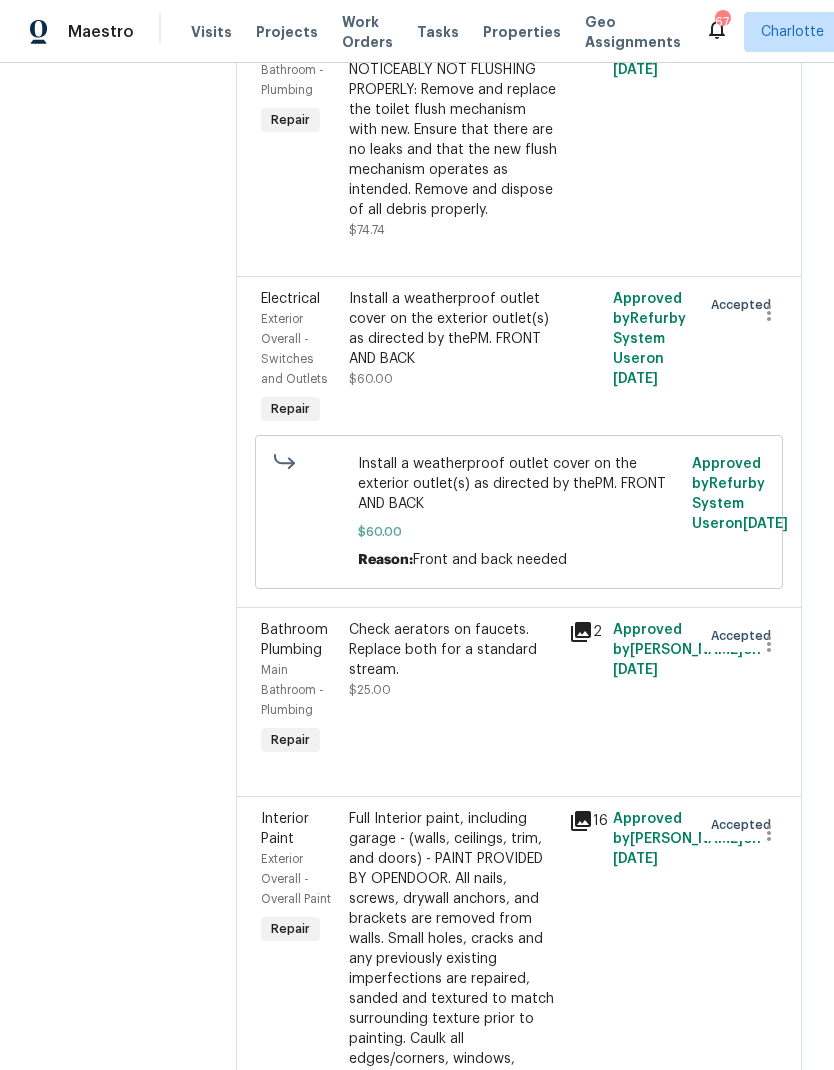 scroll, scrollTop: 7726, scrollLeft: 0, axis: vertical 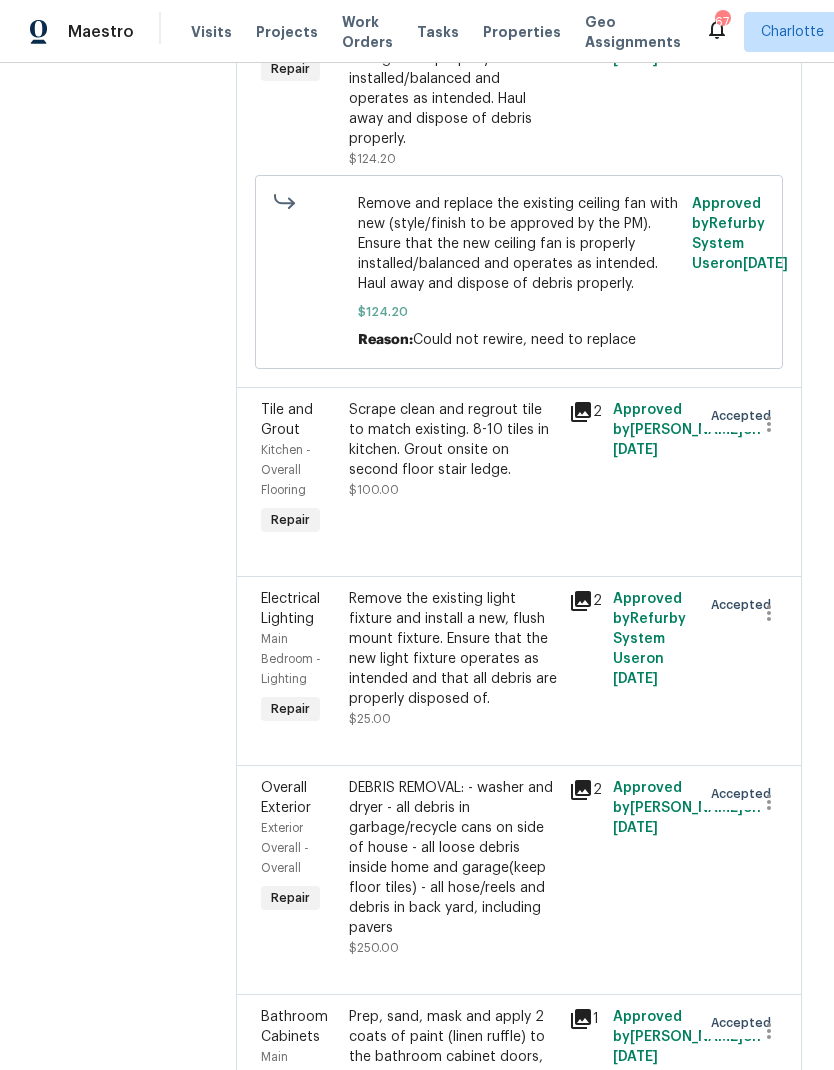 click on "Main Bedroom - Lighting" at bounding box center (291, 659) 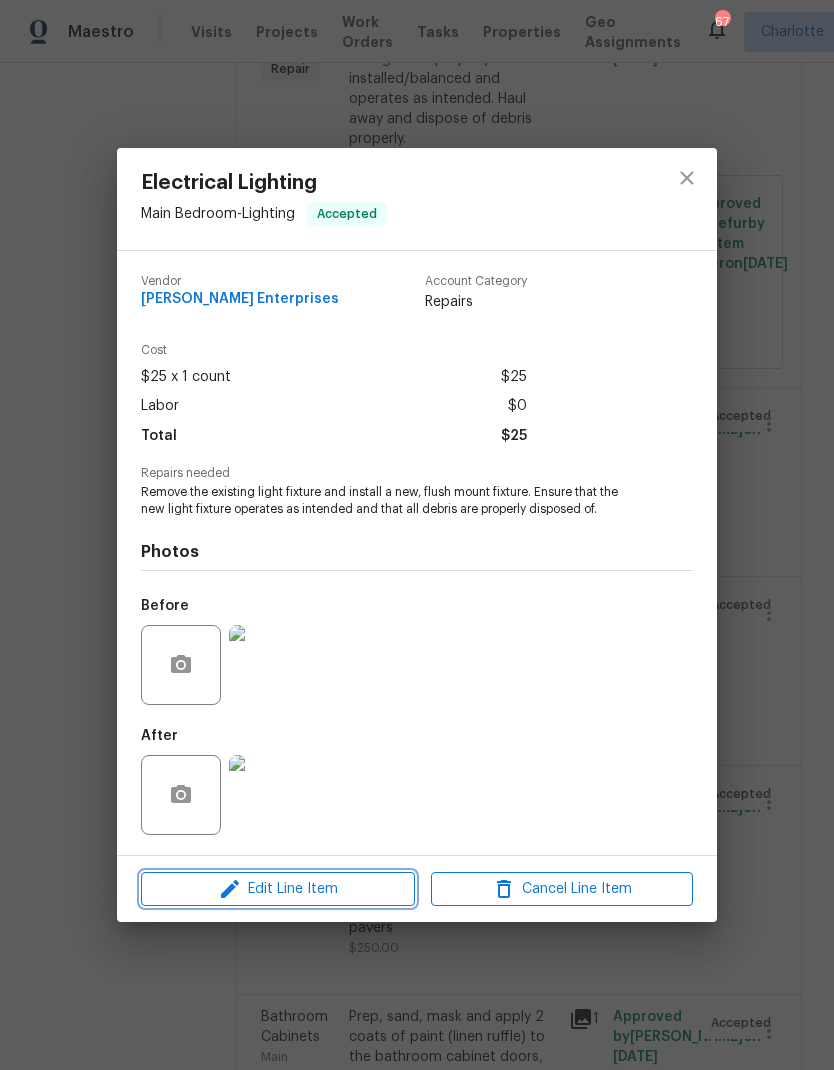 click on "Edit Line Item" at bounding box center [278, 889] 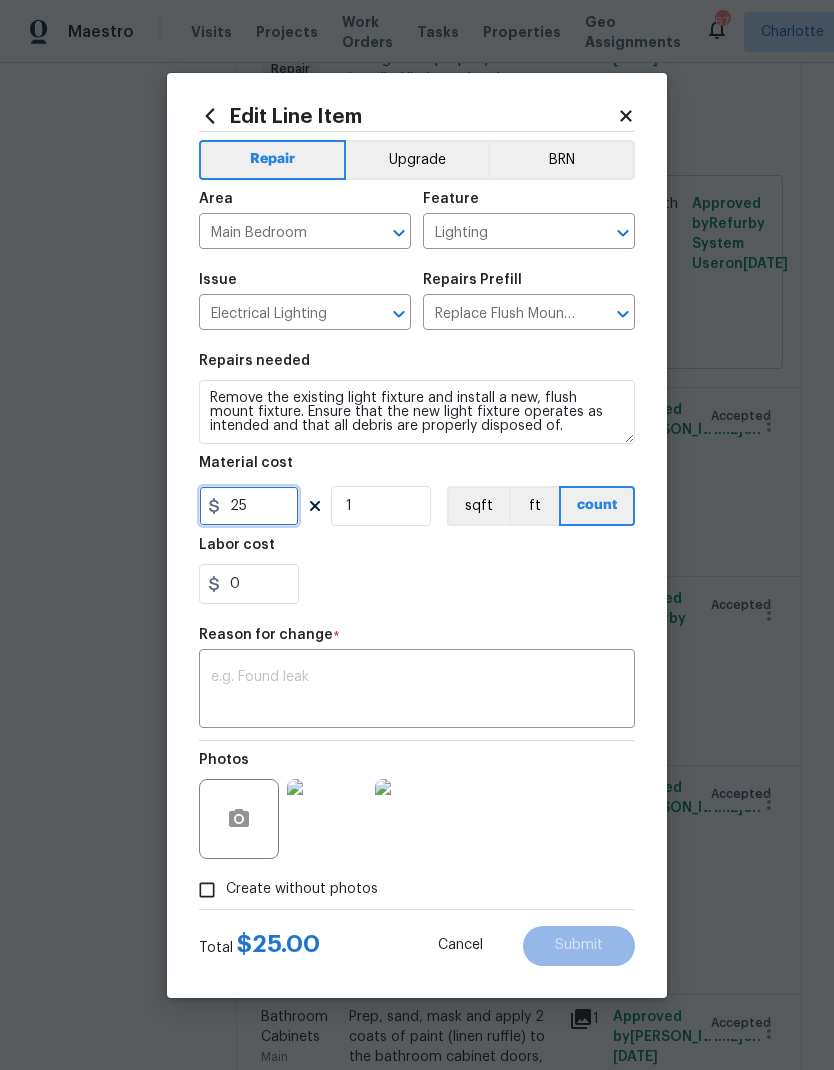 click on "25" at bounding box center (249, 506) 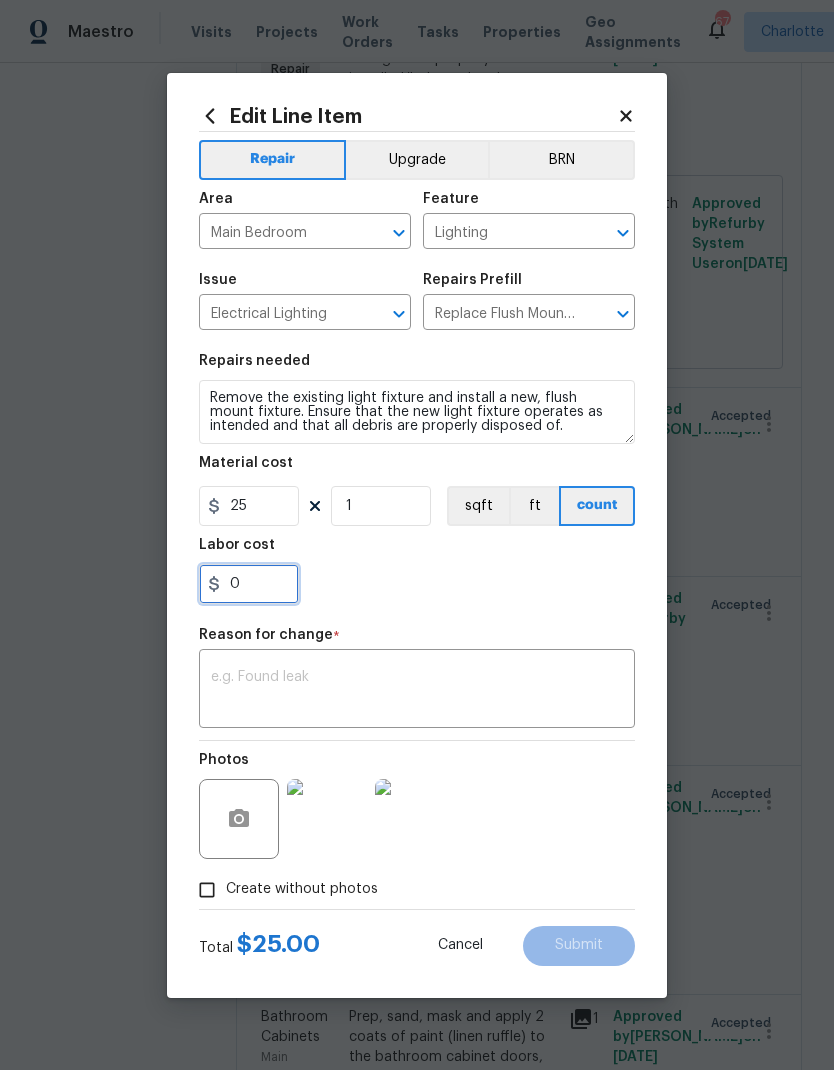 click on "0" at bounding box center [249, 584] 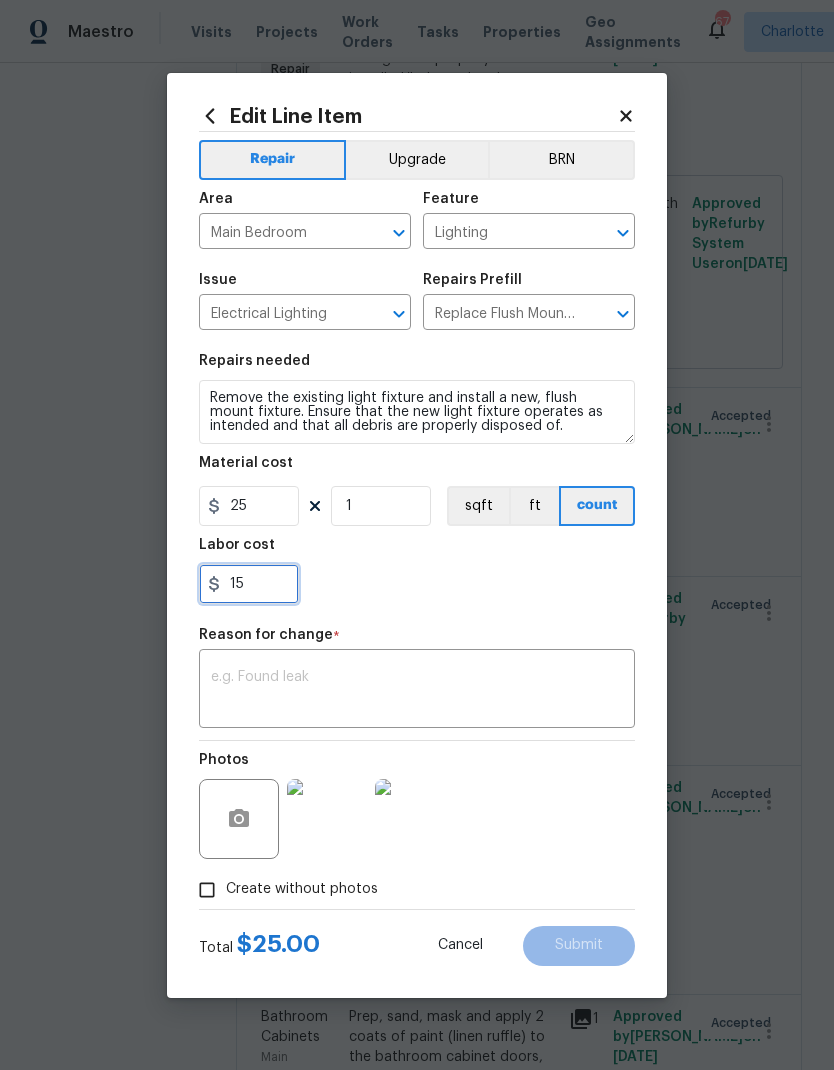 type on "15" 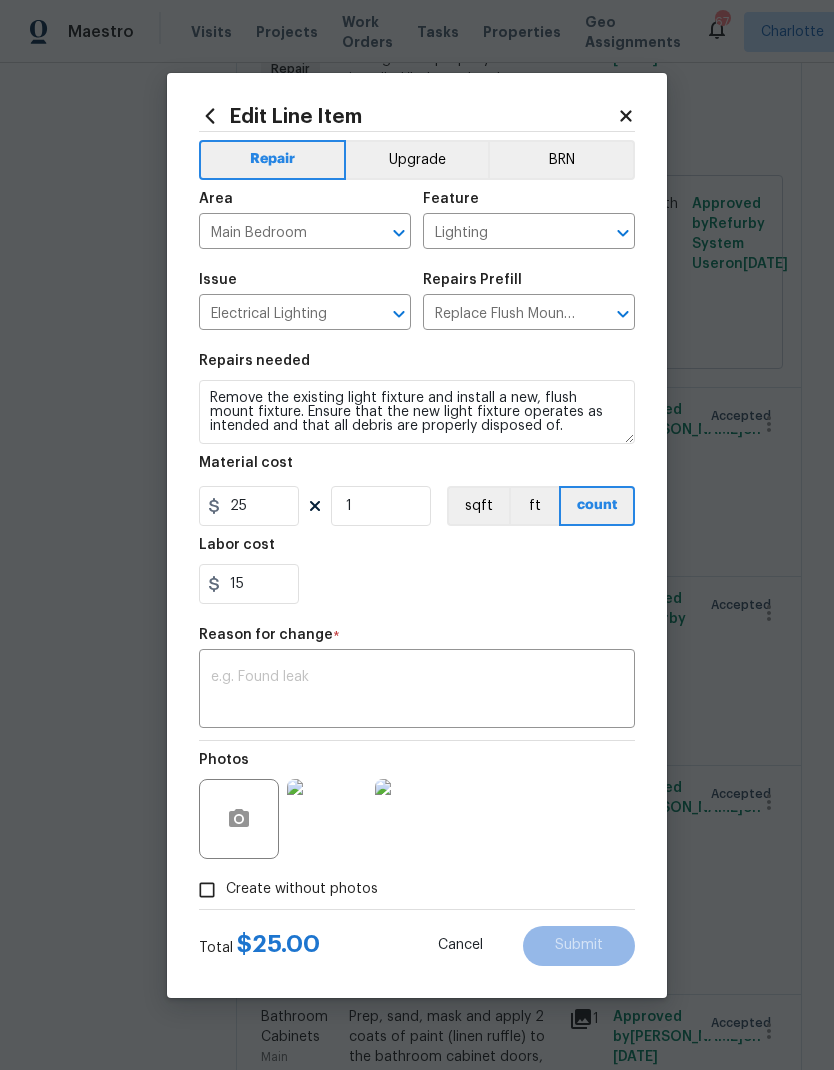 click on "15" at bounding box center (417, 584) 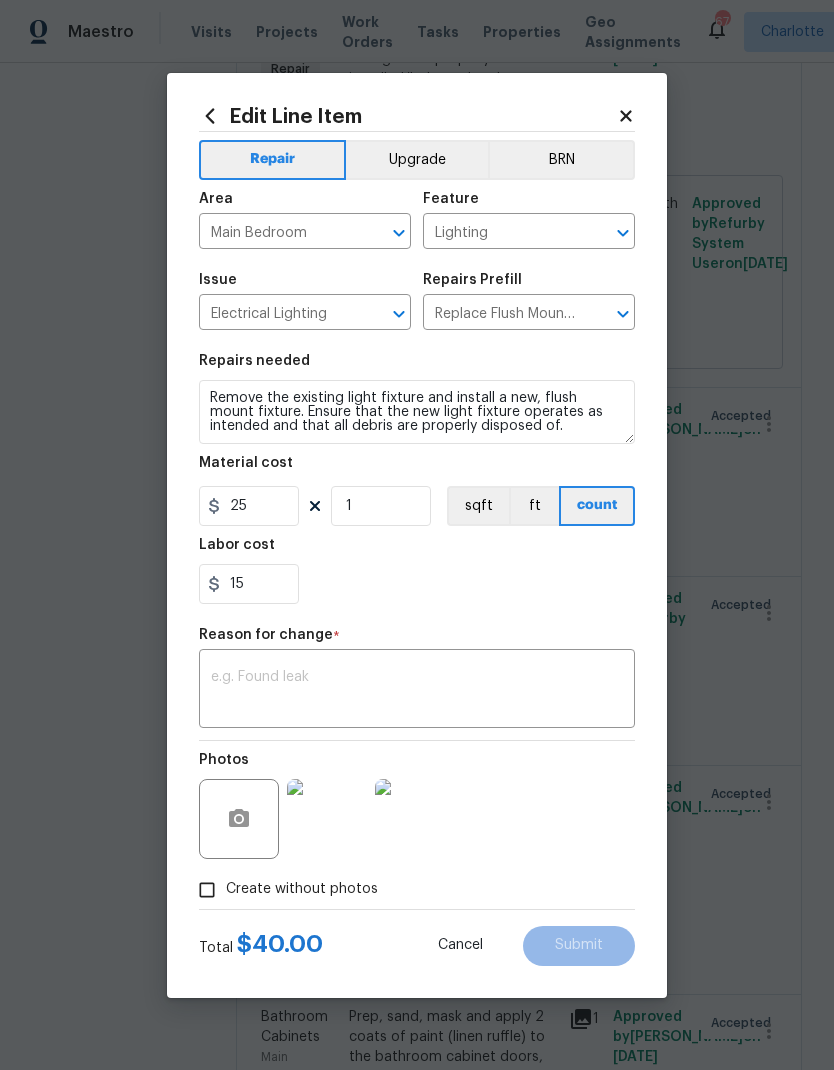 click at bounding box center [417, 691] 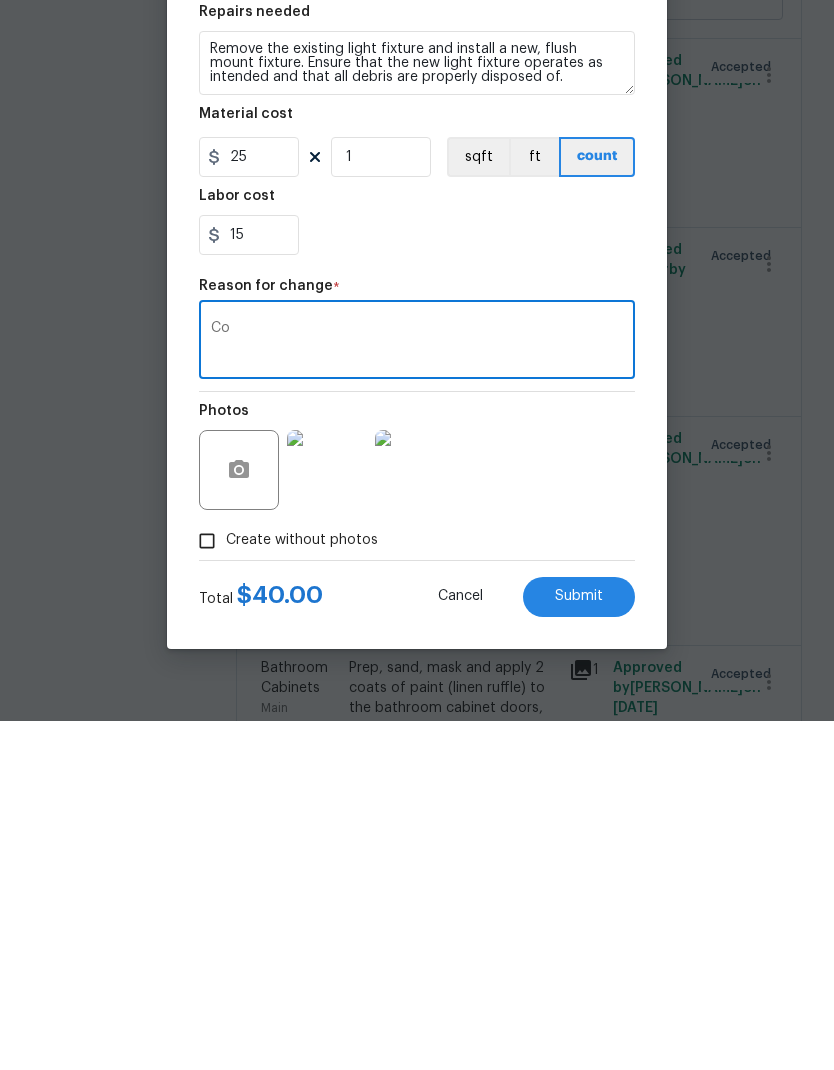 type on "C" 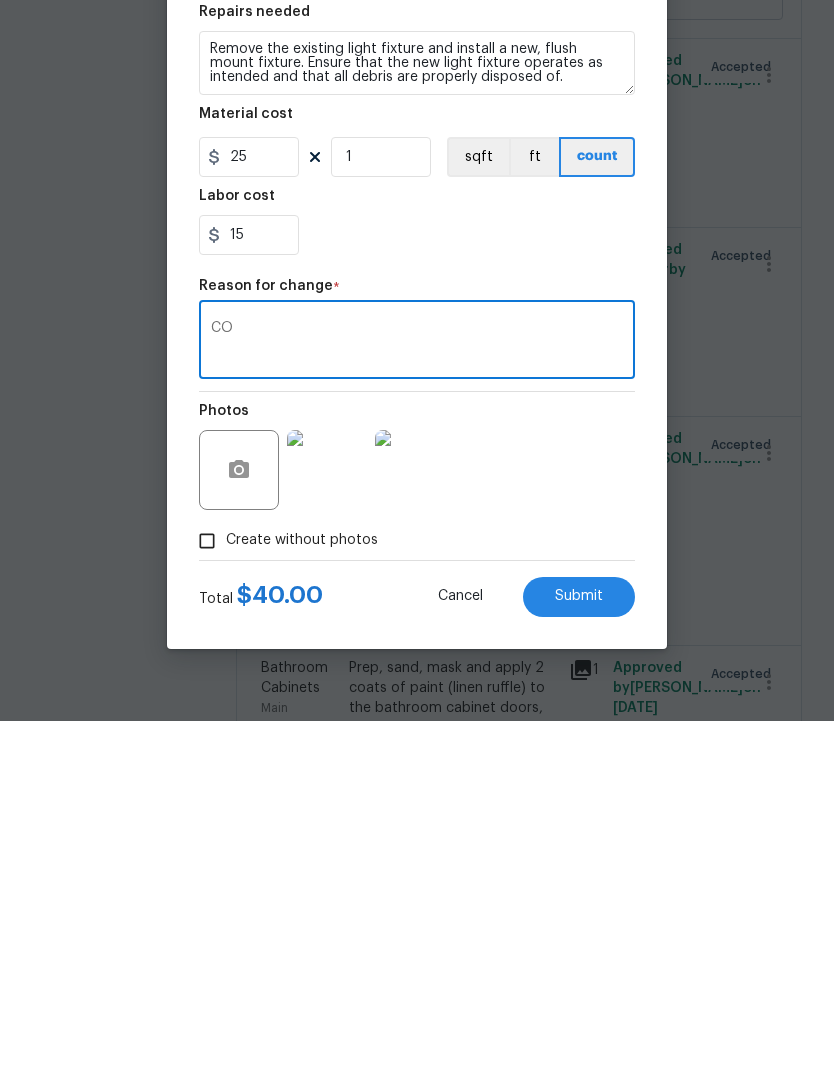 type on "CO" 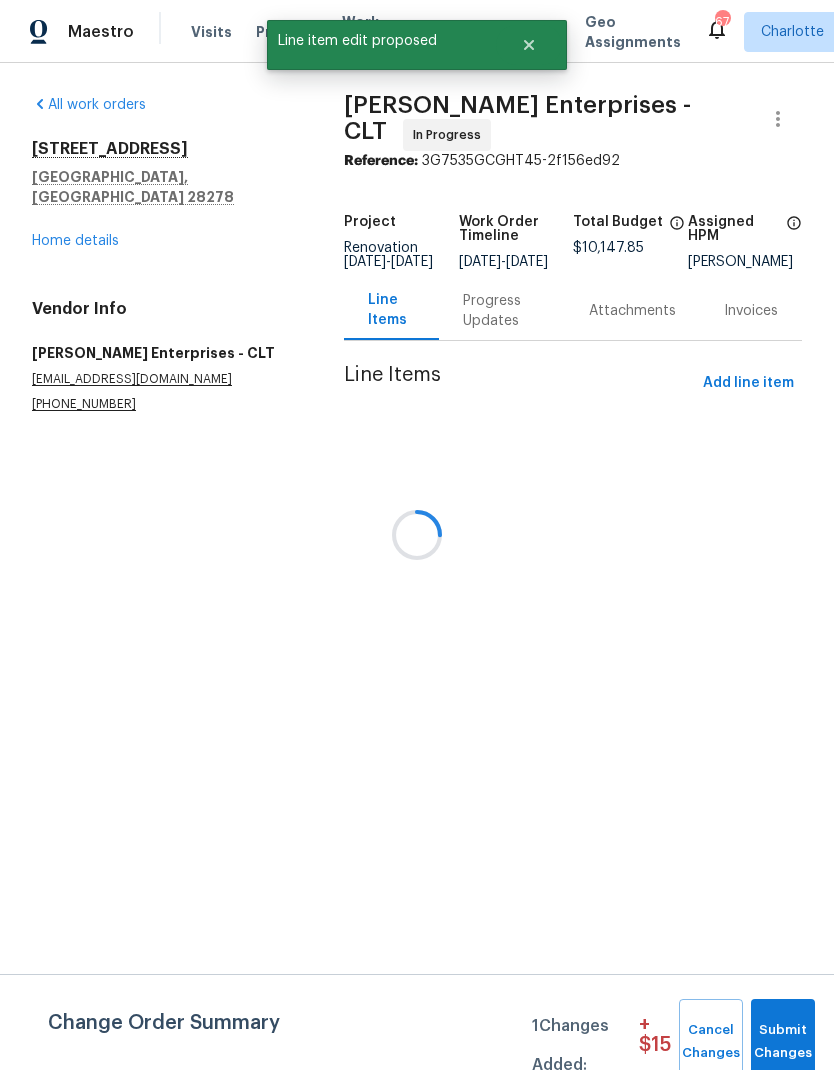 scroll, scrollTop: 0, scrollLeft: 0, axis: both 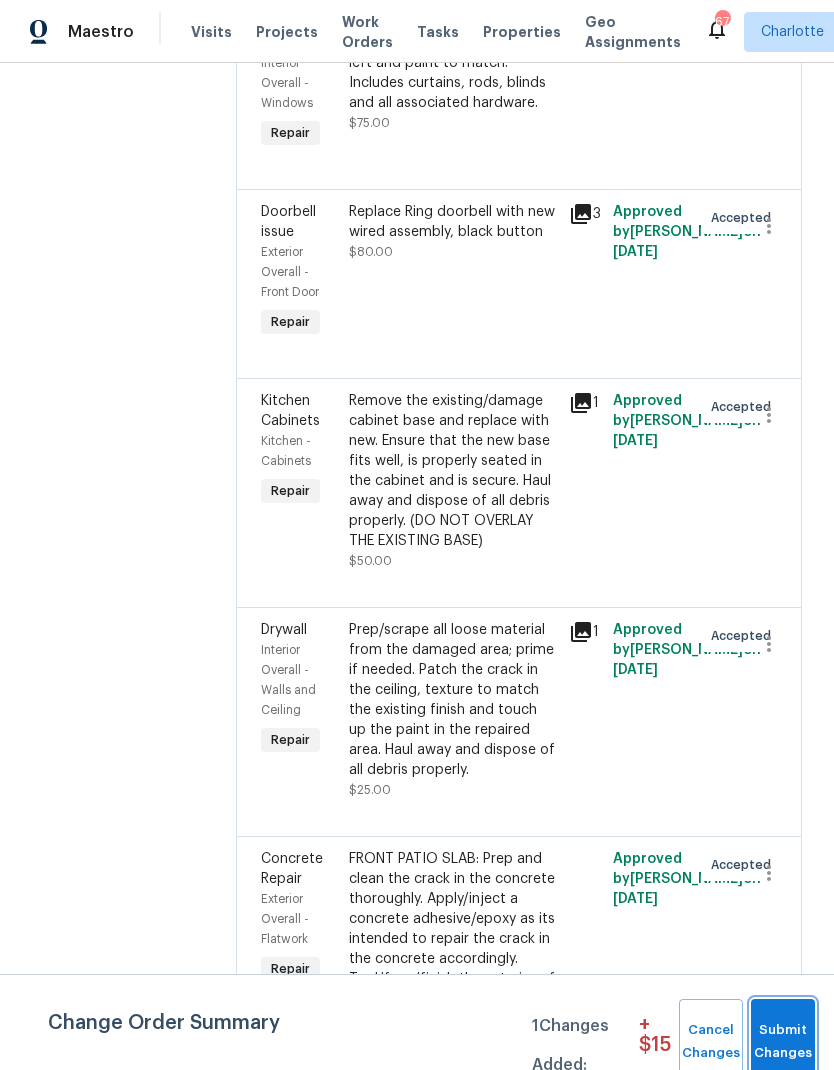 click on "Submit Changes" at bounding box center (783, 1042) 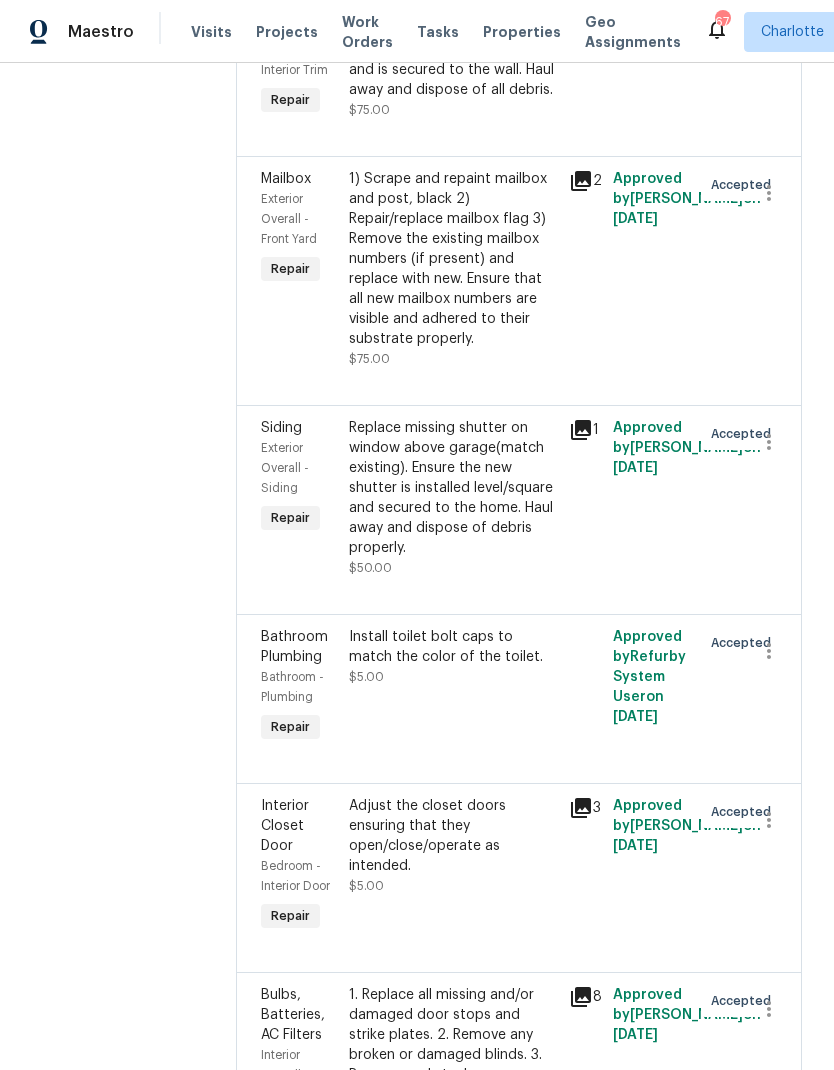 scroll, scrollTop: 4150, scrollLeft: 0, axis: vertical 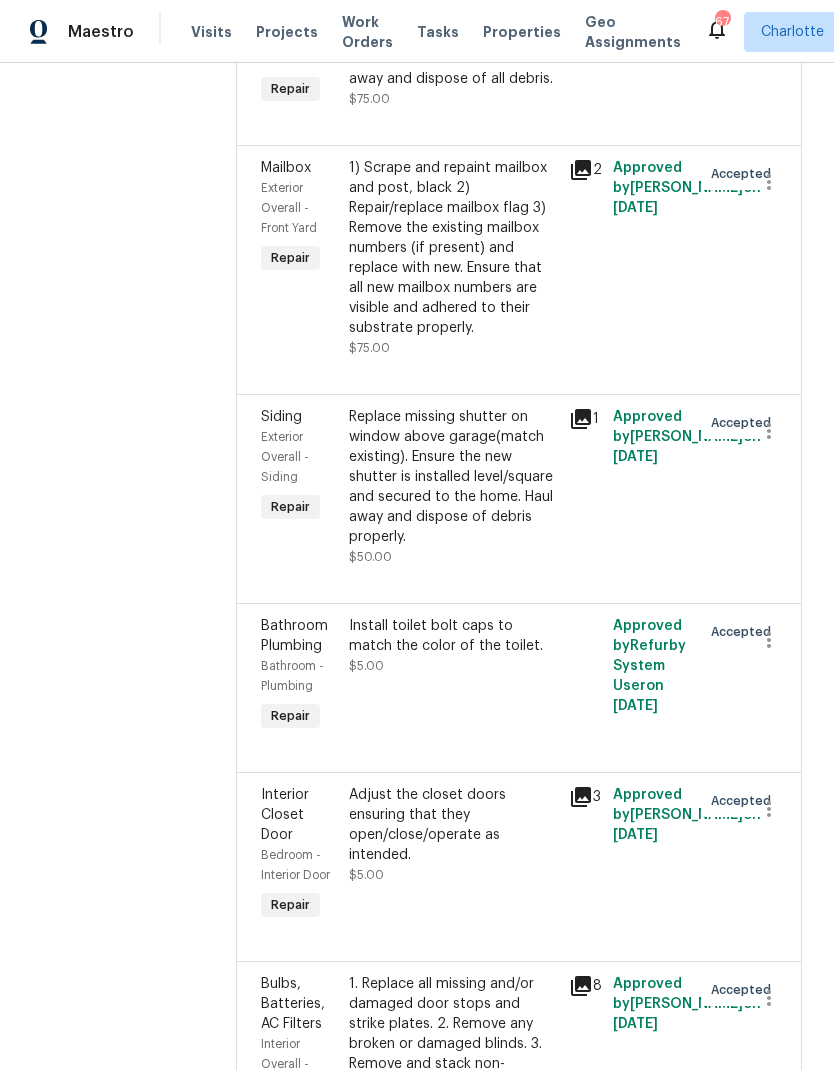 click on "Bathroom Plumbing" at bounding box center (294, 636) 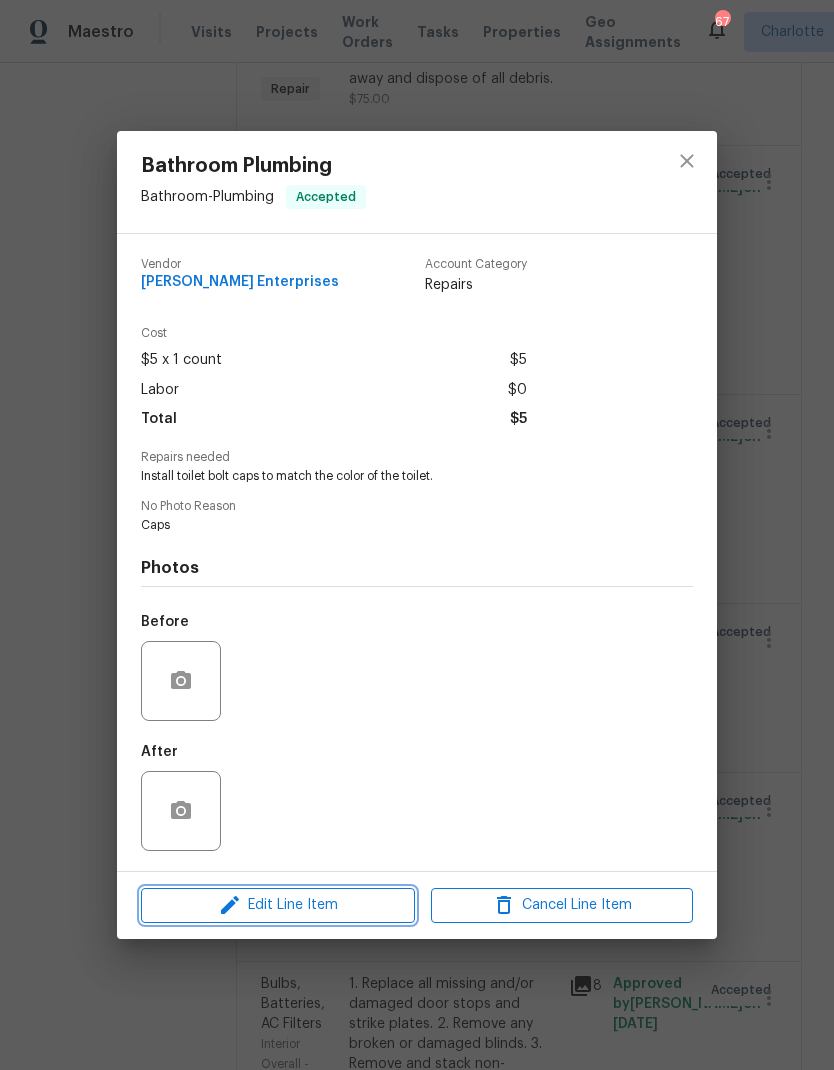 click on "Edit Line Item" at bounding box center [278, 905] 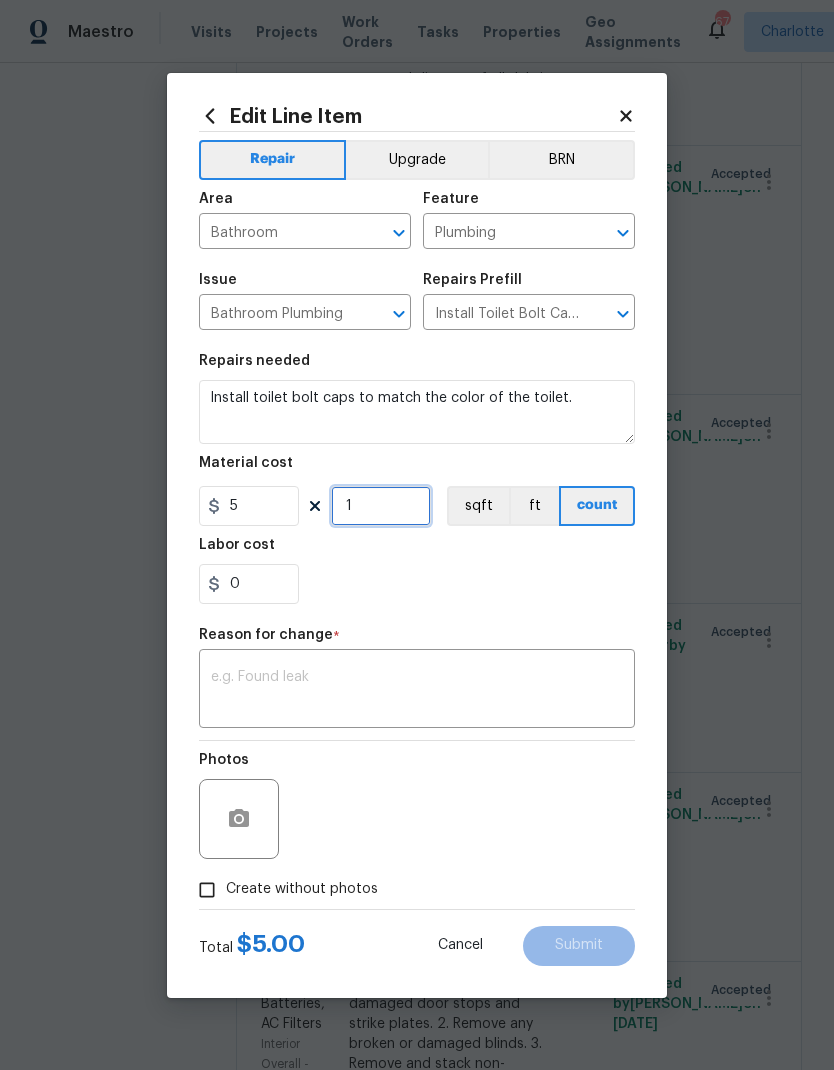 click on "1" at bounding box center [381, 506] 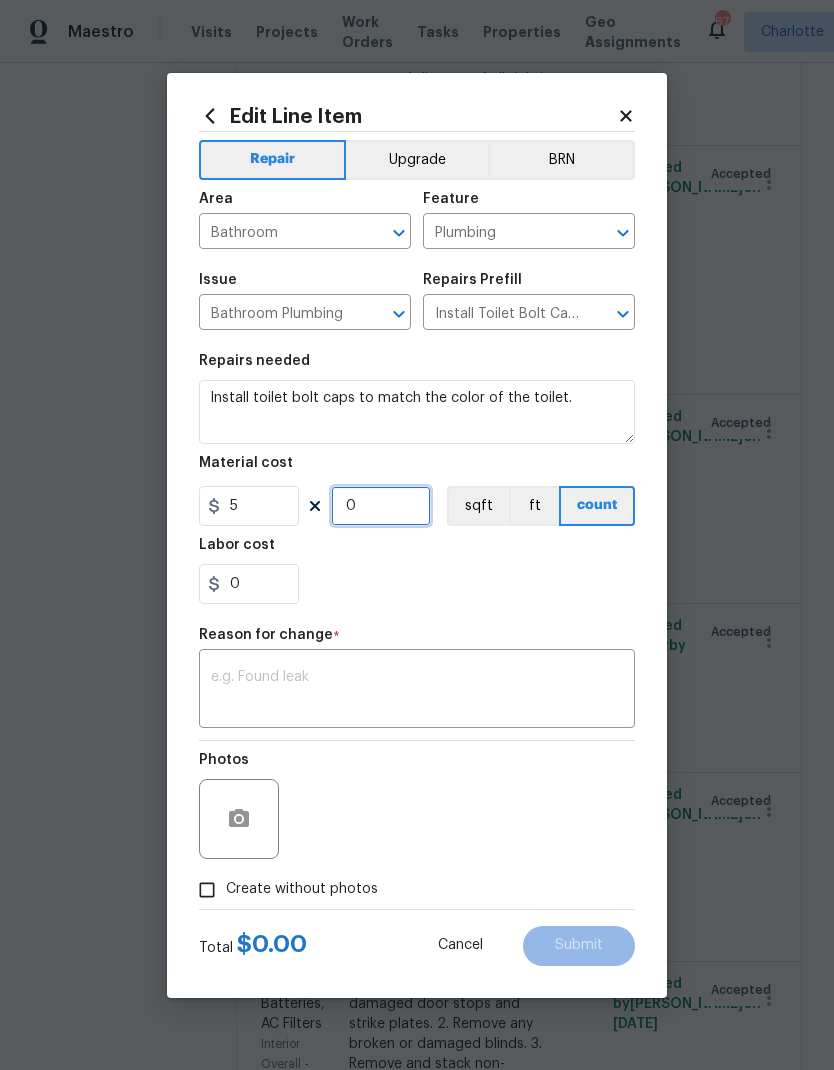 type on "4" 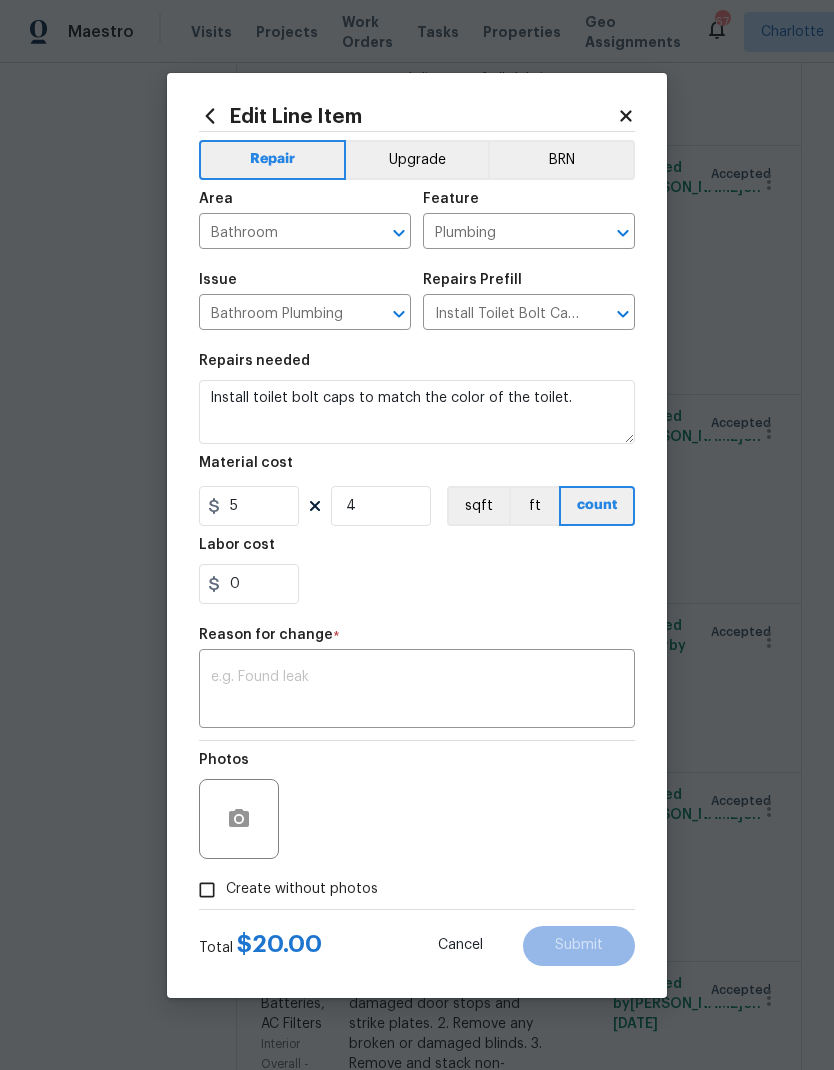 click on "0" at bounding box center [417, 584] 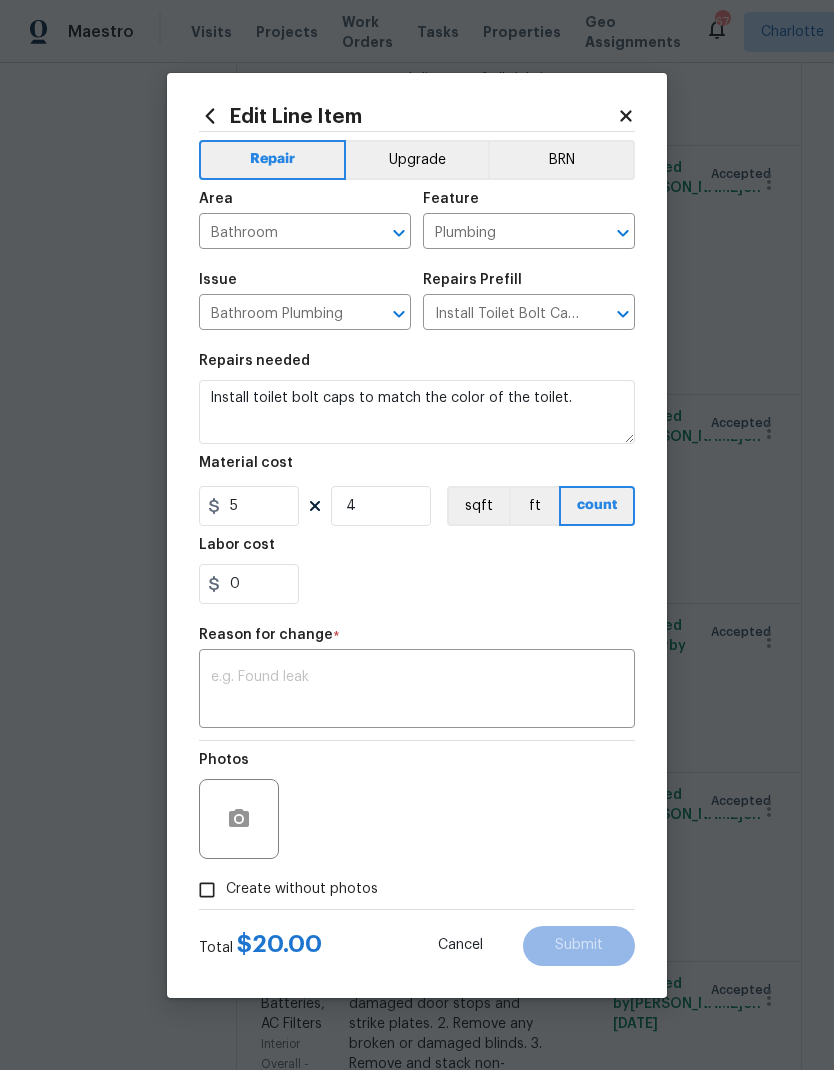 click on "Create without photos" at bounding box center [207, 890] 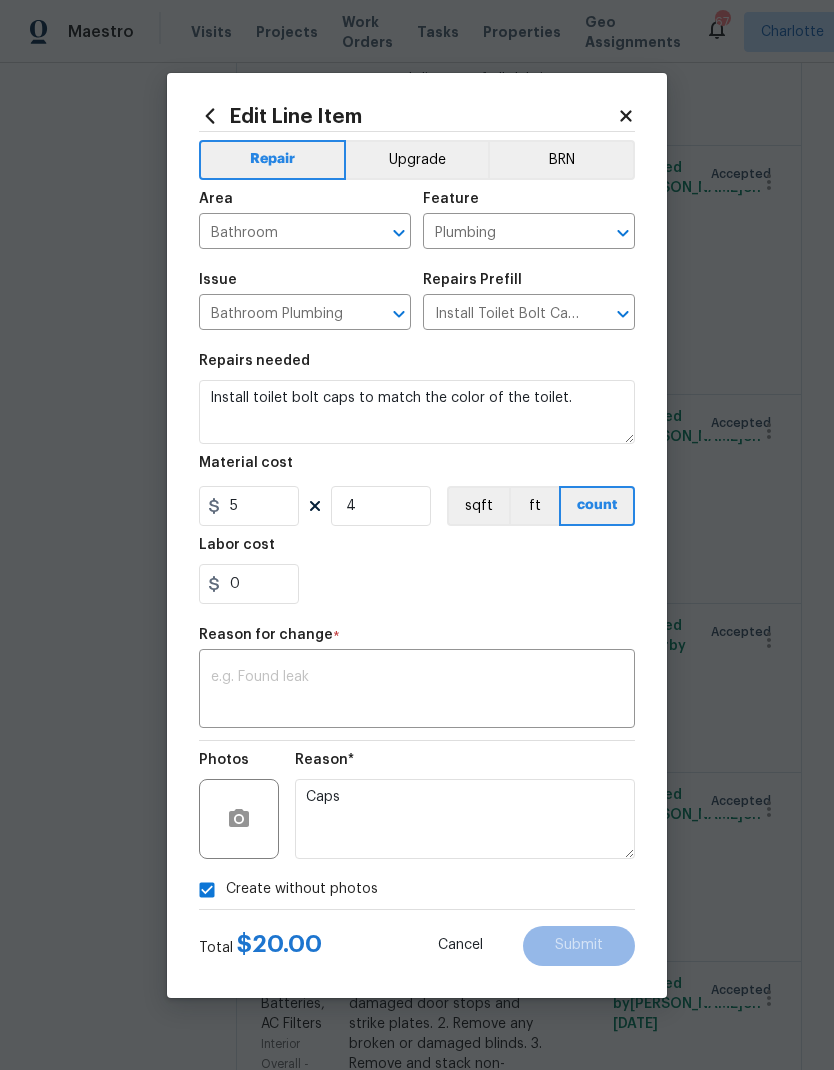 click on "Create without photos" at bounding box center (207, 890) 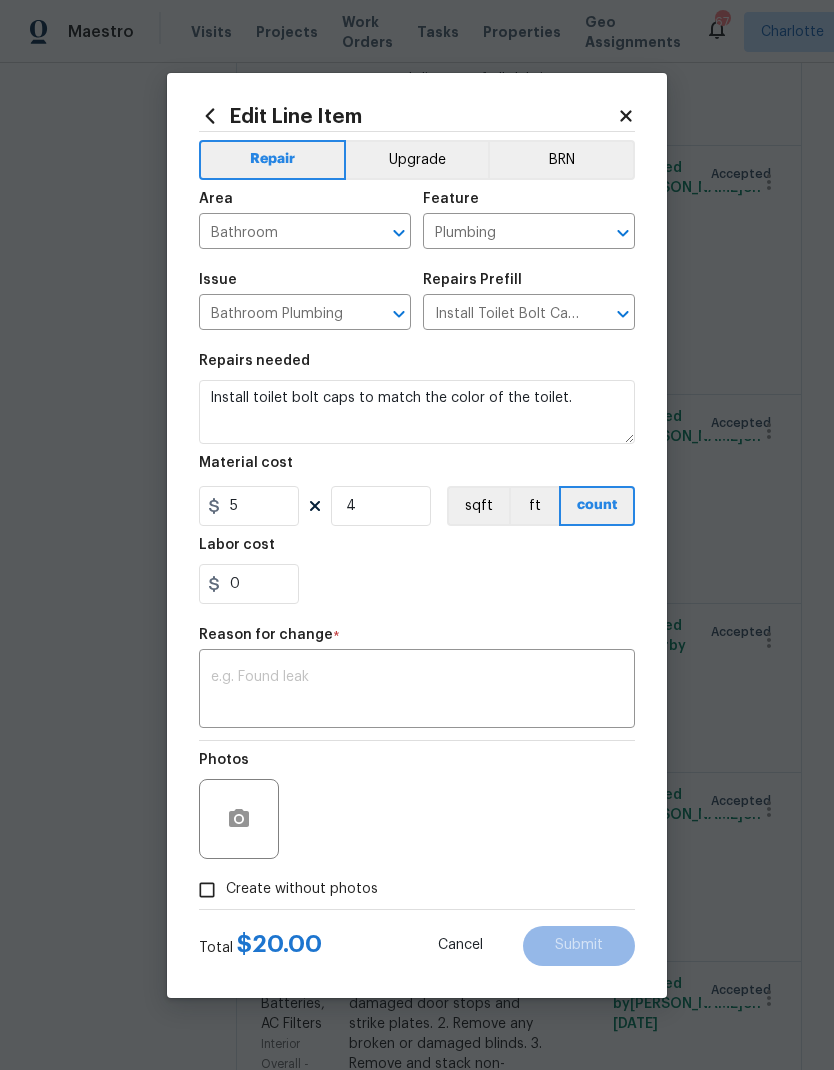 click at bounding box center (417, 691) 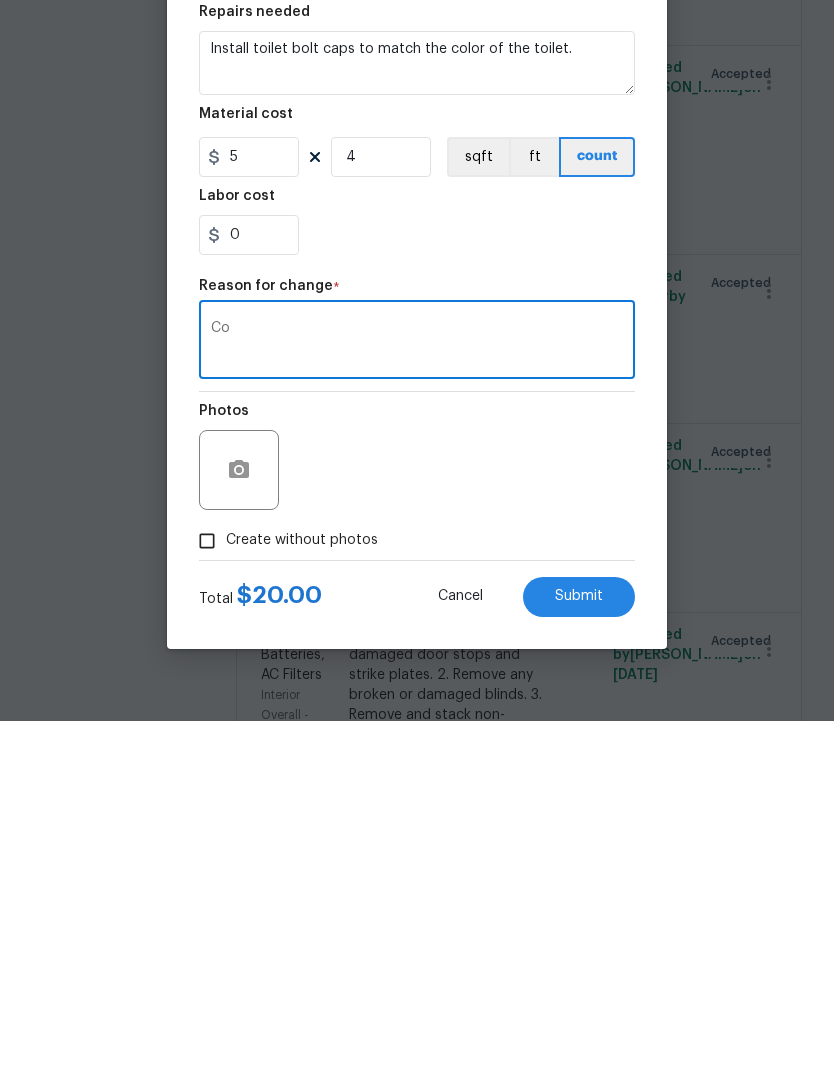 type on "C" 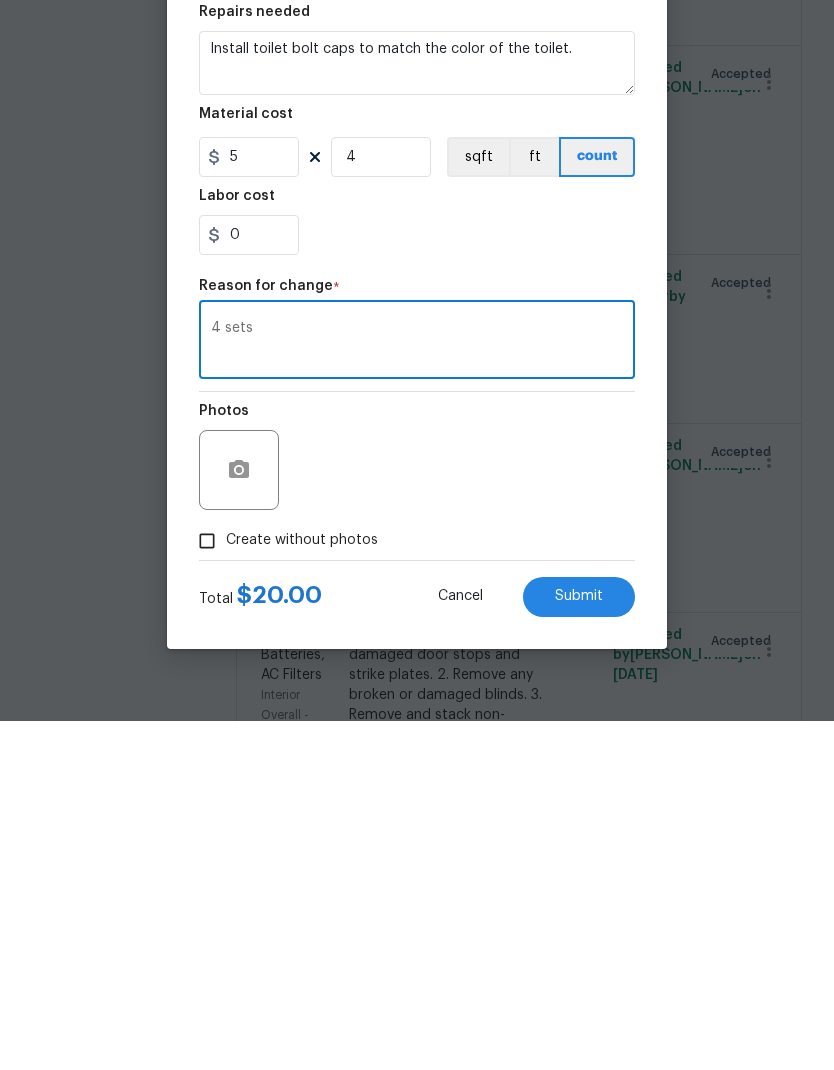 type on "4 sets" 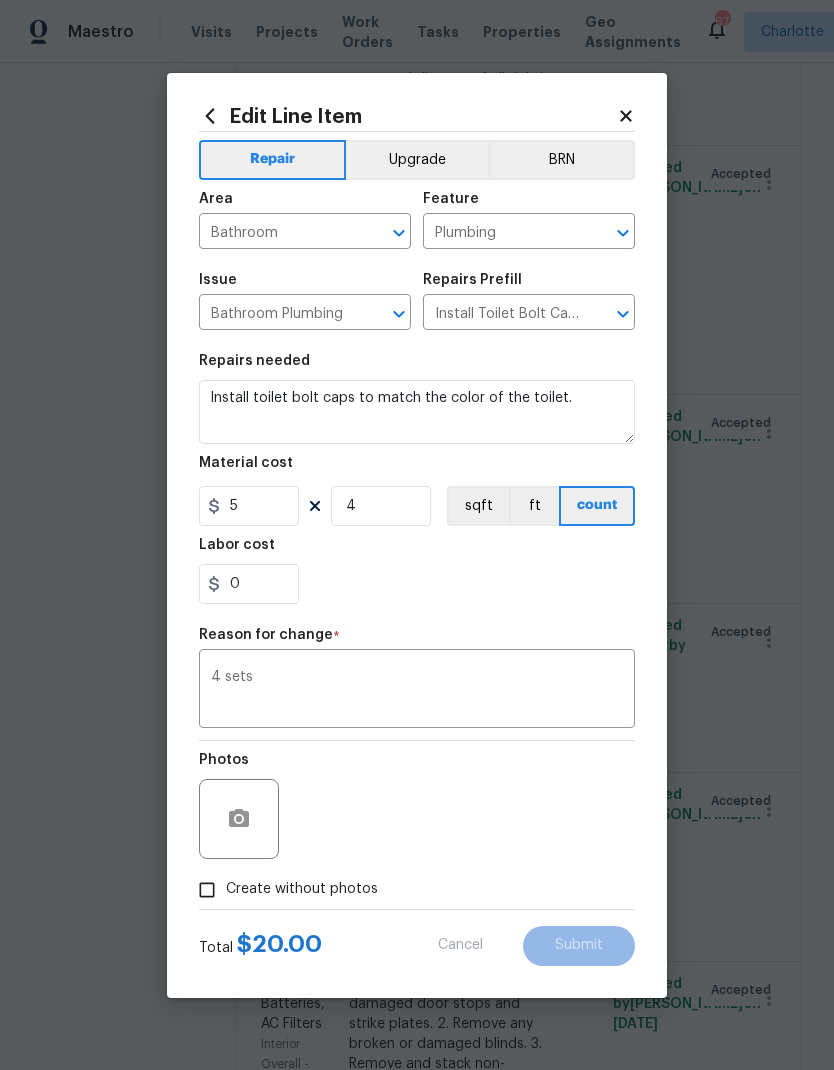 type on "1" 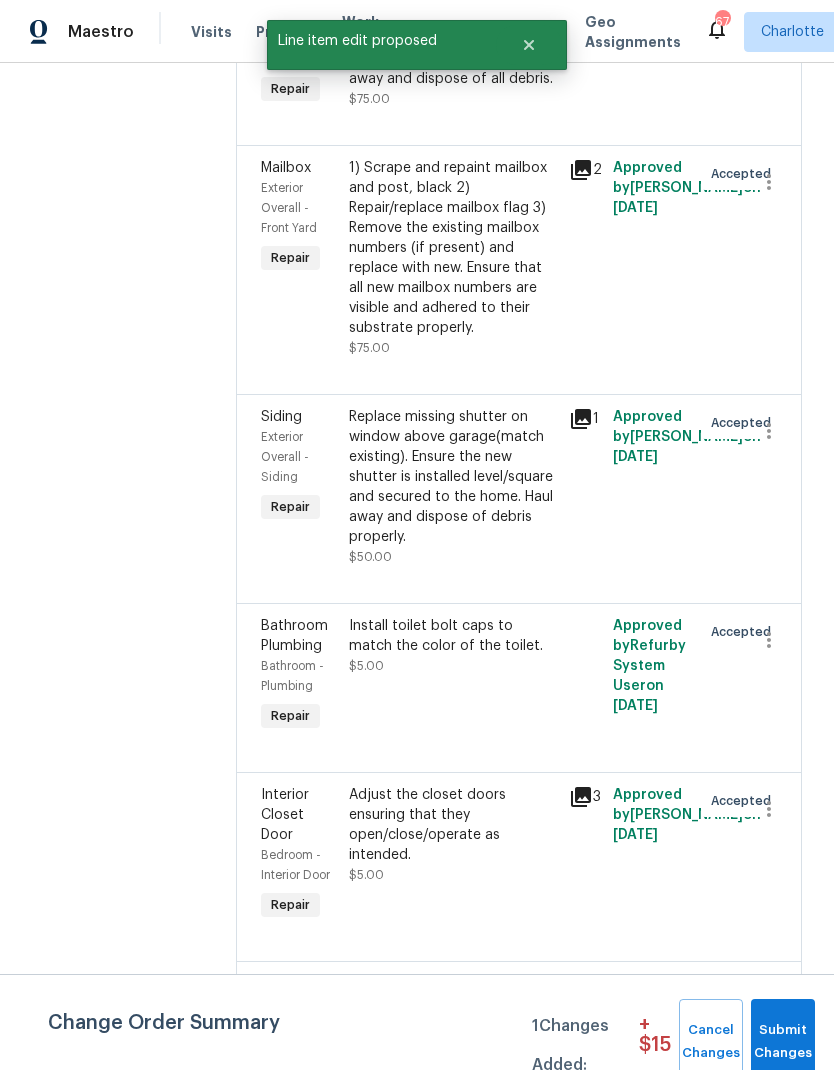scroll, scrollTop: 0, scrollLeft: 0, axis: both 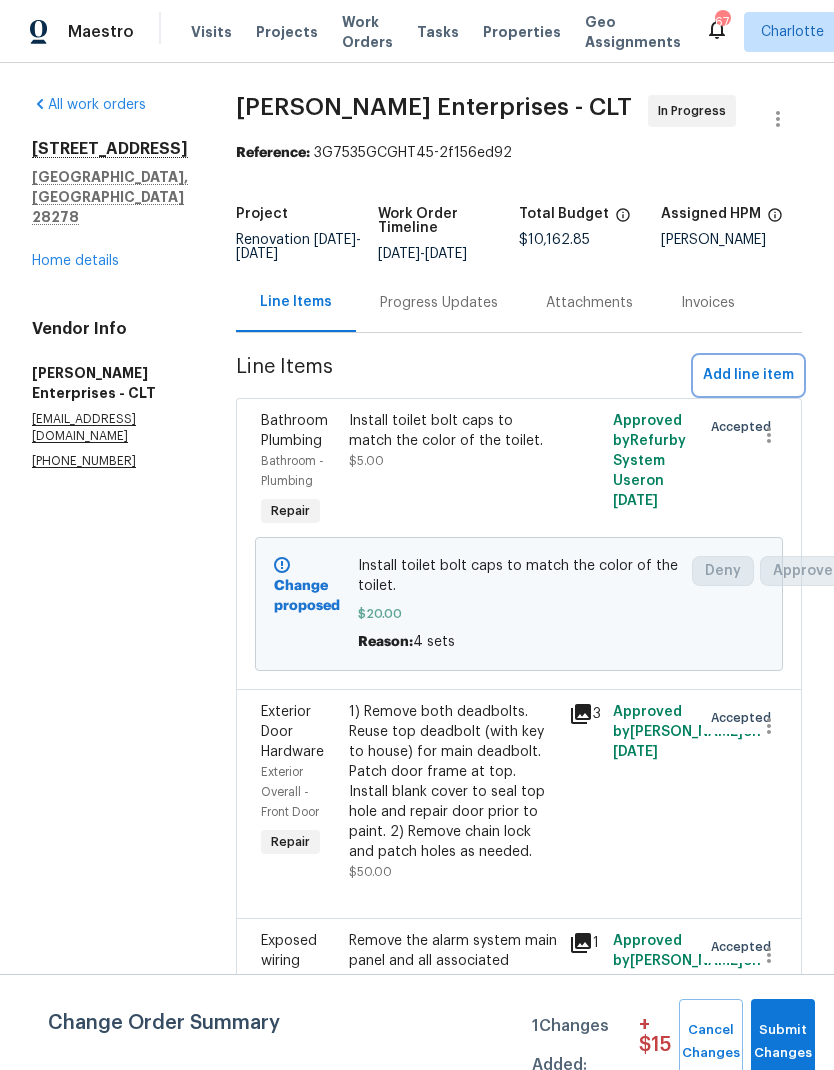 click on "Add line item" at bounding box center (748, 375) 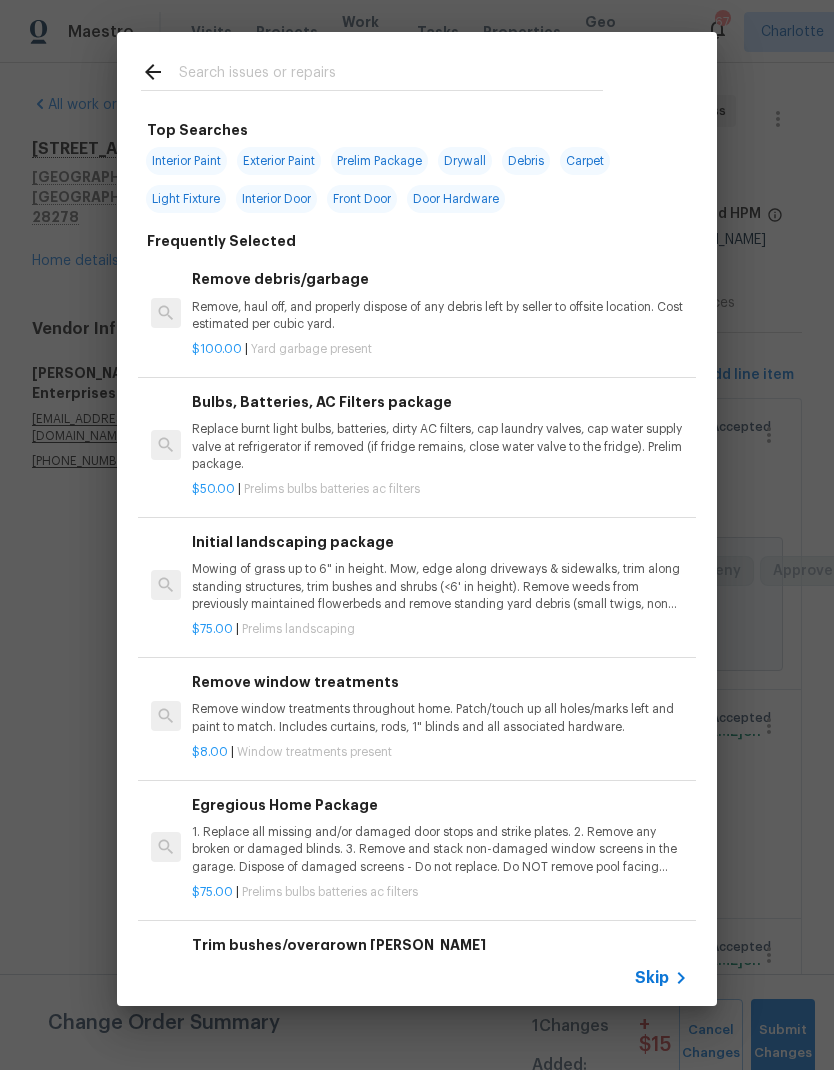 click at bounding box center [391, 75] 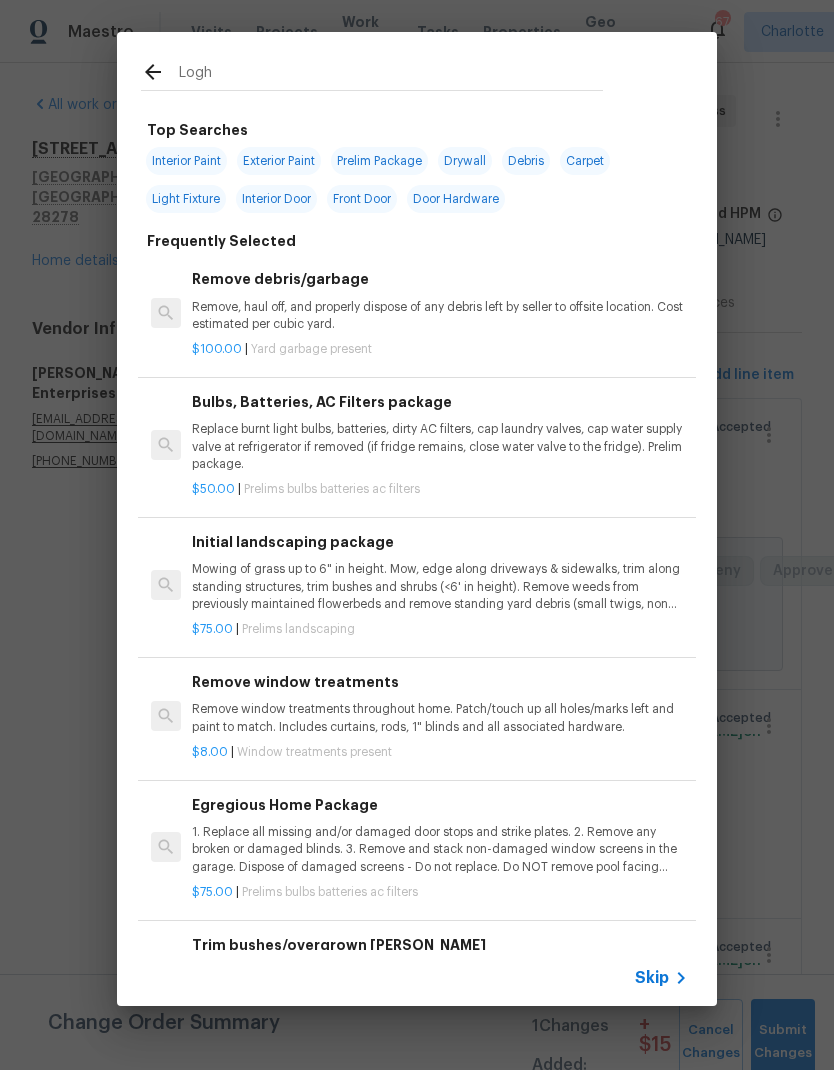 type on "Loght" 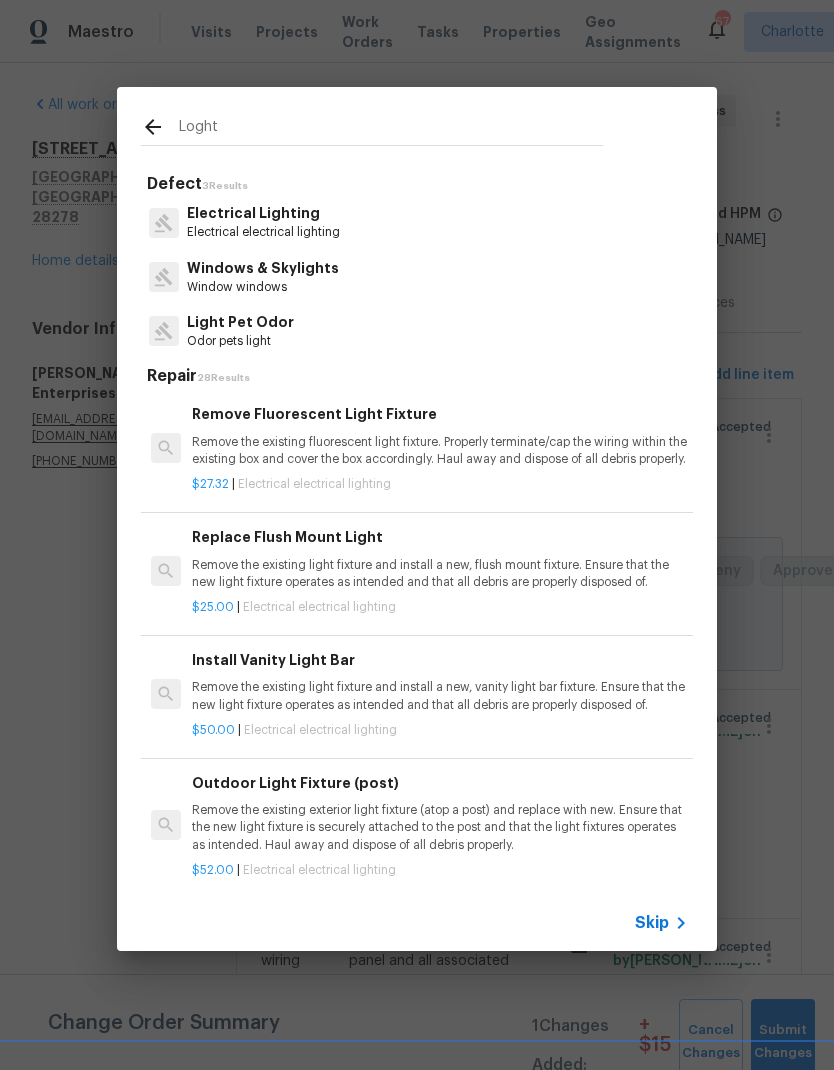 click on "Electrical Lighting" at bounding box center (263, 213) 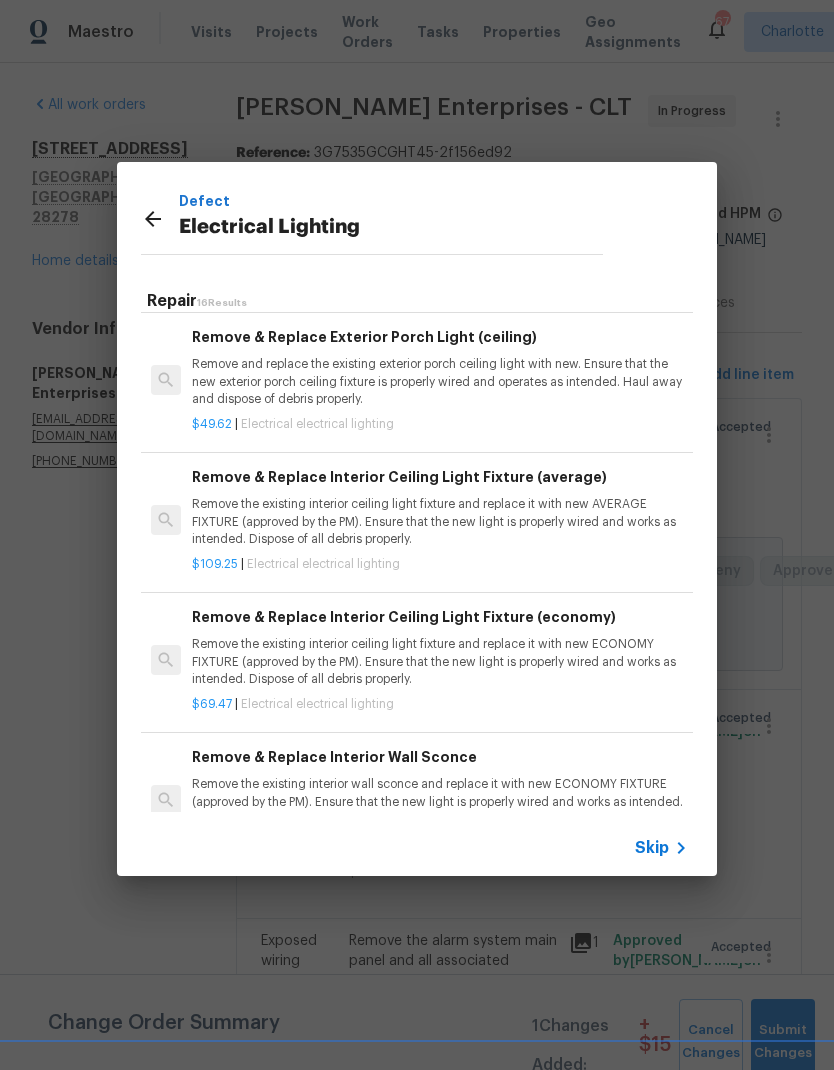click on "Remove the existing interior ceiling light fixture and replace it with new AVERAGE FIXTURE (approved by the PM). Ensure that the new light is properly wired and works as intended. Dispose of all debris properly." at bounding box center [440, 521] 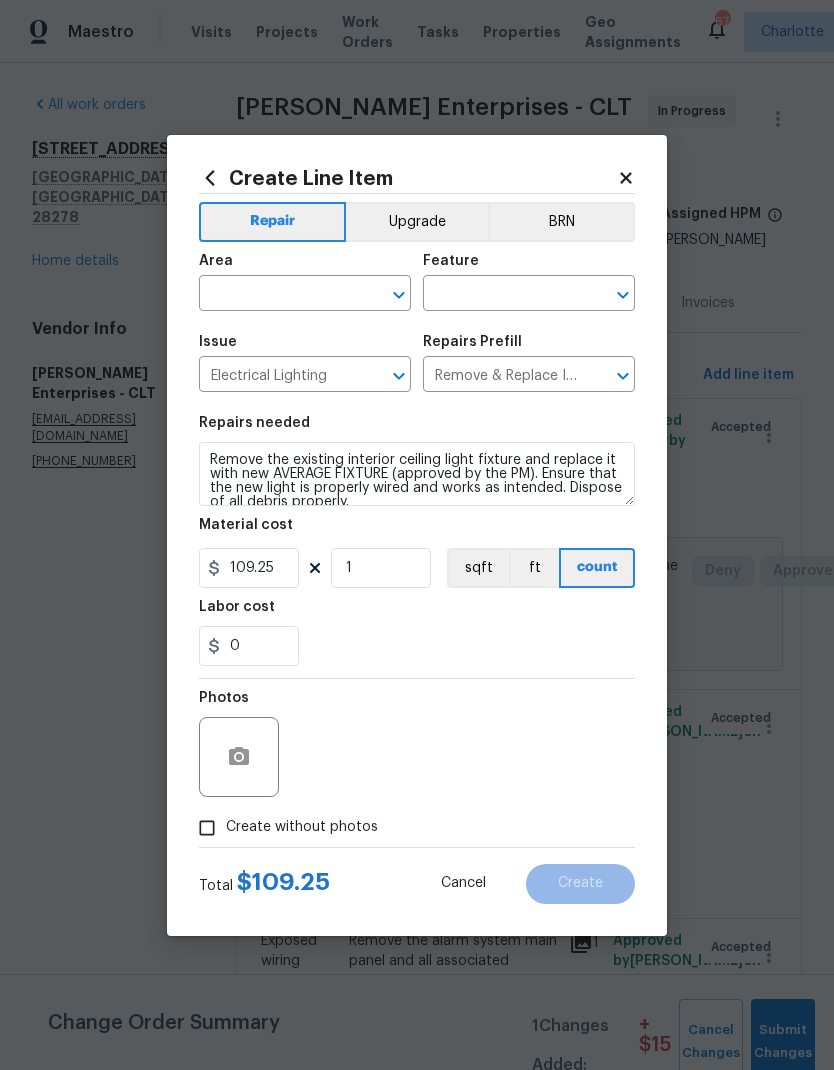 click at bounding box center [277, 295] 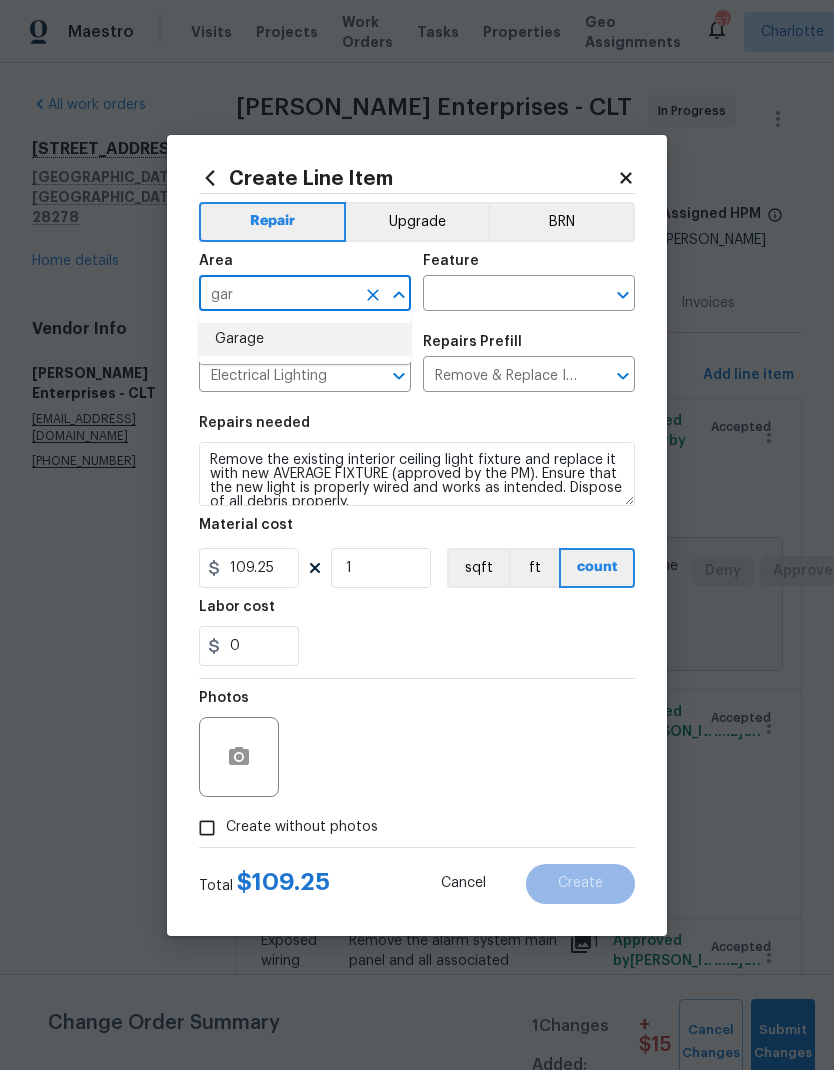 click on "Garage" at bounding box center (305, 339) 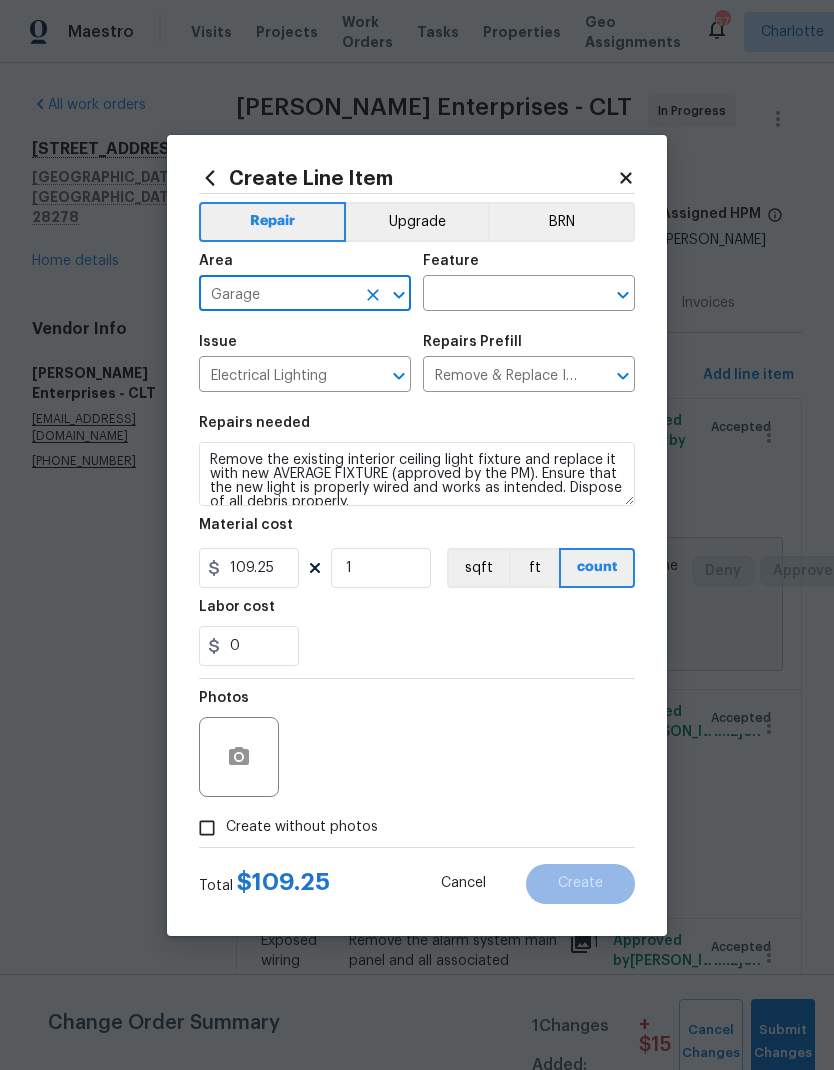click at bounding box center (501, 295) 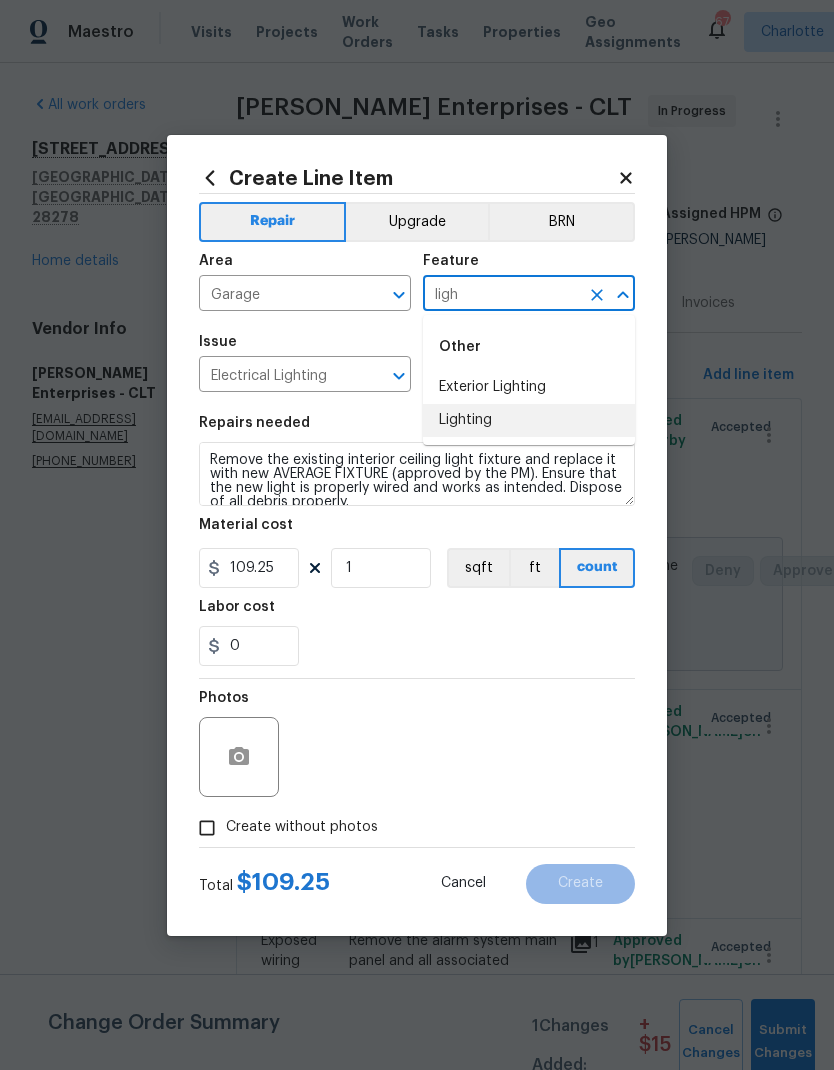 click on "Lighting" at bounding box center (529, 420) 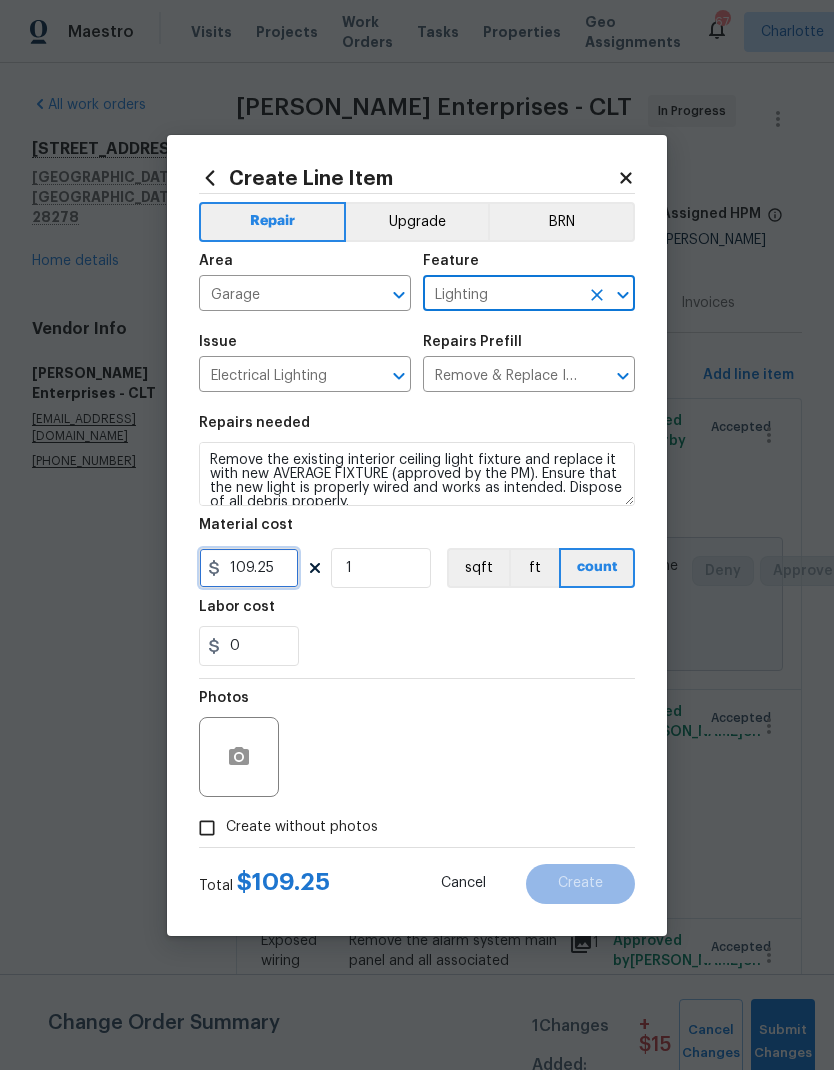click on "109.25" at bounding box center [249, 568] 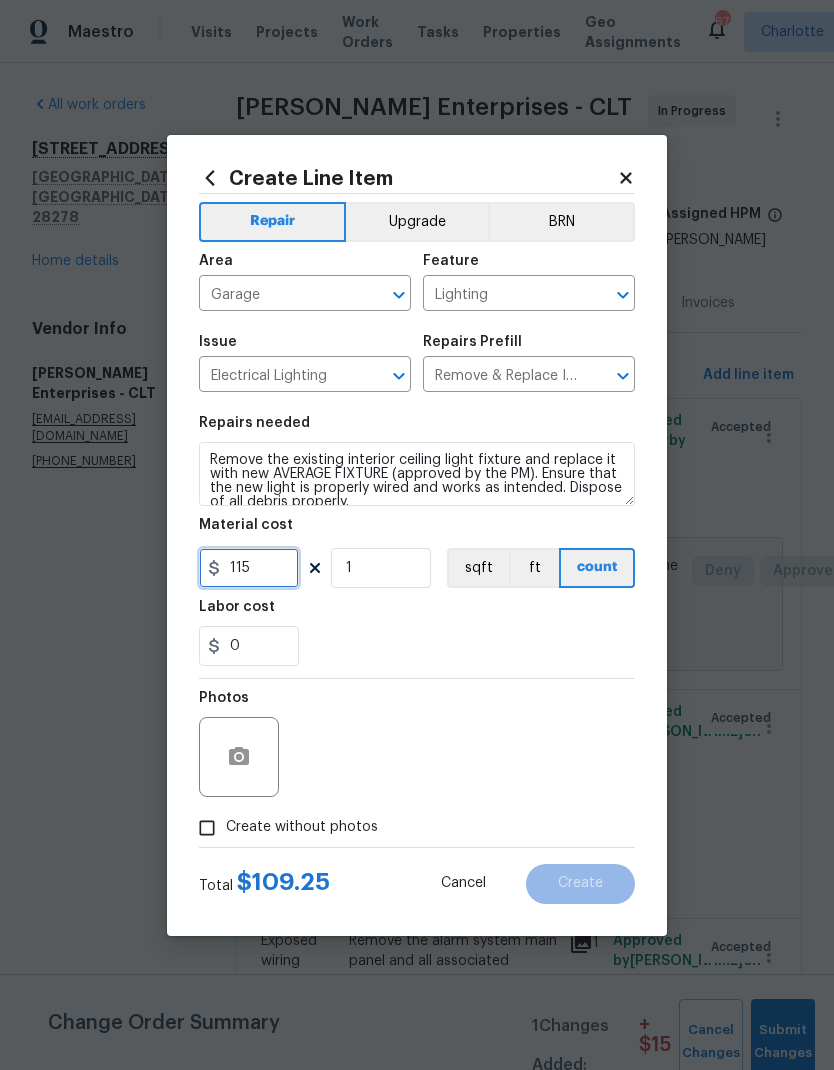 type on "115" 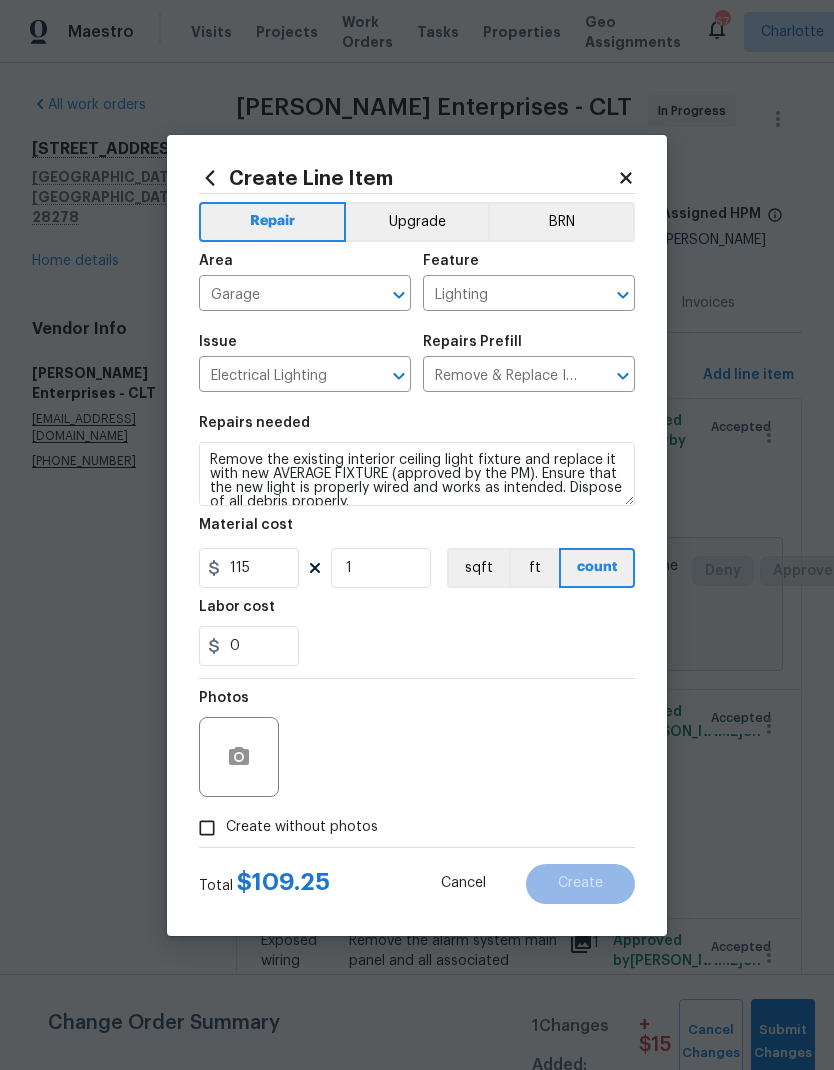 click on "0" at bounding box center [417, 646] 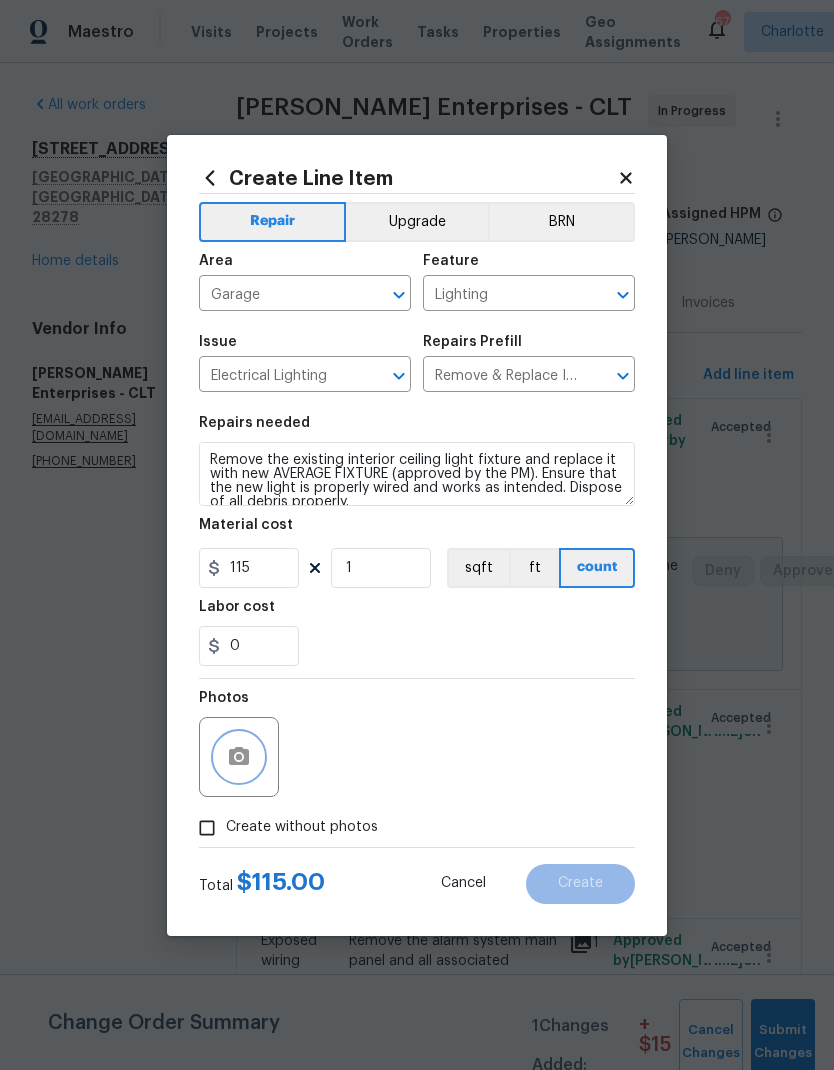 click at bounding box center [239, 757] 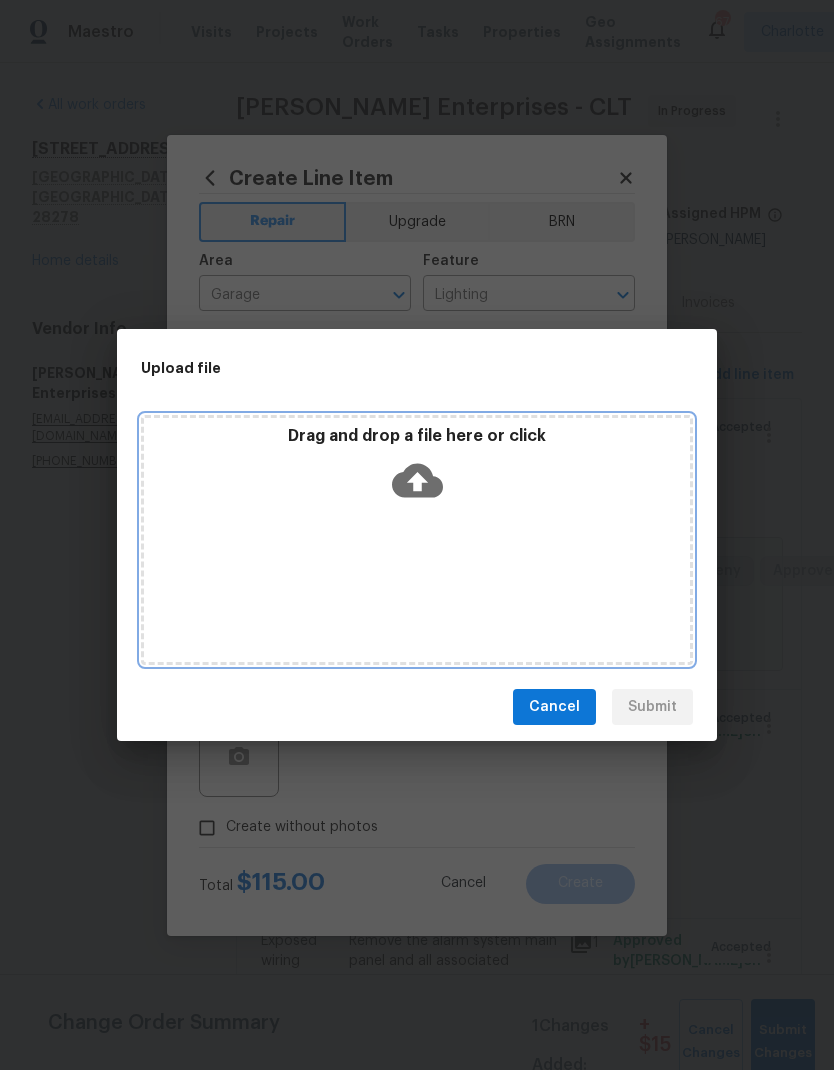 click on "Drag and drop a file here or click" at bounding box center (417, 540) 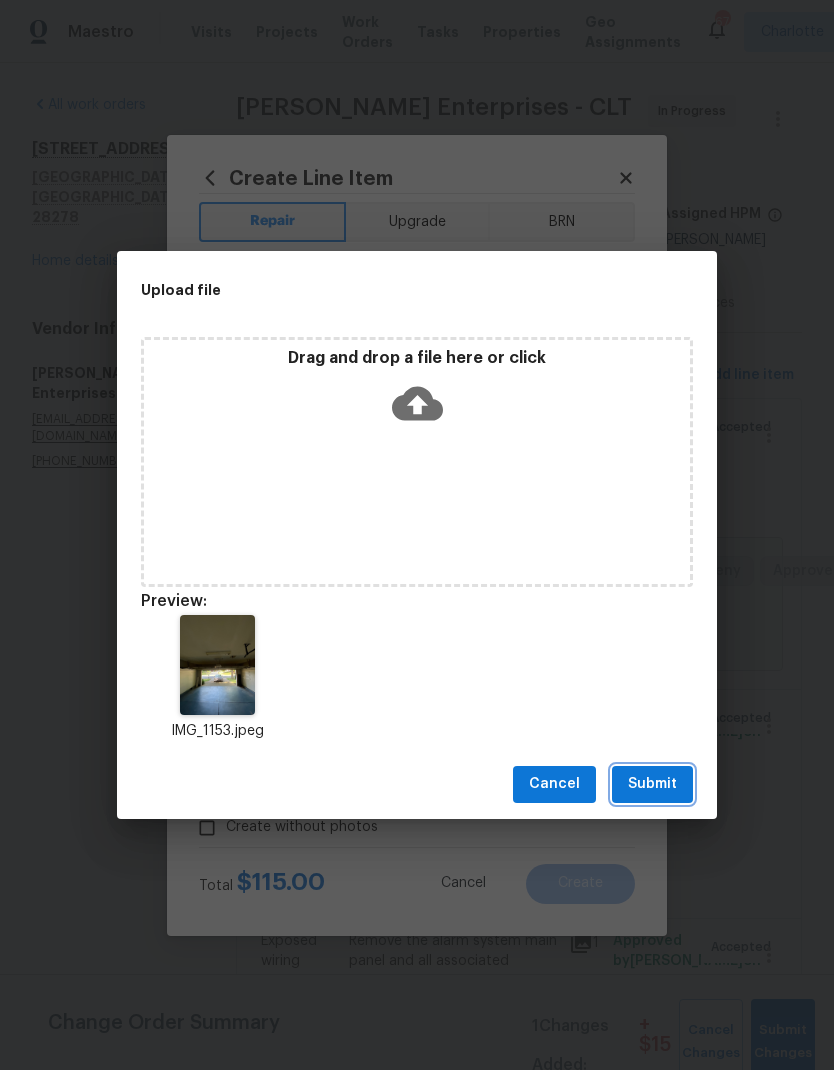 click on "Submit" at bounding box center [652, 784] 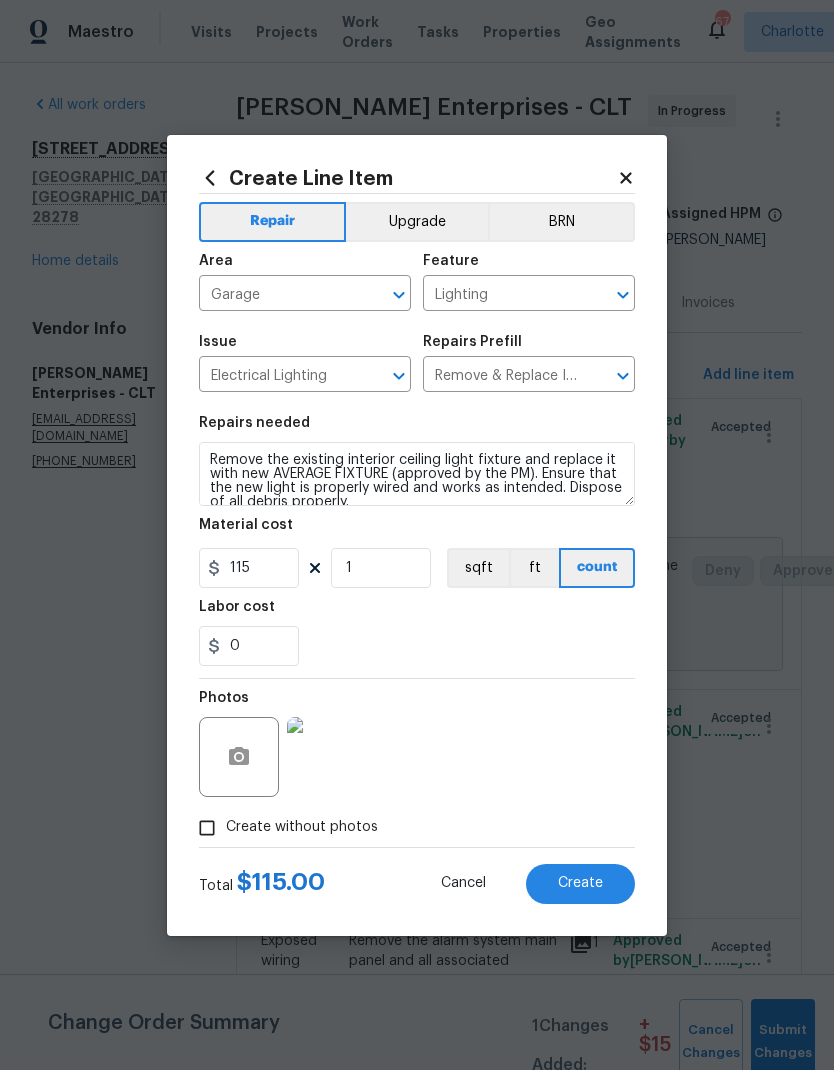 click on "Create" at bounding box center (580, 884) 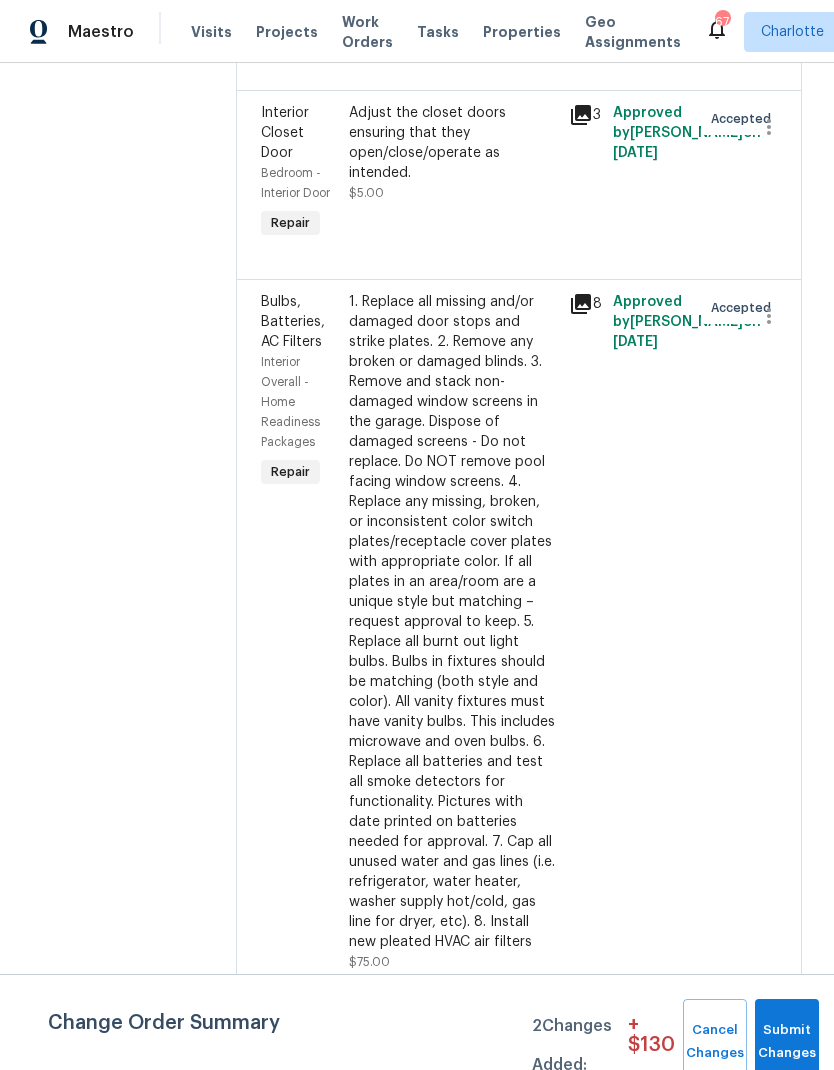 scroll, scrollTop: 5316, scrollLeft: 0, axis: vertical 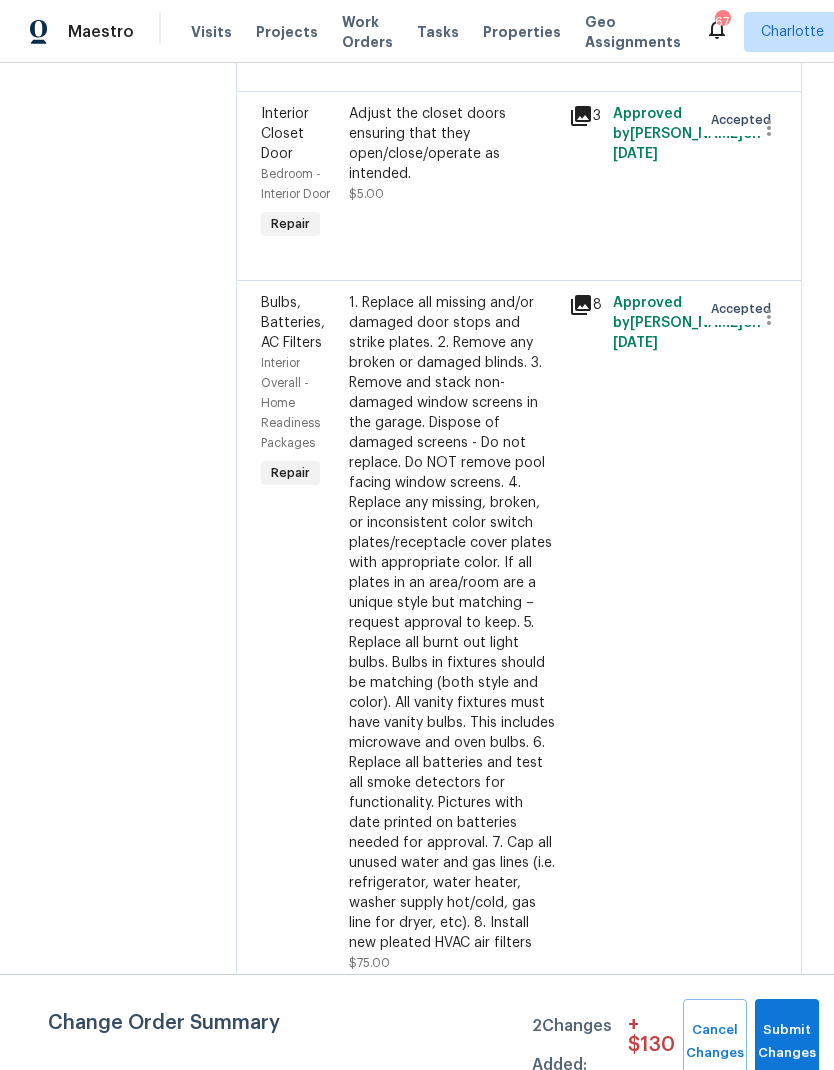 click on "Bulbs, Batteries, AC Filters" at bounding box center [299, 323] 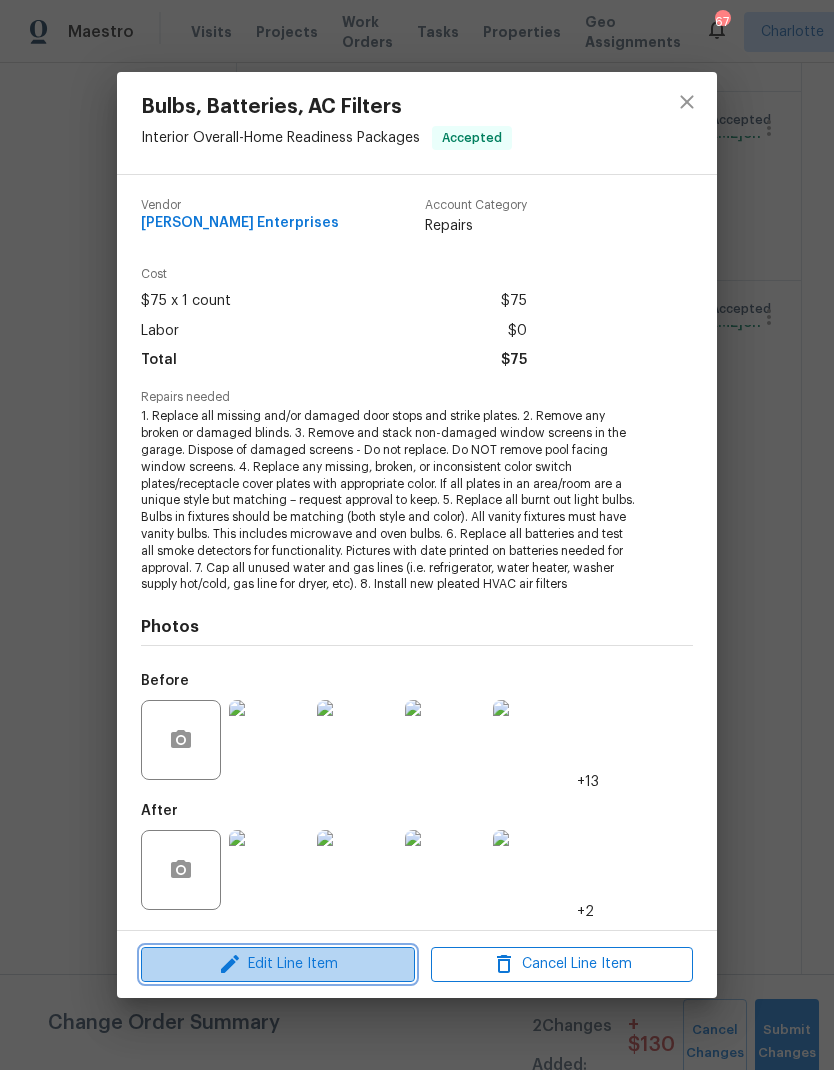 click on "Edit Line Item" at bounding box center (278, 964) 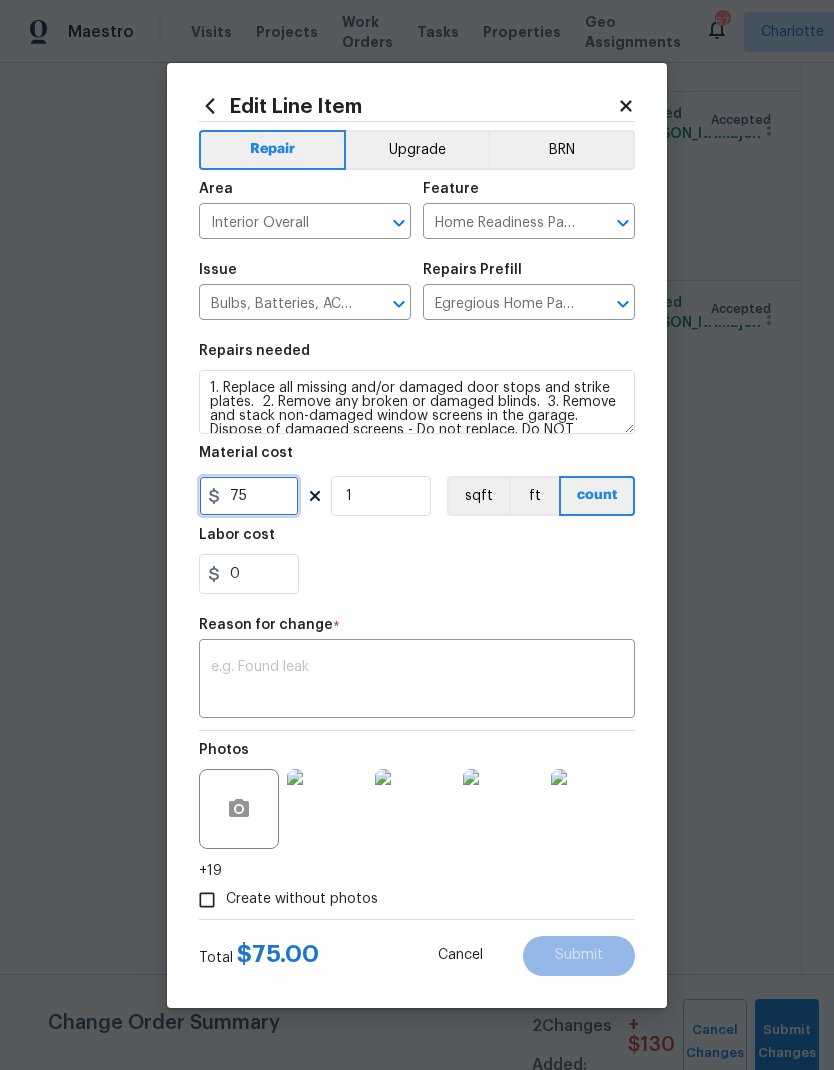 click on "75" at bounding box center (249, 496) 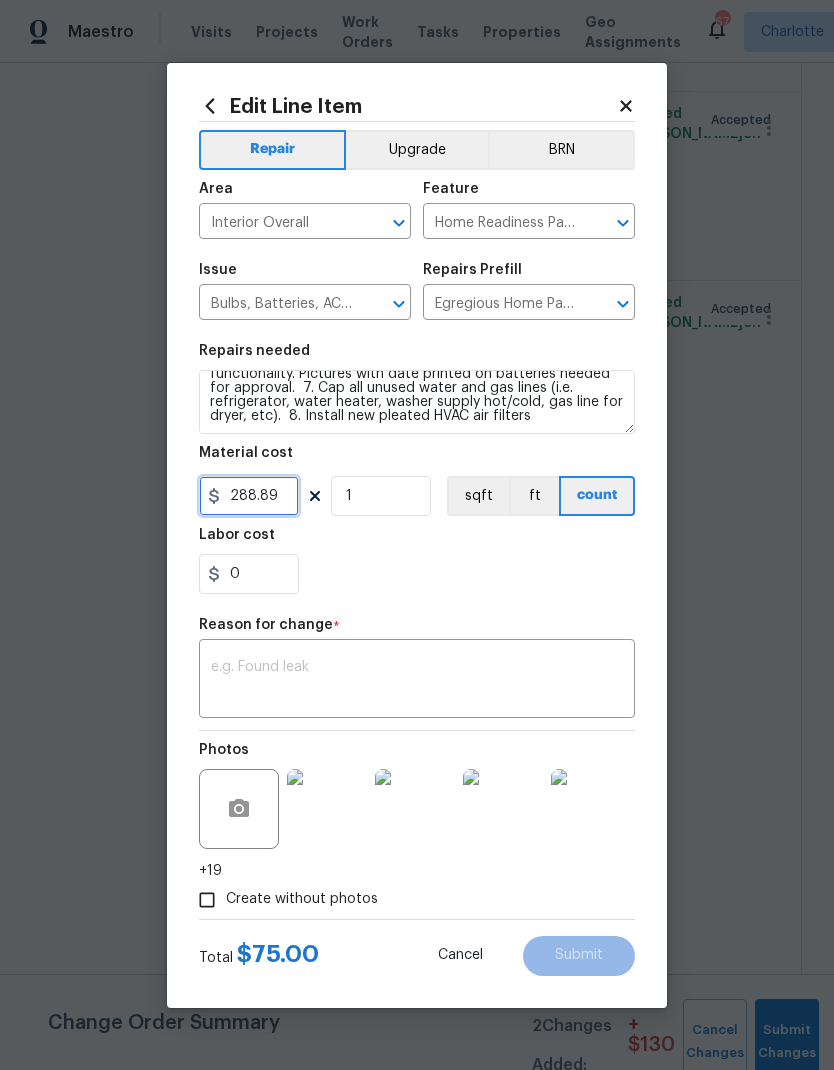 scroll, scrollTop: 182, scrollLeft: 0, axis: vertical 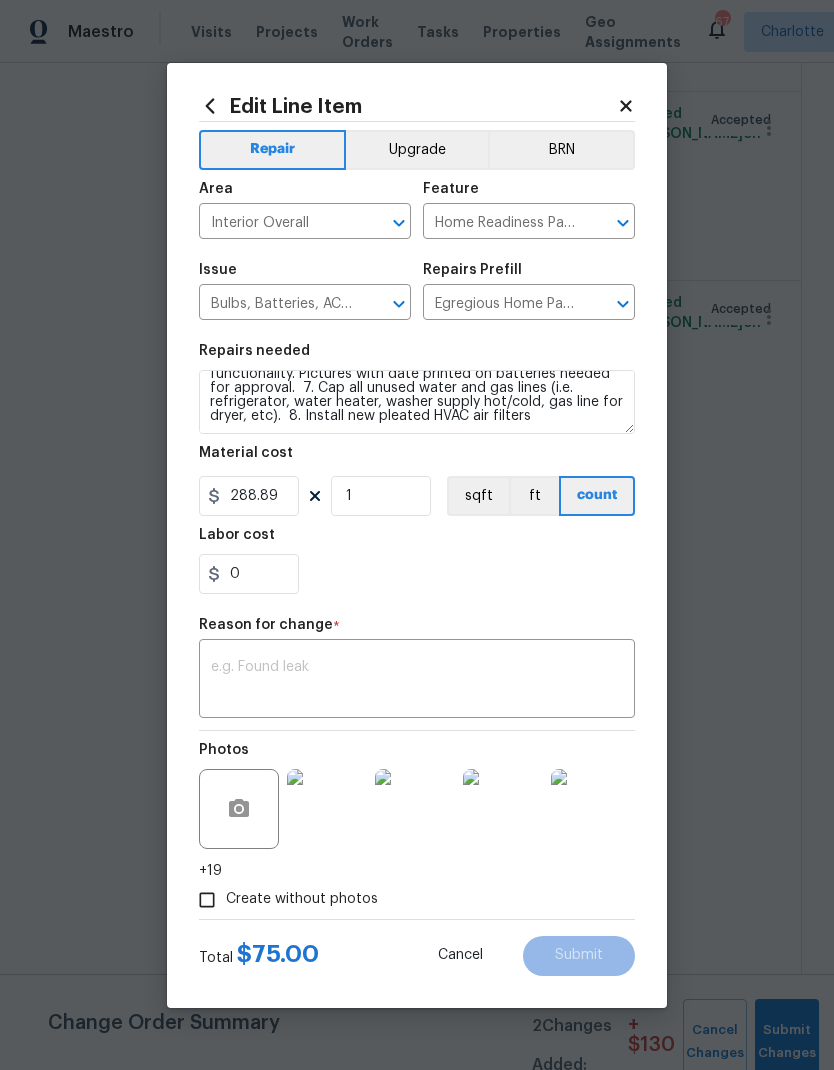 click on "0" at bounding box center (417, 574) 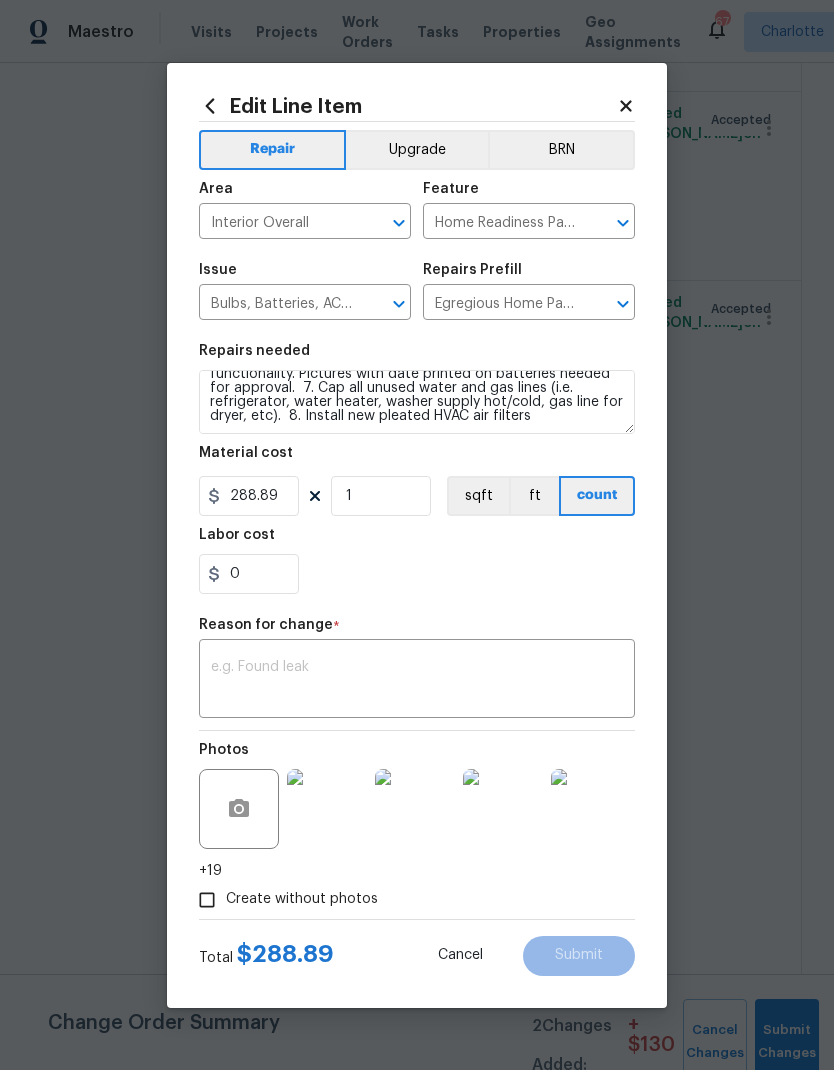 click at bounding box center (417, 681) 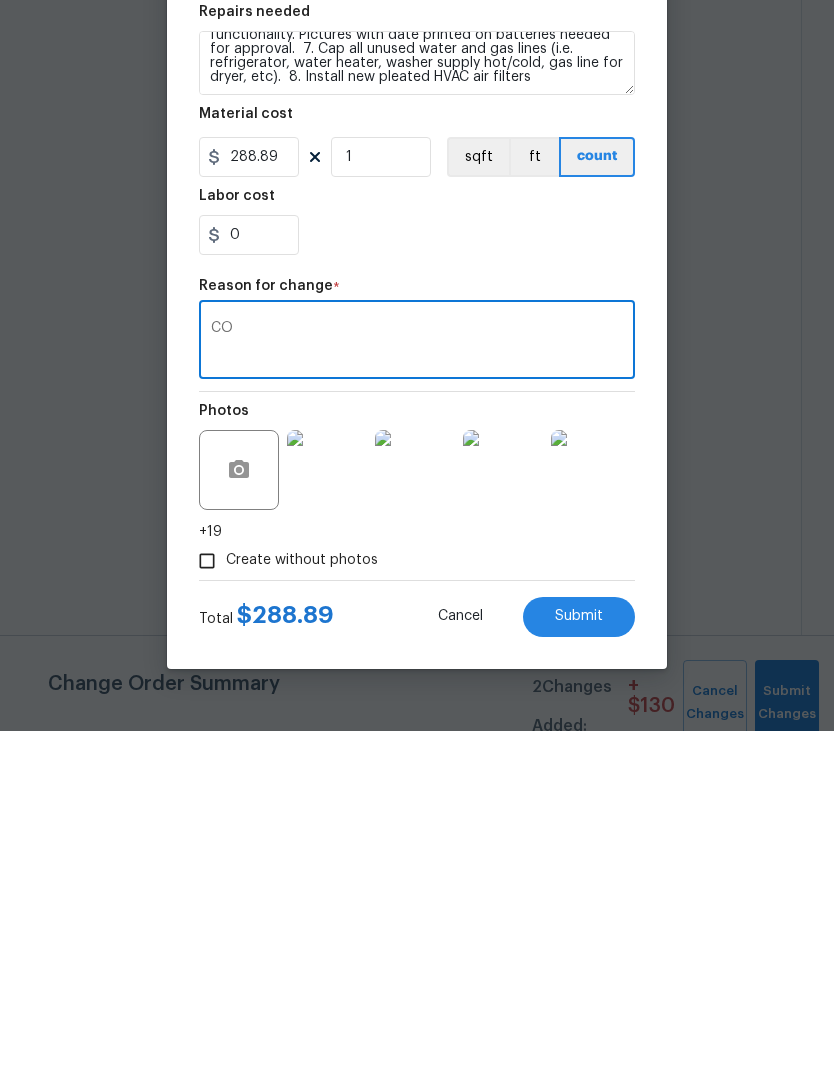 type on "CO" 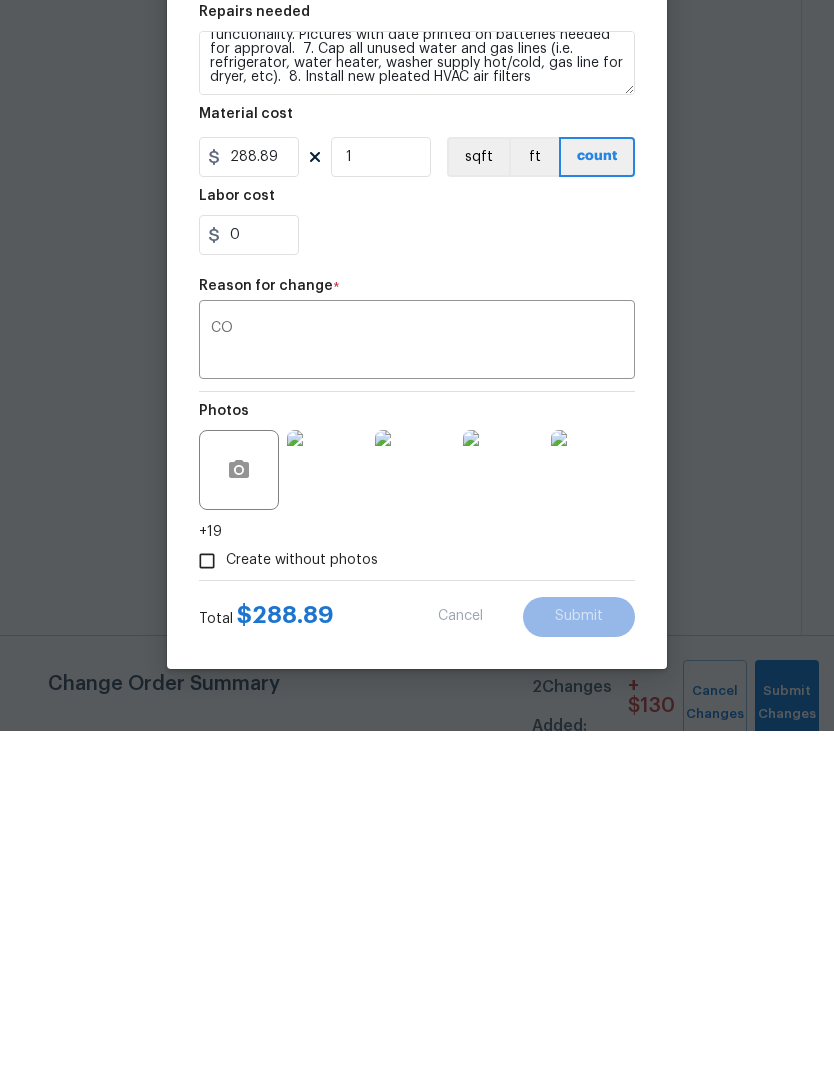 scroll, scrollTop: 80, scrollLeft: 0, axis: vertical 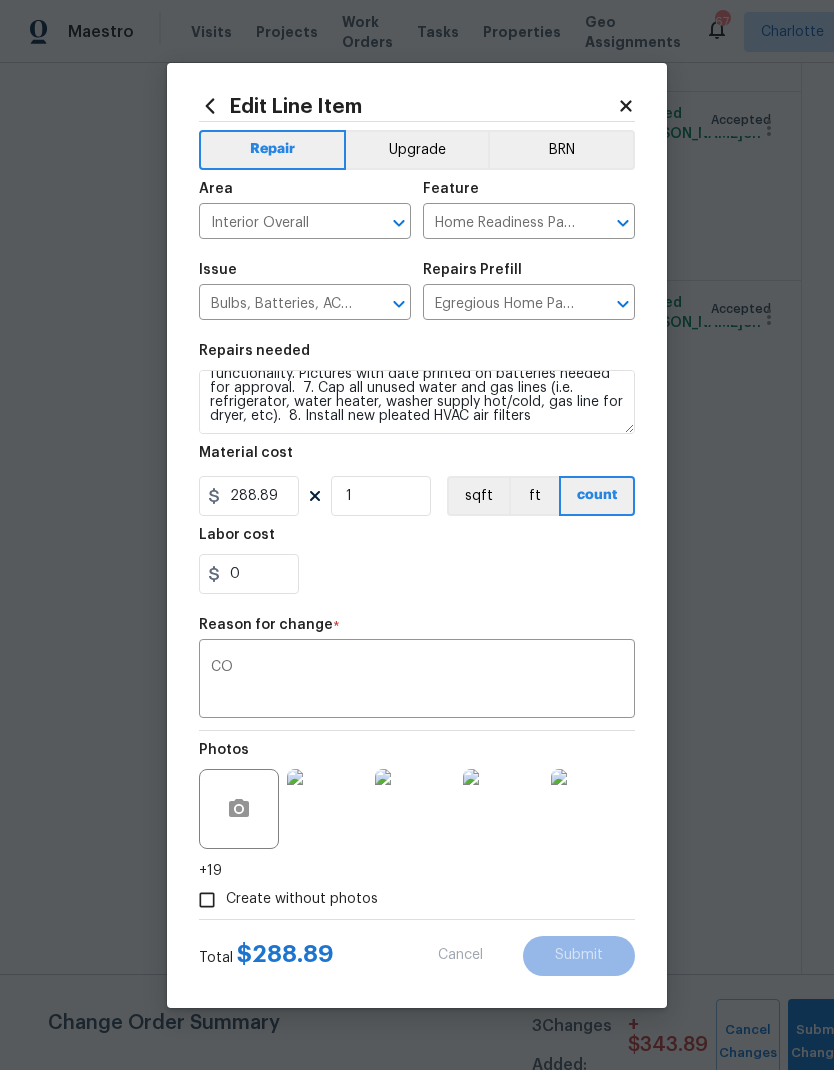 type on "75" 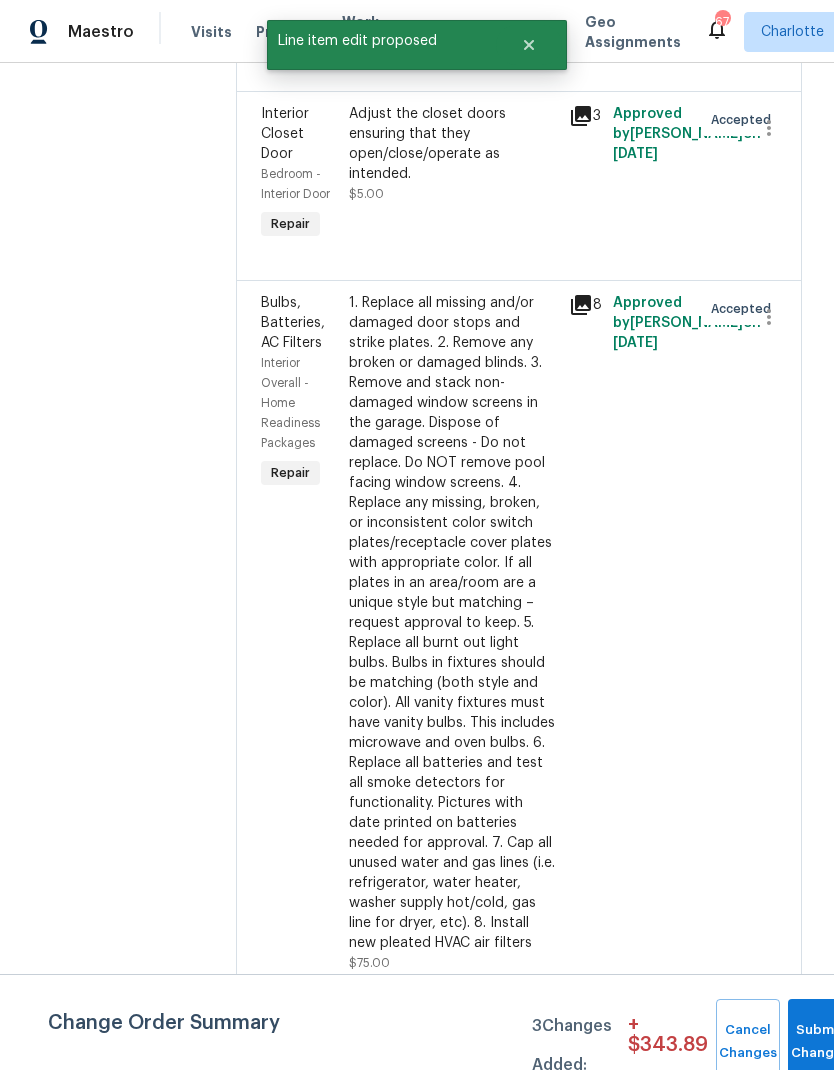 scroll, scrollTop: 0, scrollLeft: 0, axis: both 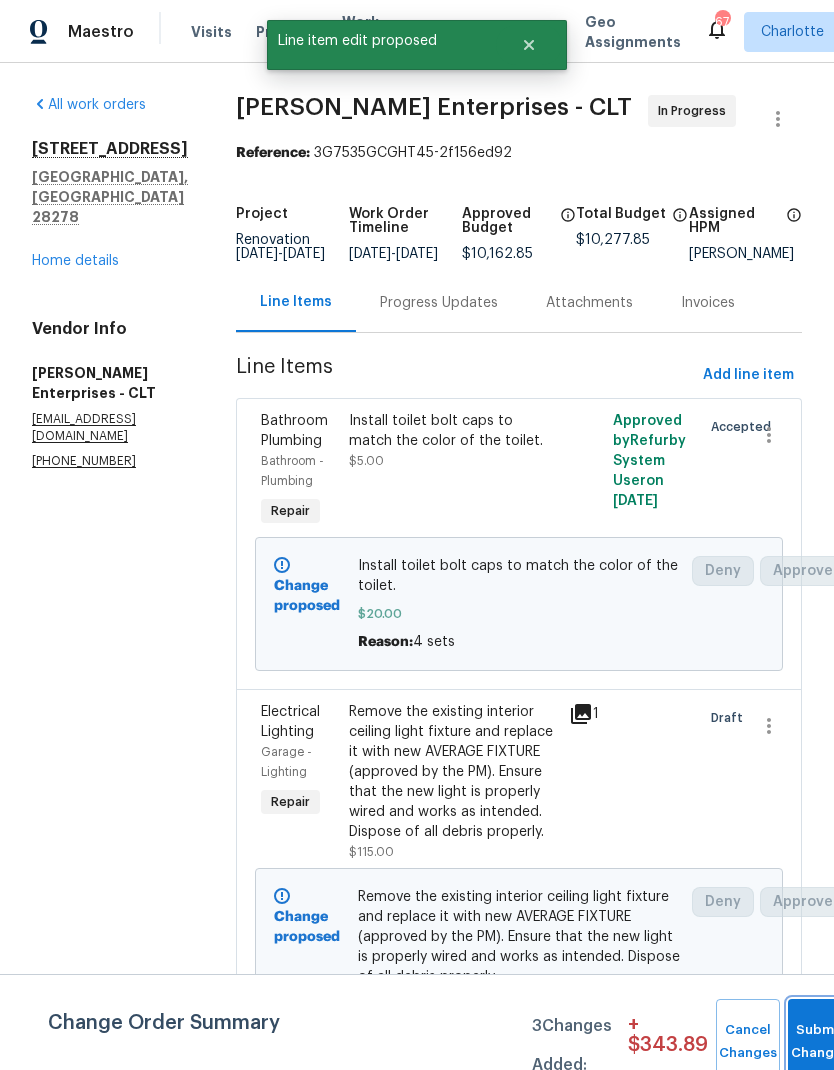 click on "Submit Changes" at bounding box center [820, 1042] 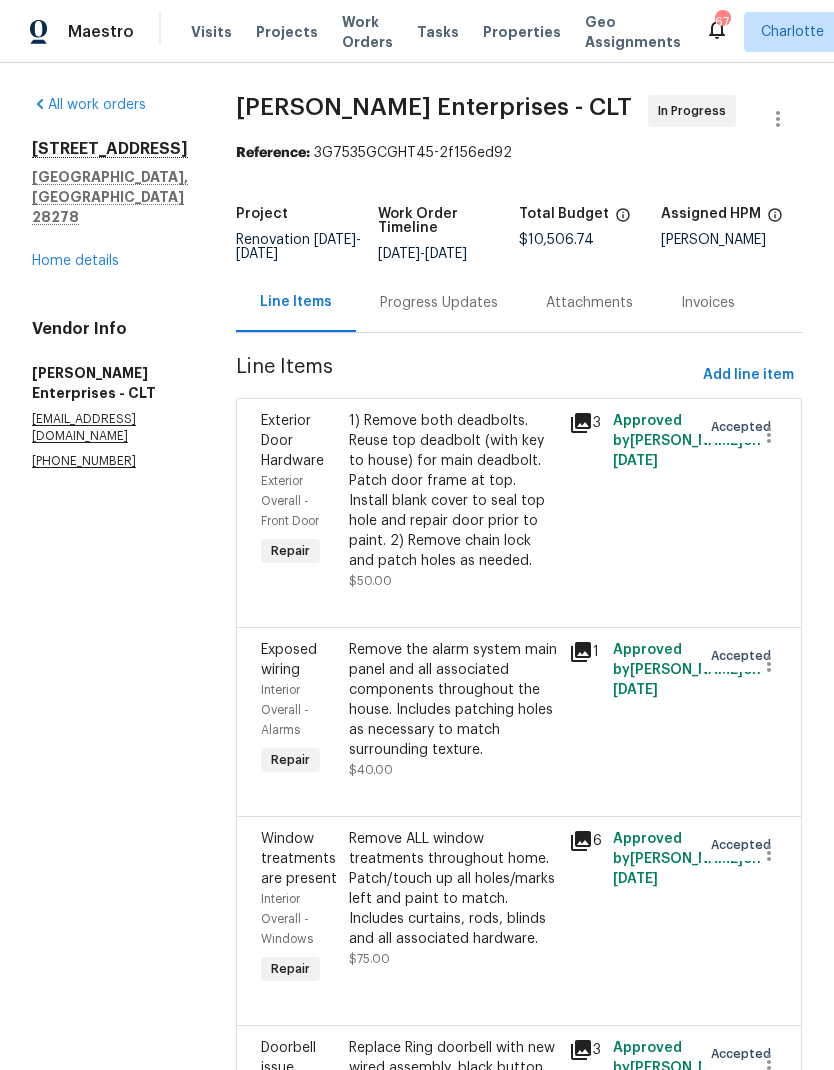 click on "Home details" at bounding box center (75, 261) 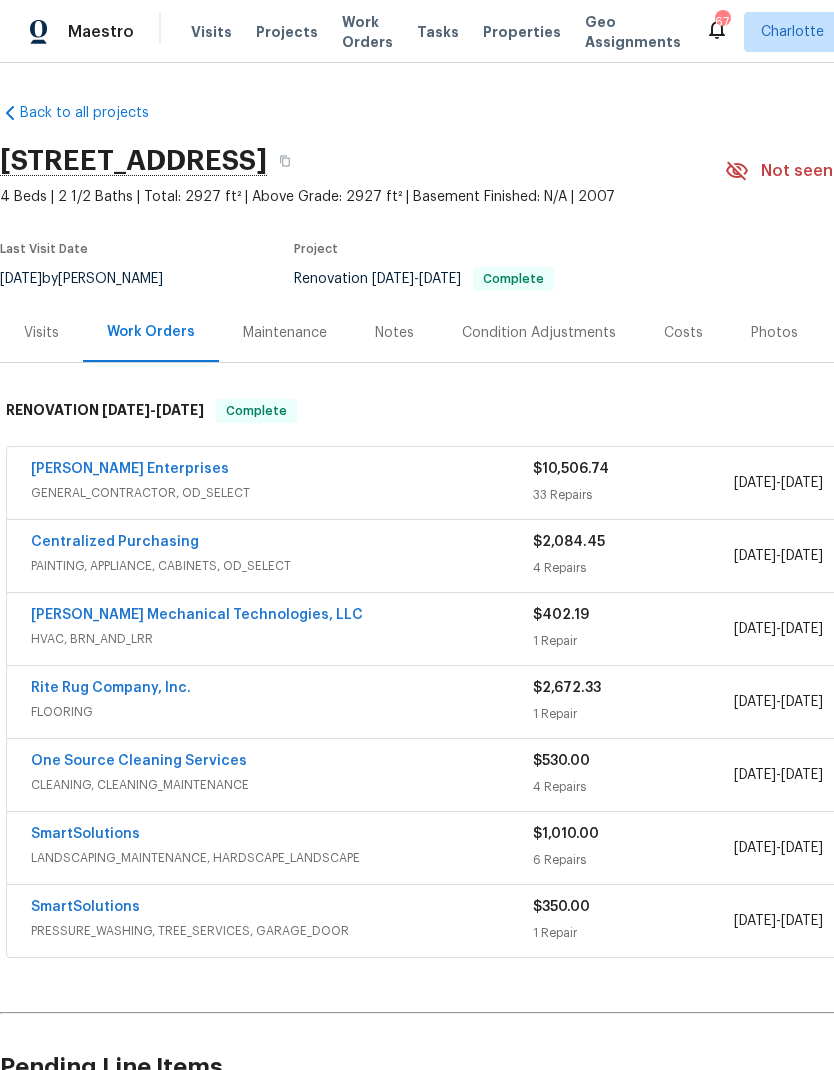 click on "Costs" at bounding box center (683, 333) 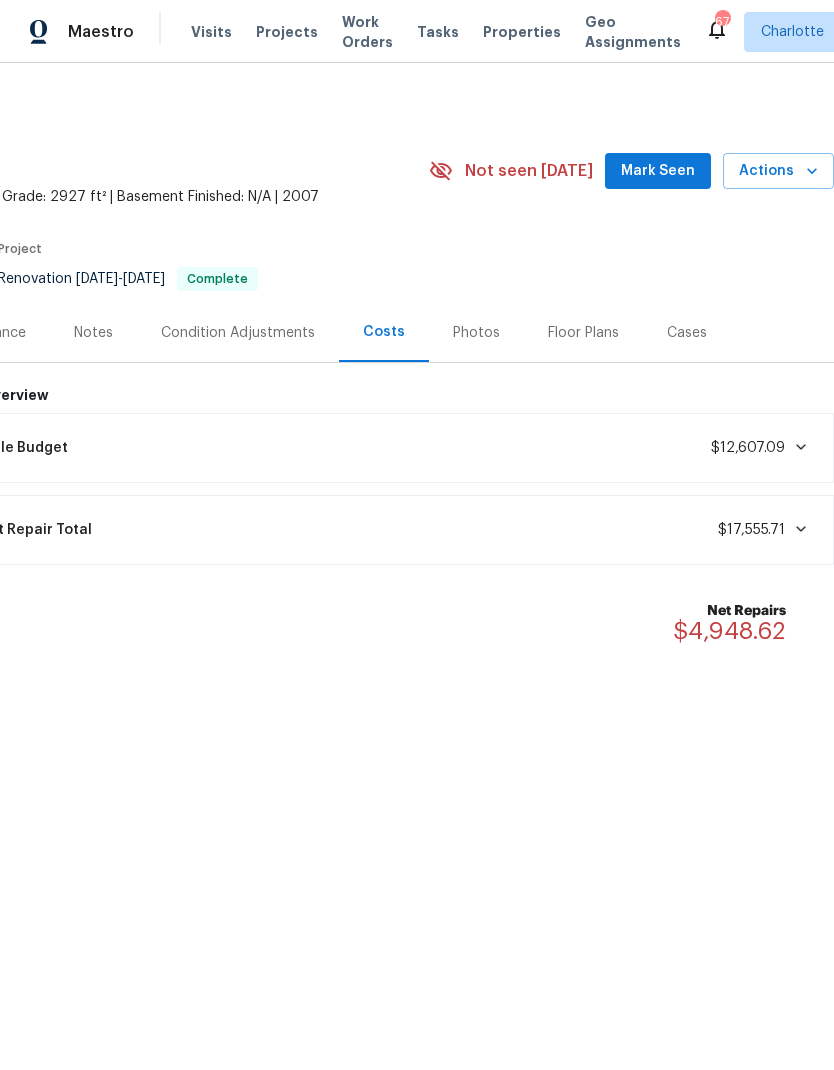 scroll, scrollTop: 0, scrollLeft: 296, axis: horizontal 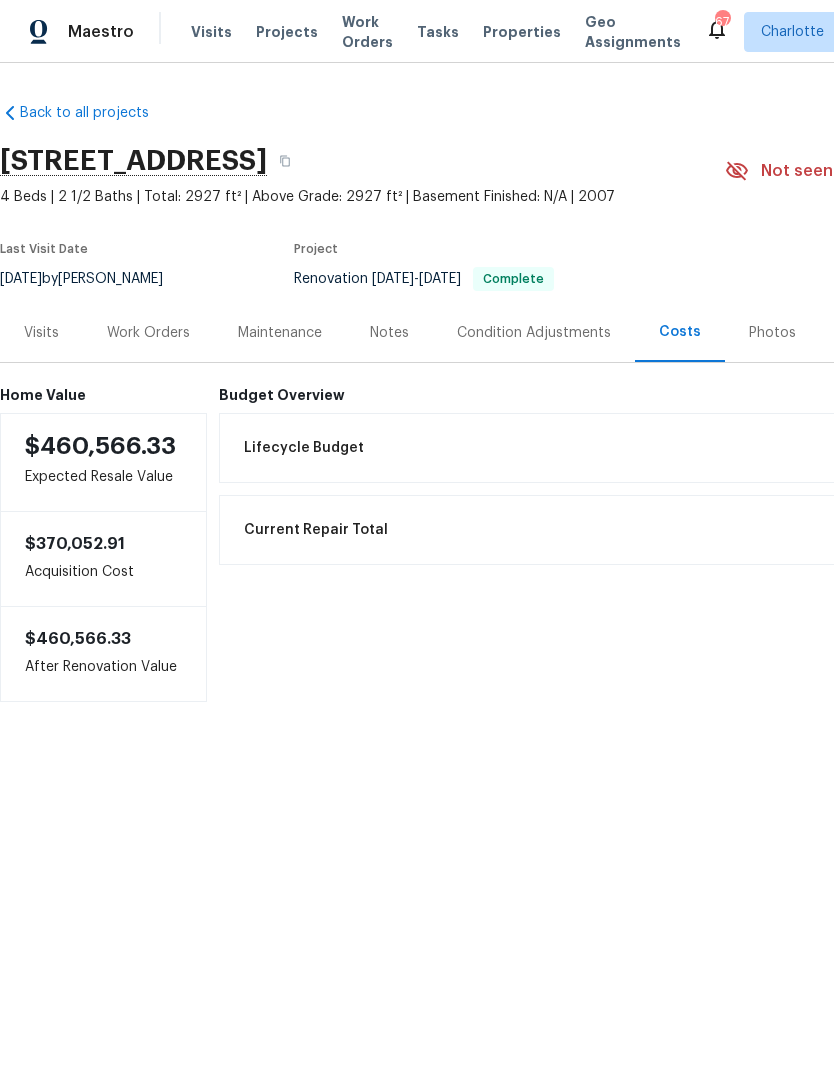 click on "Work Orders" at bounding box center (148, 332) 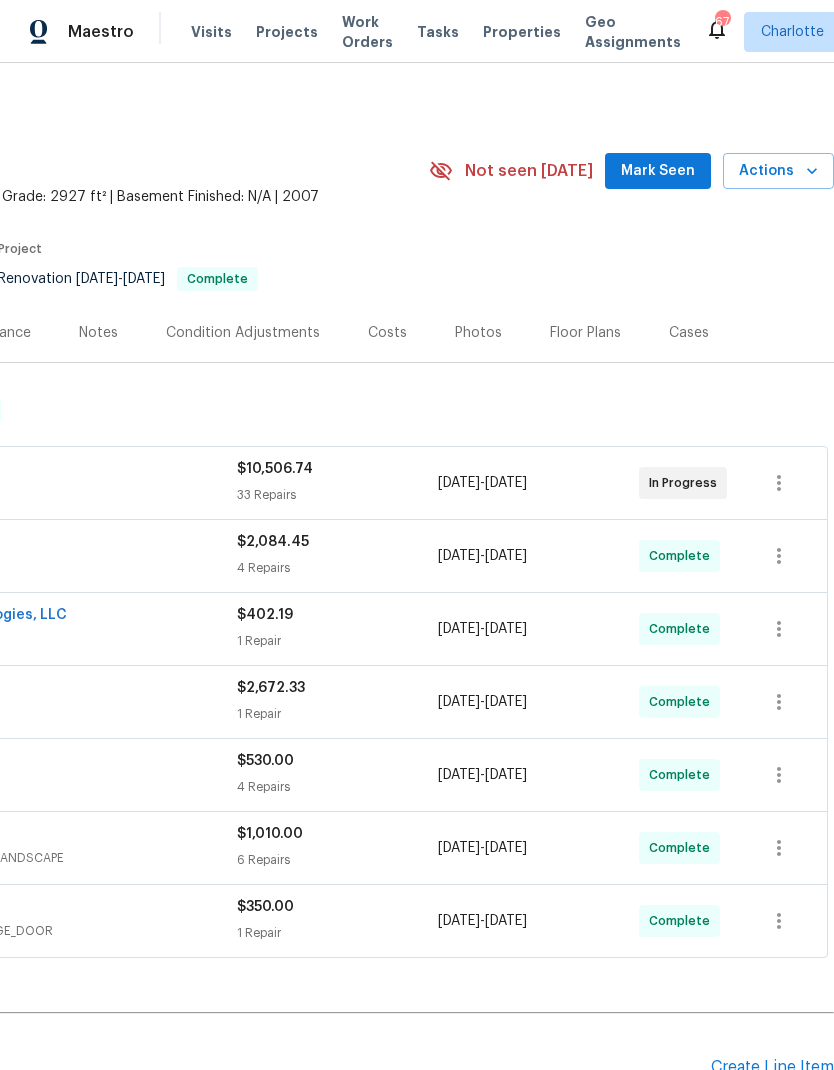 scroll, scrollTop: 0, scrollLeft: 296, axis: horizontal 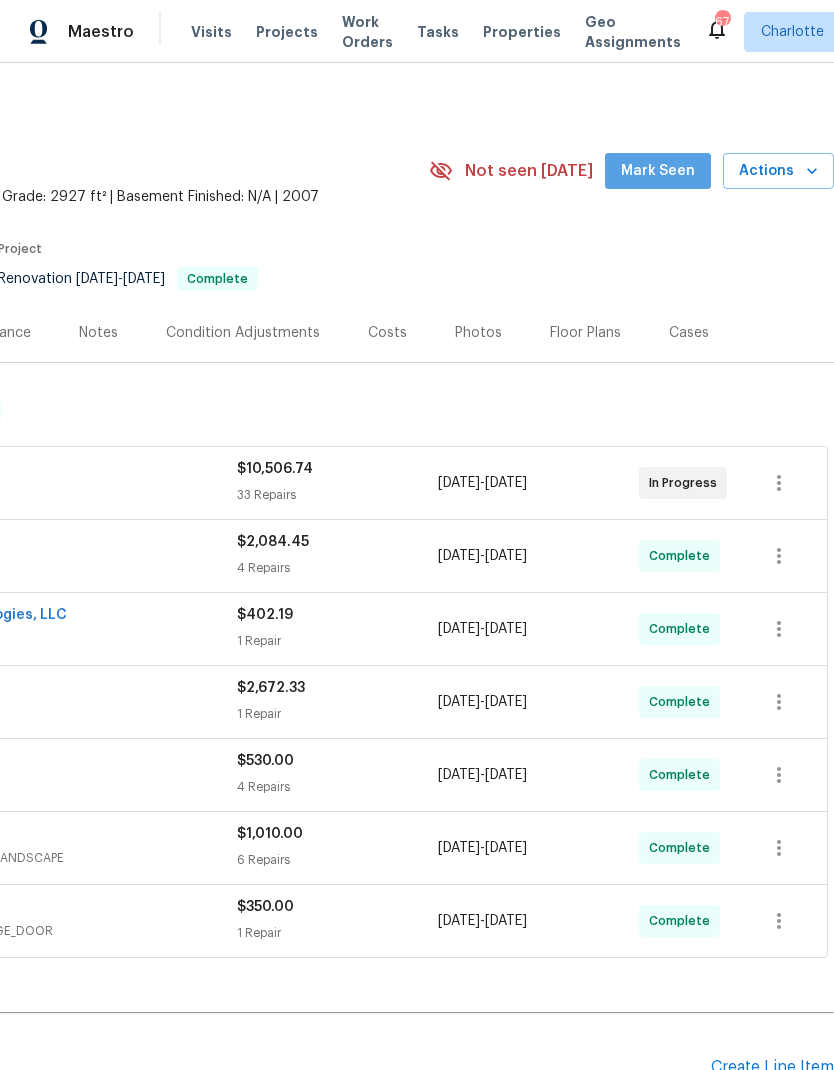 click on "Mark Seen" at bounding box center [658, 171] 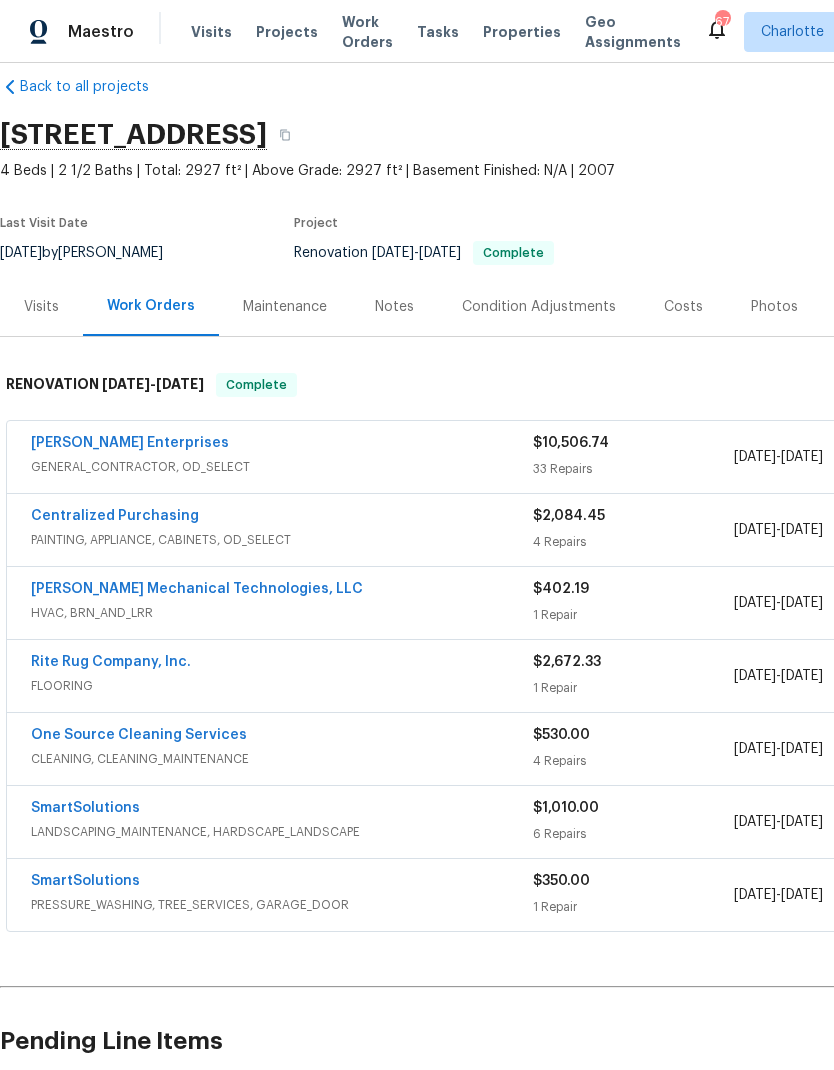scroll, scrollTop: 27, scrollLeft: 0, axis: vertical 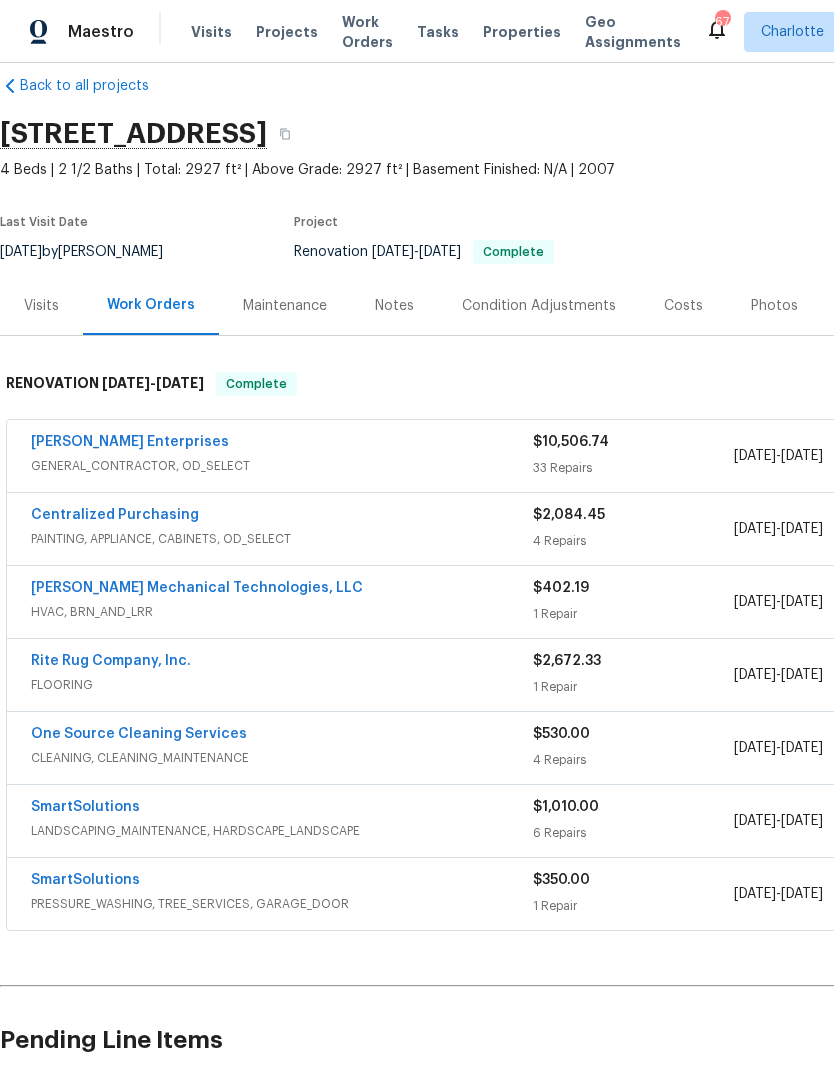 click on "One Source Cleaning Services" at bounding box center [139, 734] 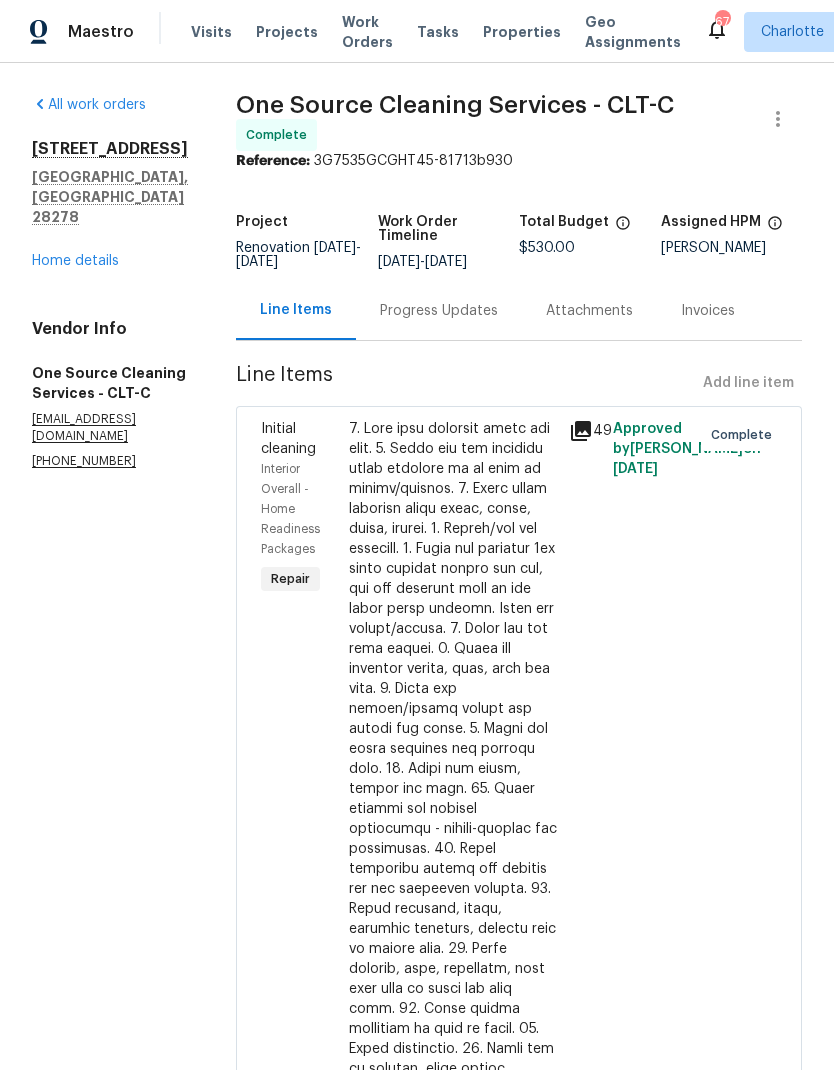 click 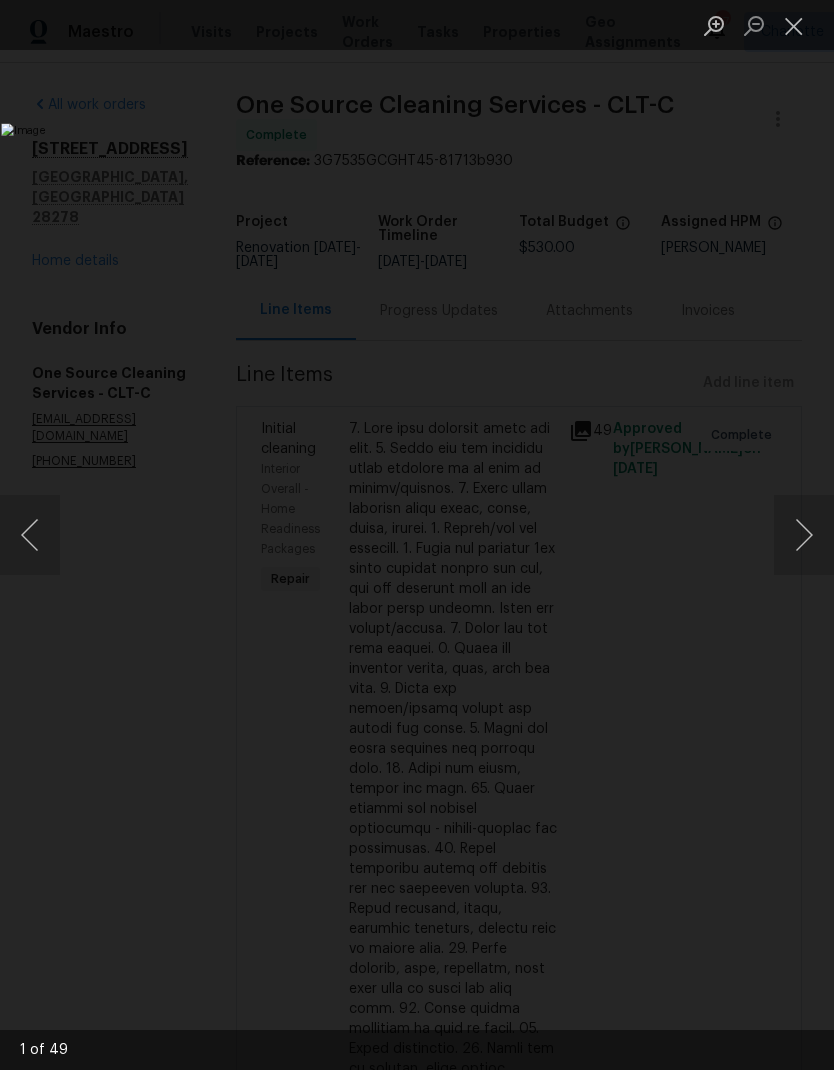 click at bounding box center (804, 535) 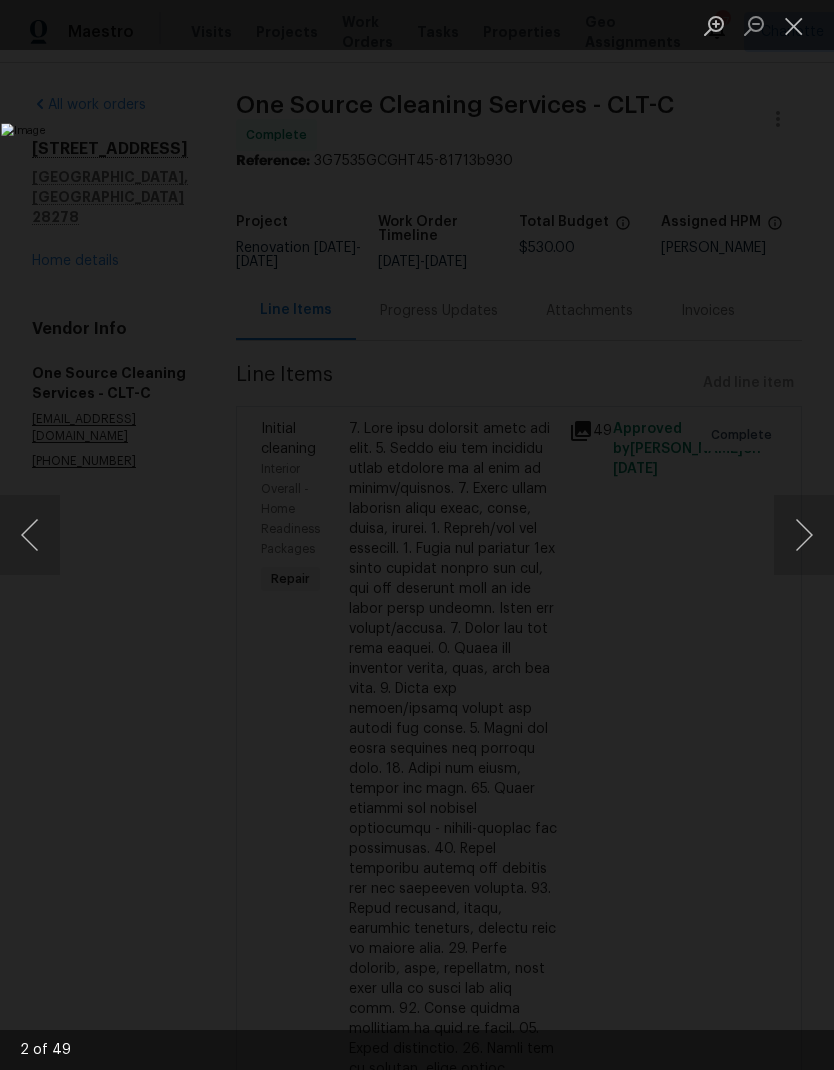 click at bounding box center [804, 535] 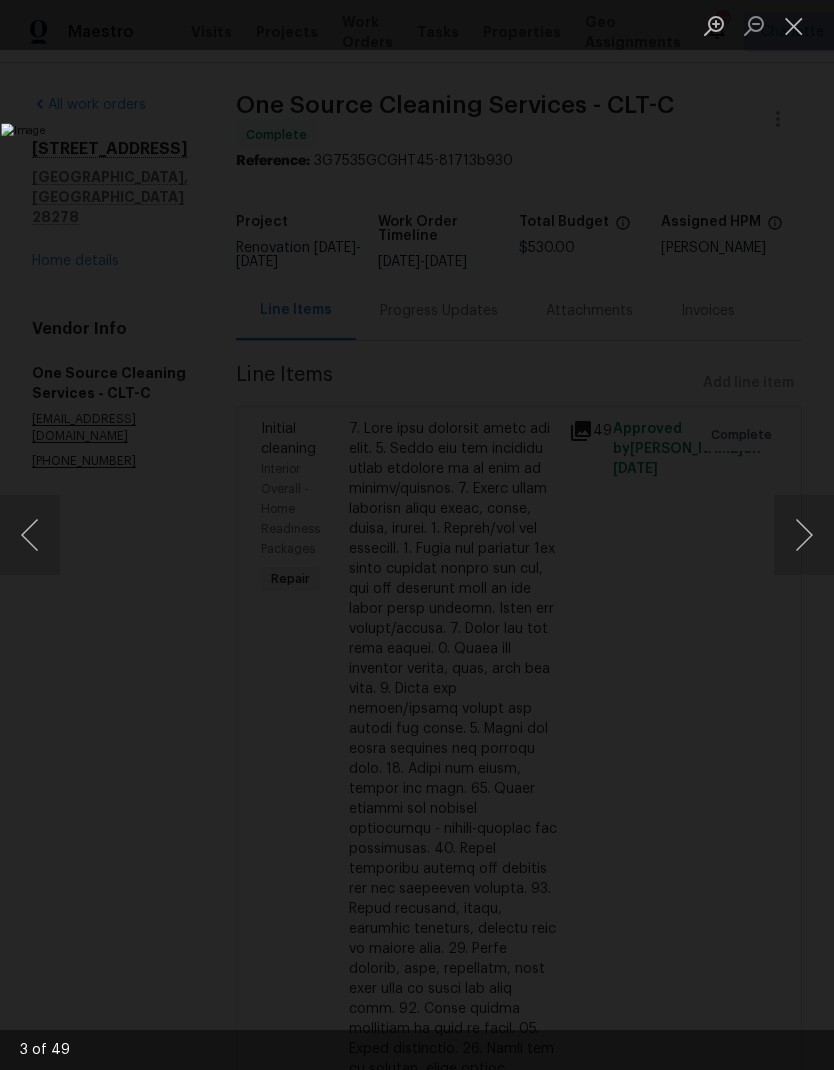click at bounding box center (804, 535) 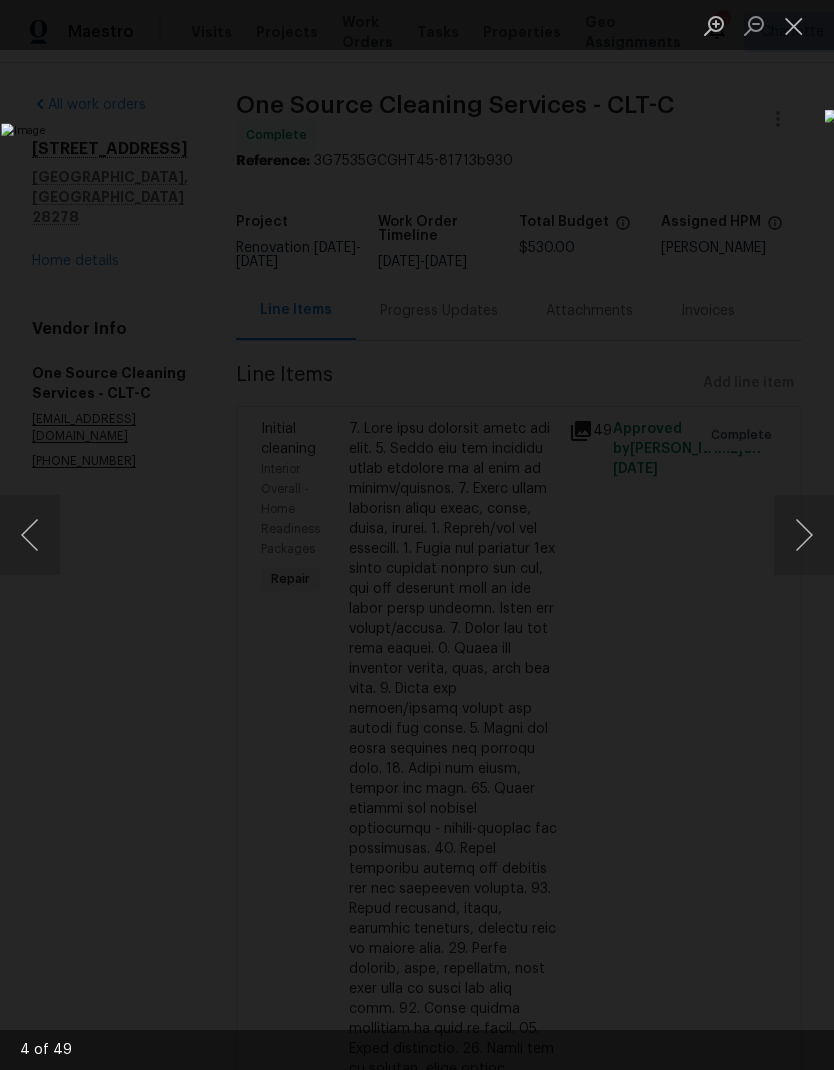click at bounding box center (804, 535) 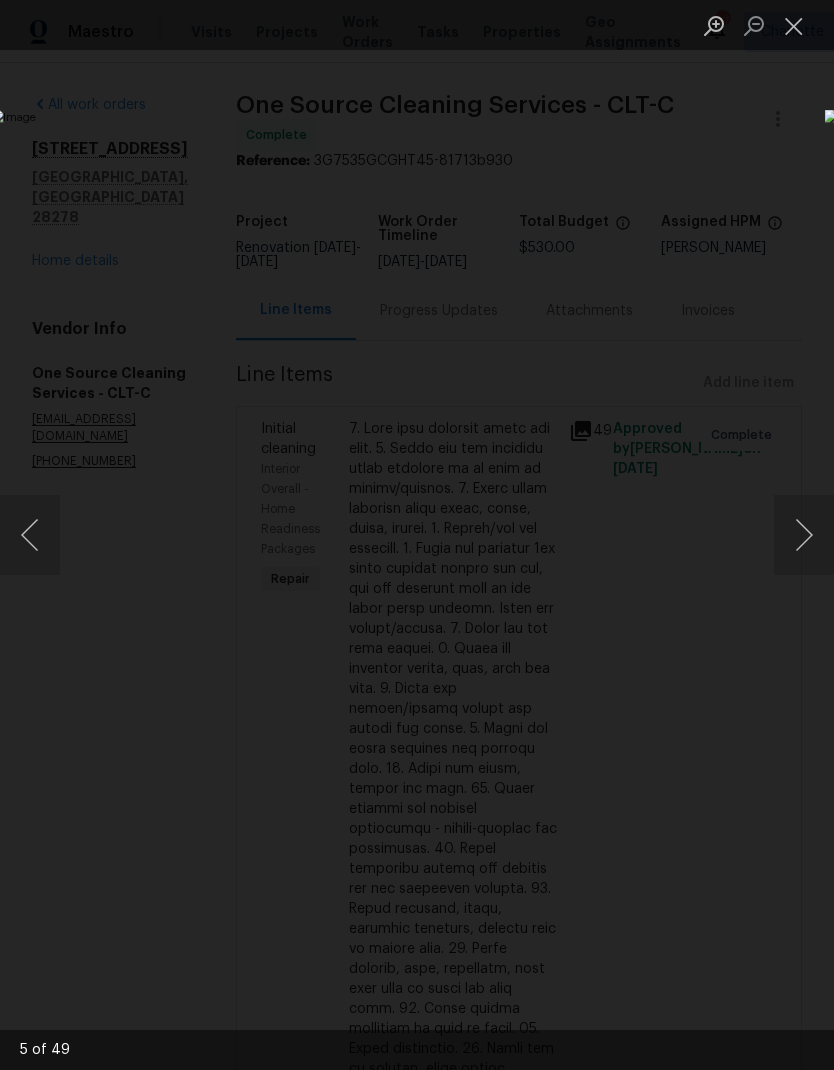 click at bounding box center (804, 535) 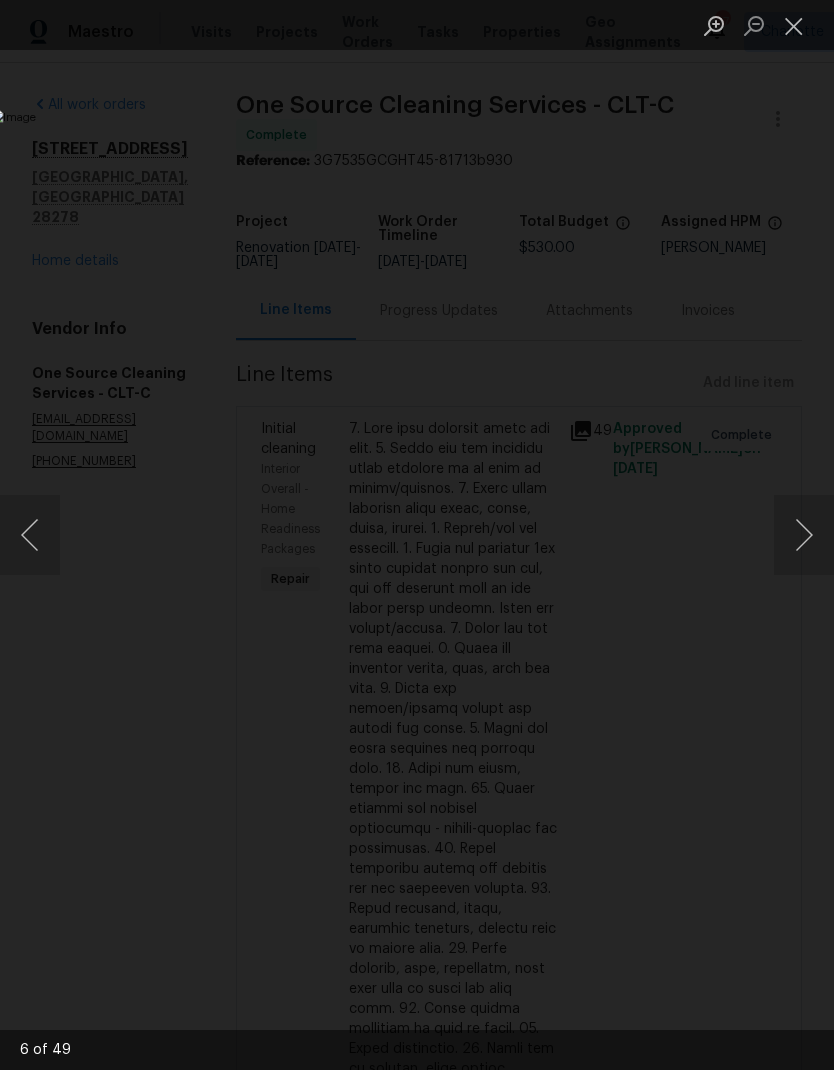 click at bounding box center (804, 535) 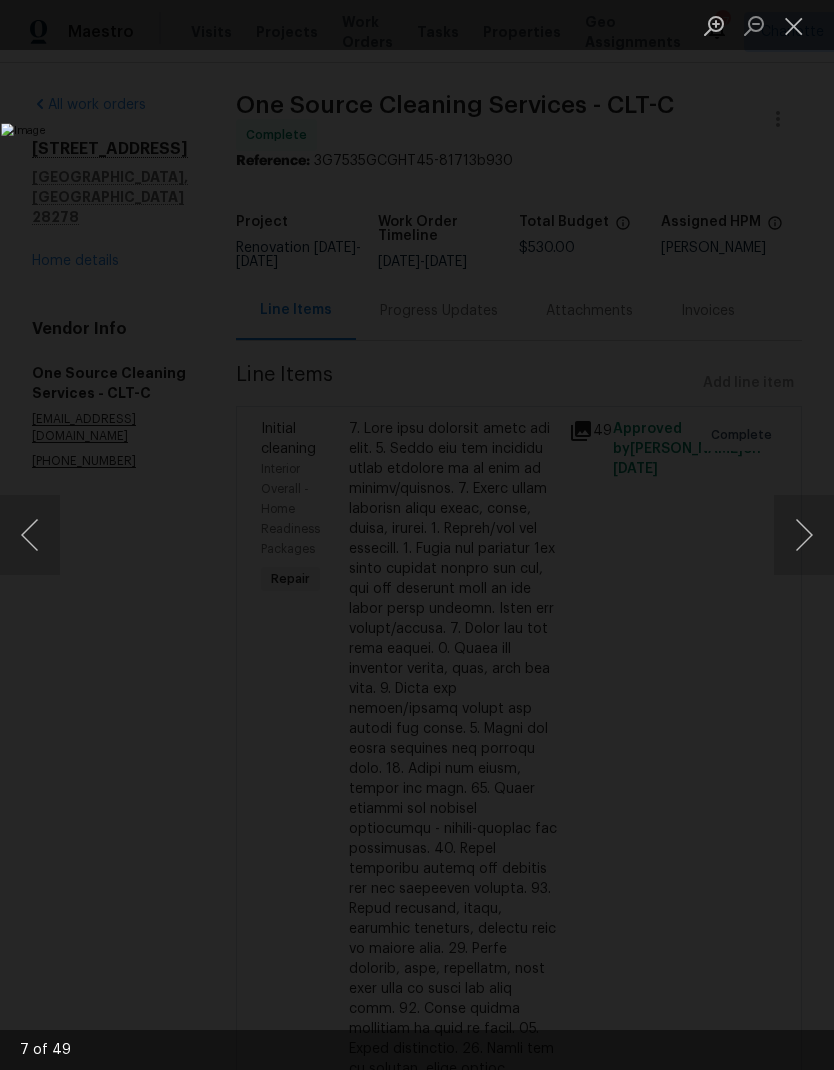 click at bounding box center (804, 535) 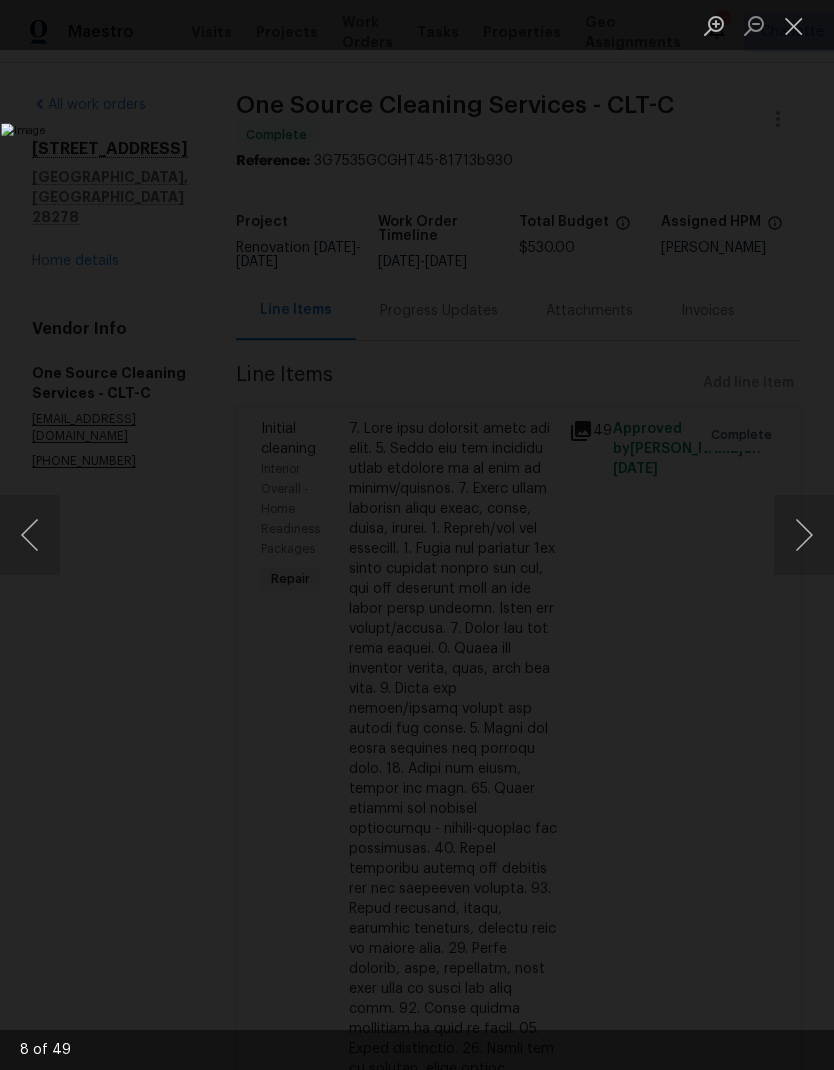 click at bounding box center (804, 535) 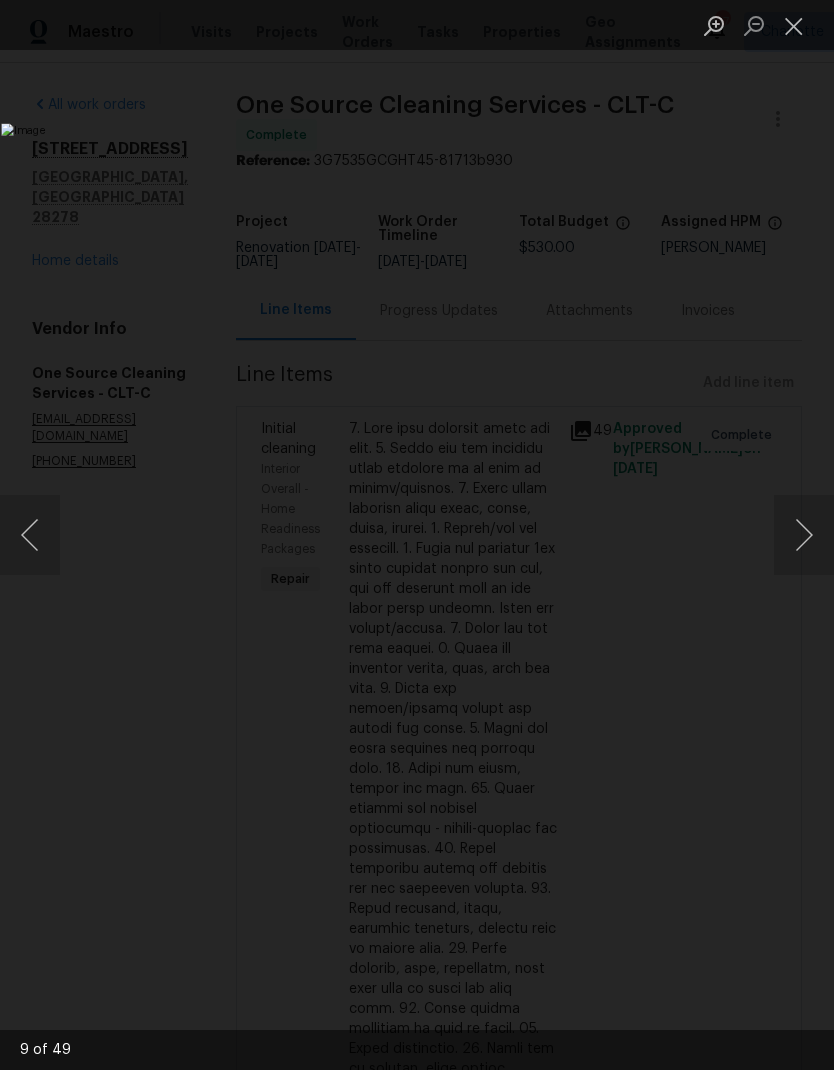 click at bounding box center (804, 535) 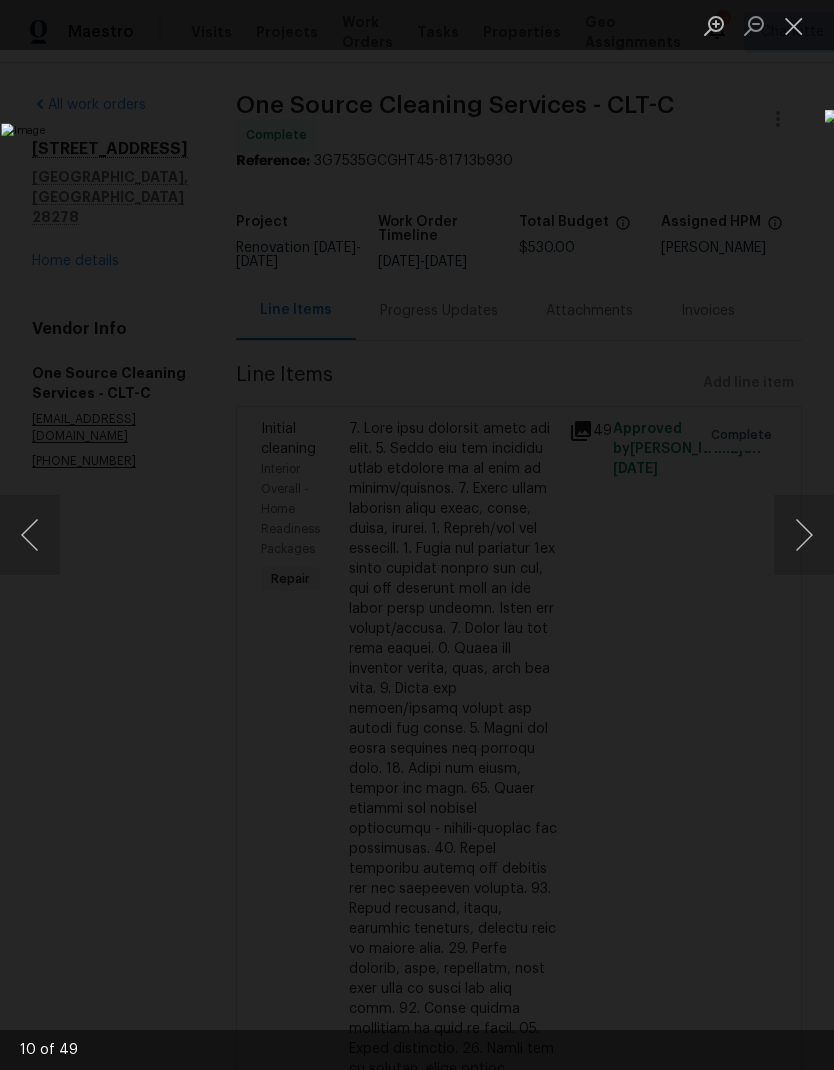 click at bounding box center (804, 535) 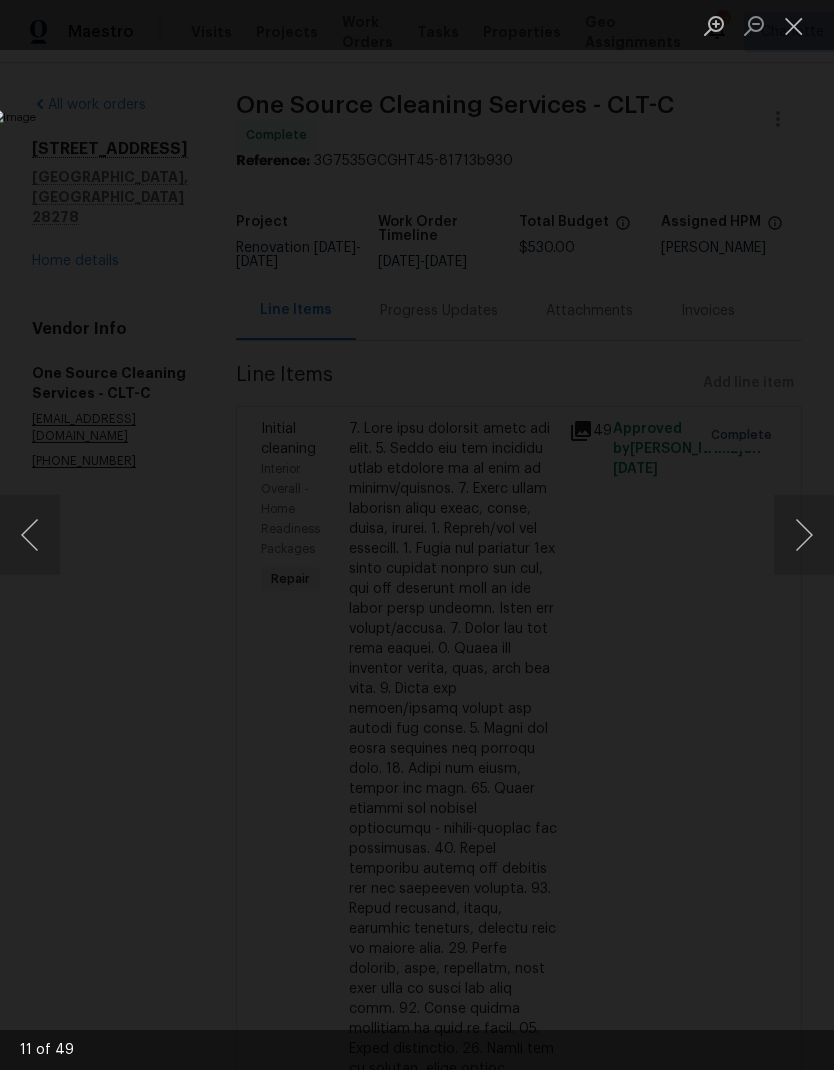 click at bounding box center (804, 535) 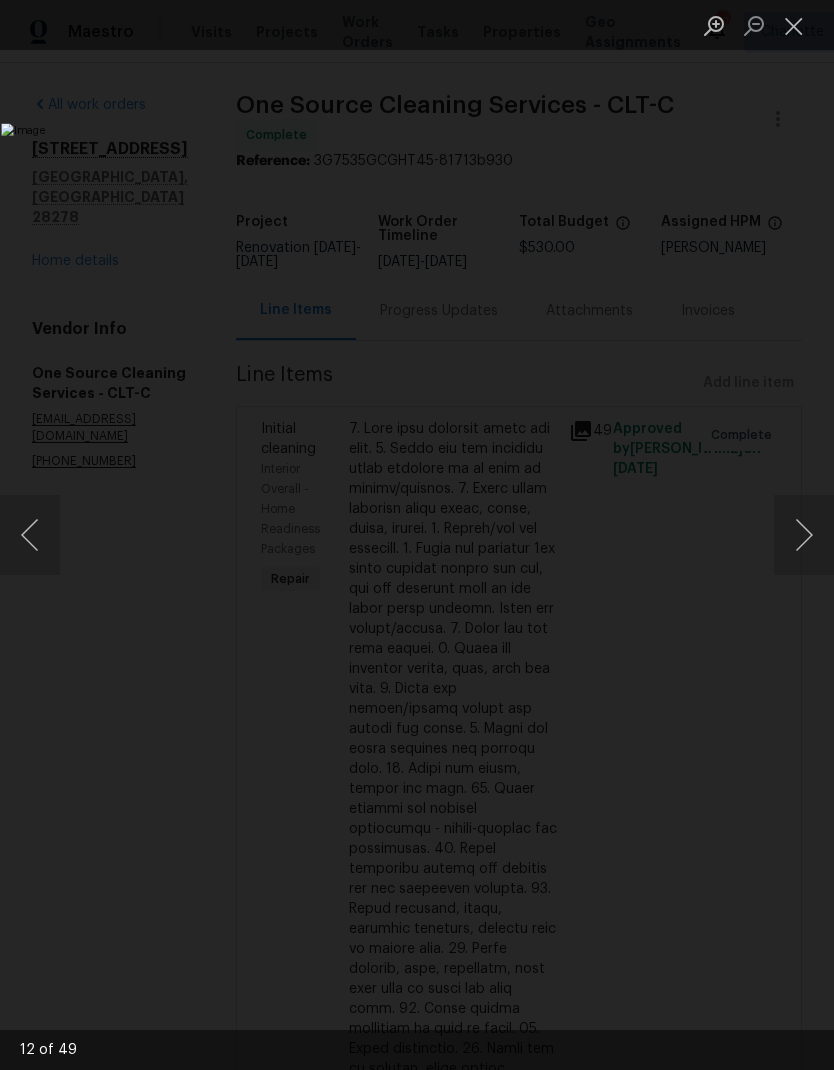 click at bounding box center [804, 535] 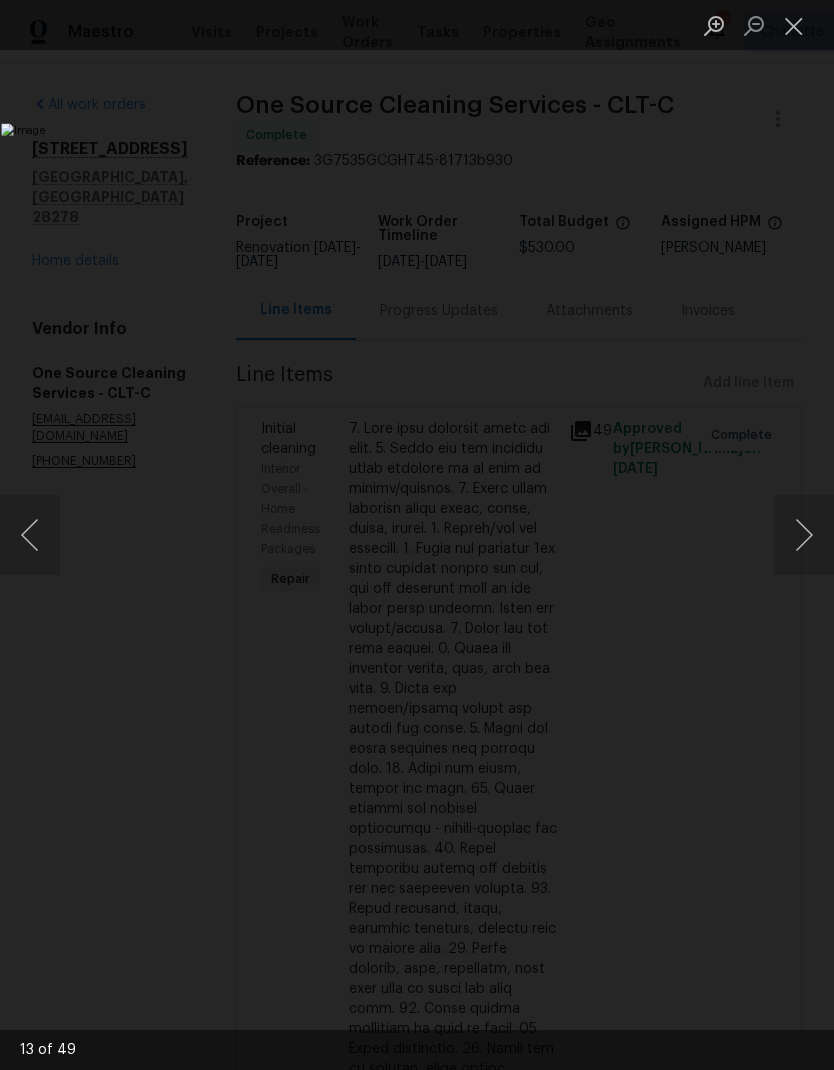 click at bounding box center [804, 535] 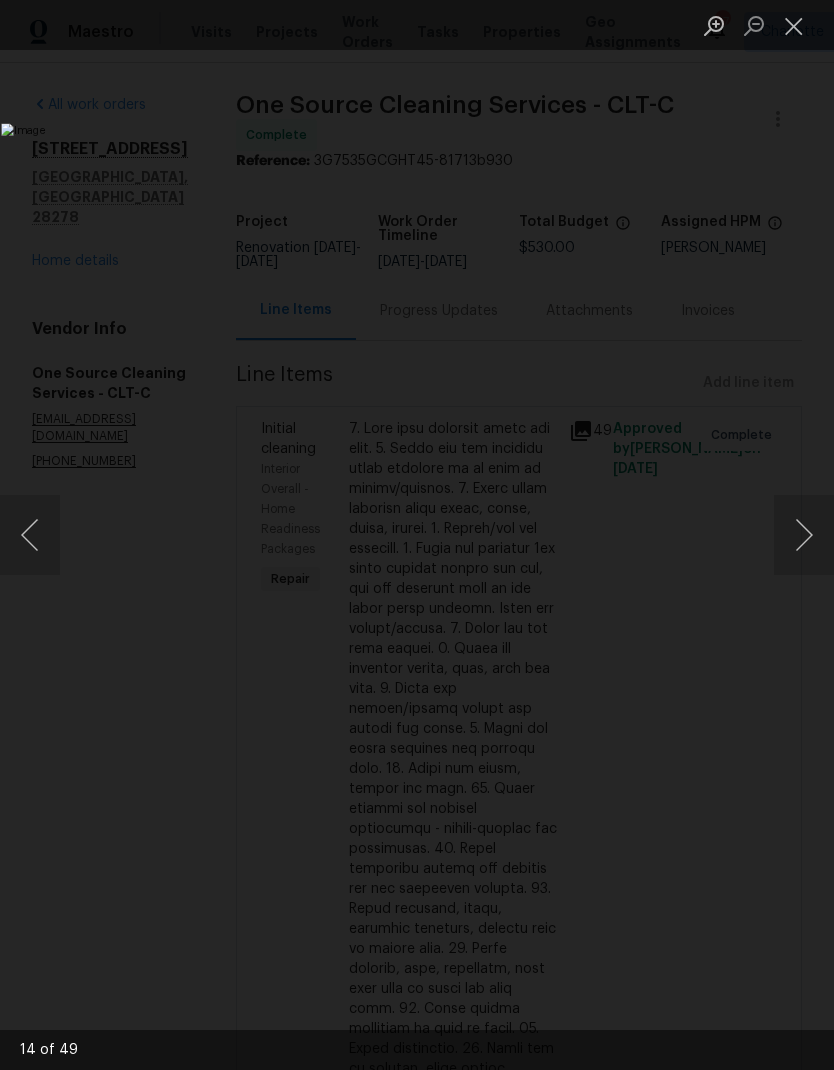 click at bounding box center [804, 535] 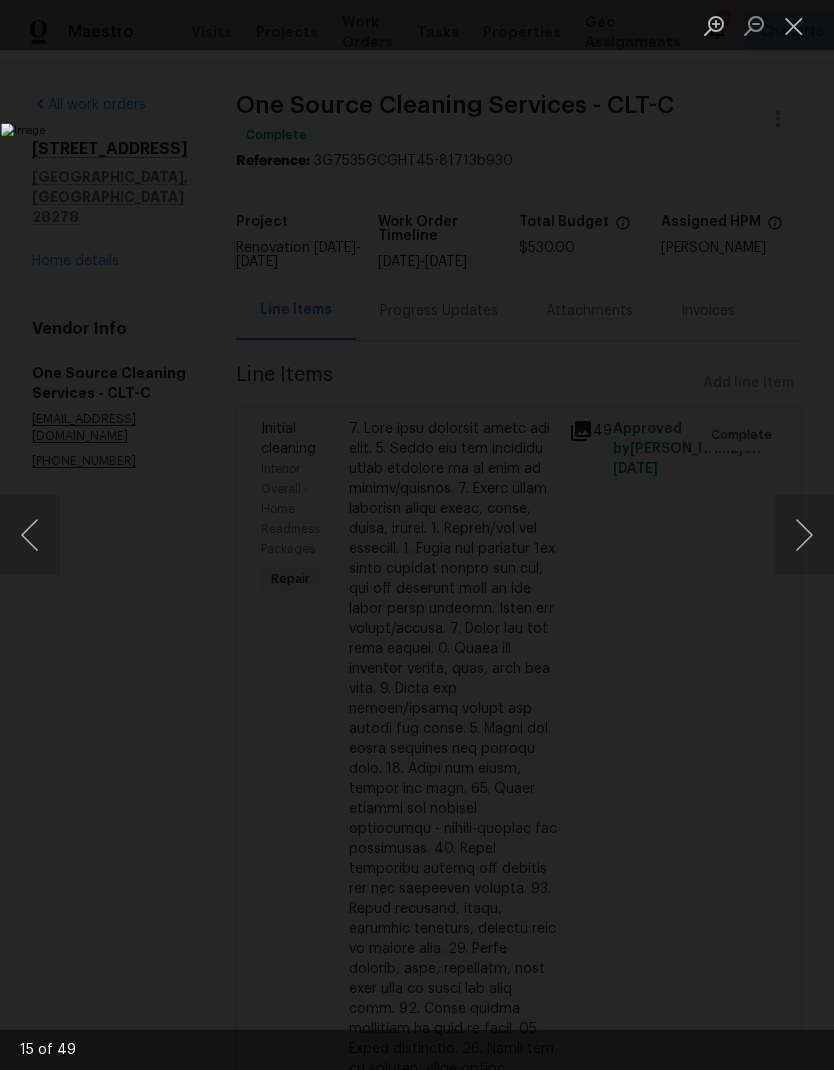 click at bounding box center (804, 535) 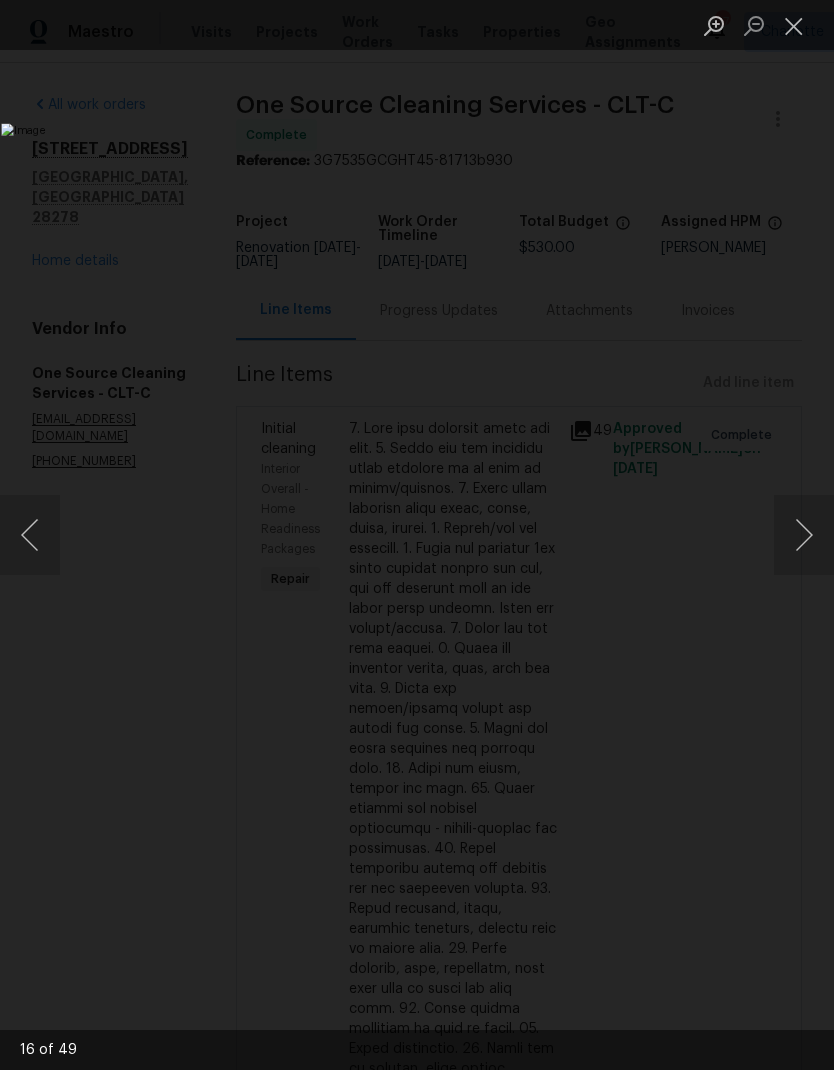 click at bounding box center (804, 535) 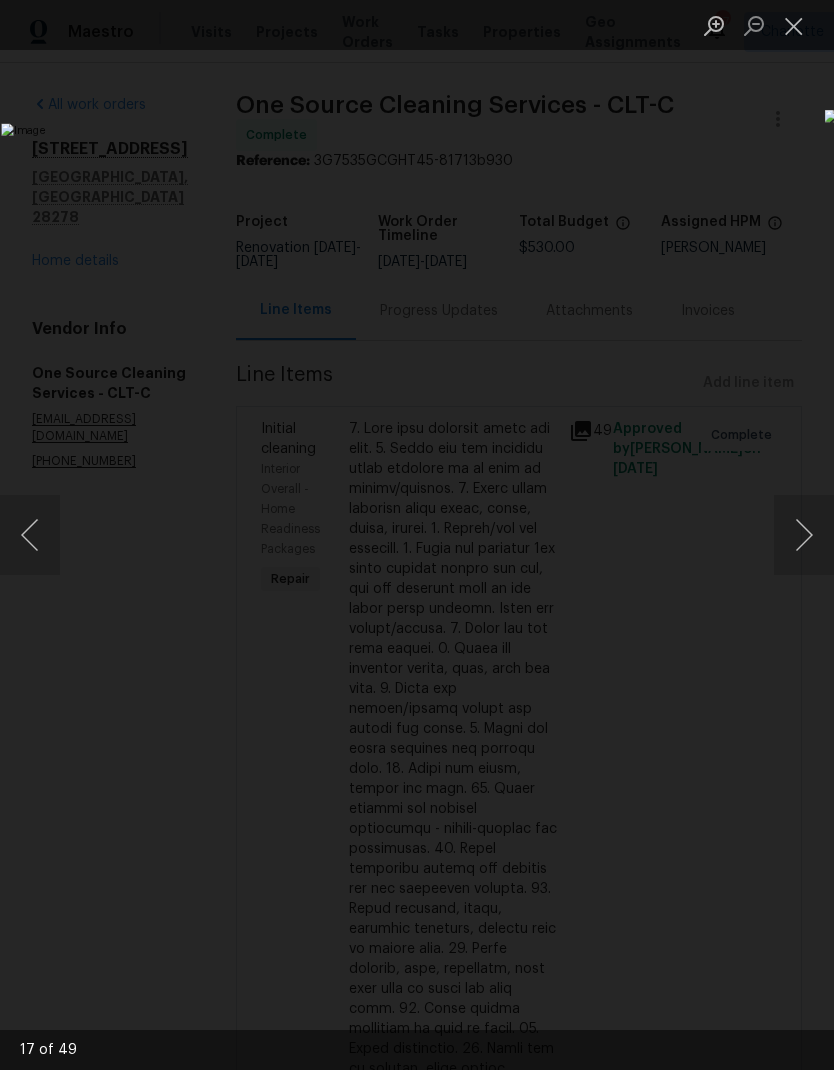 click at bounding box center (804, 535) 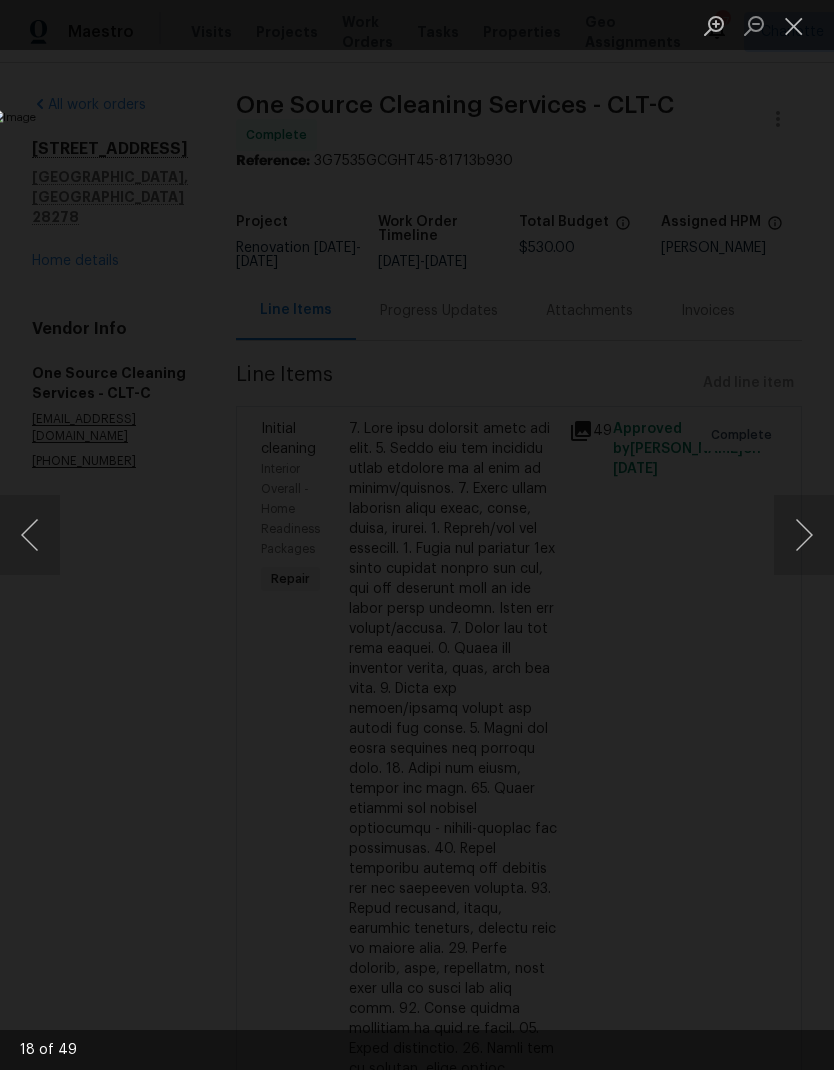 click at bounding box center [804, 535] 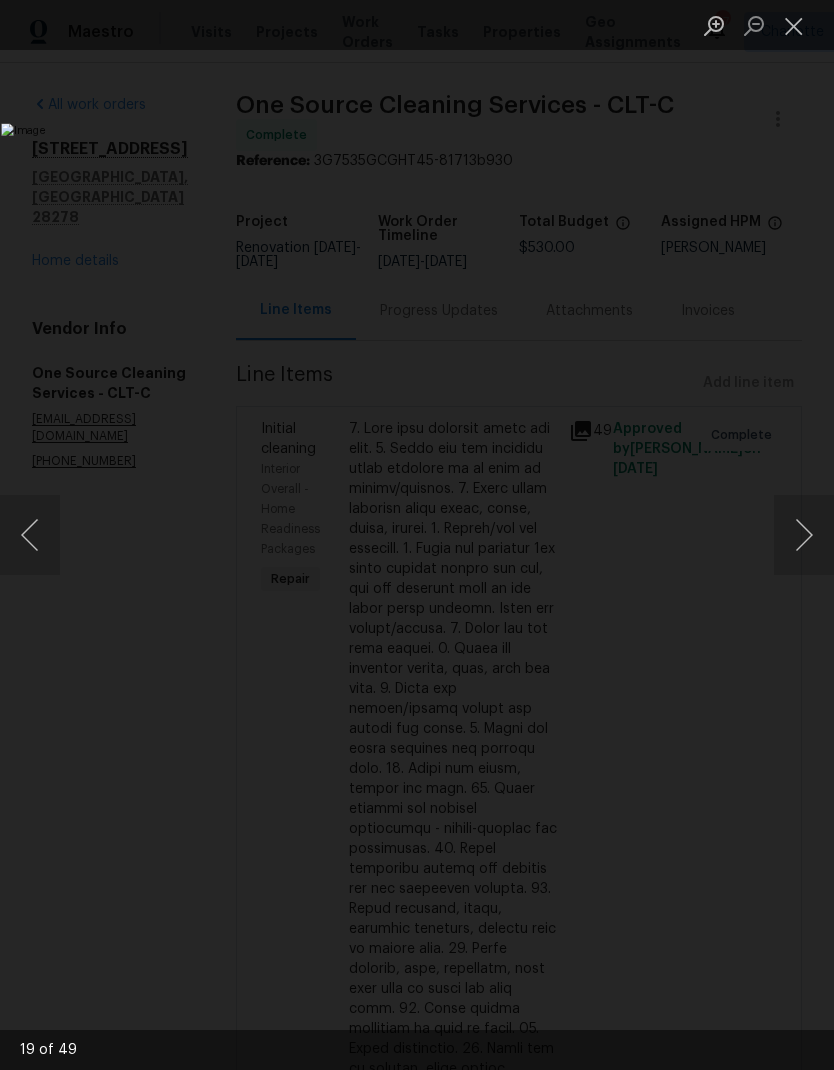 click at bounding box center (804, 535) 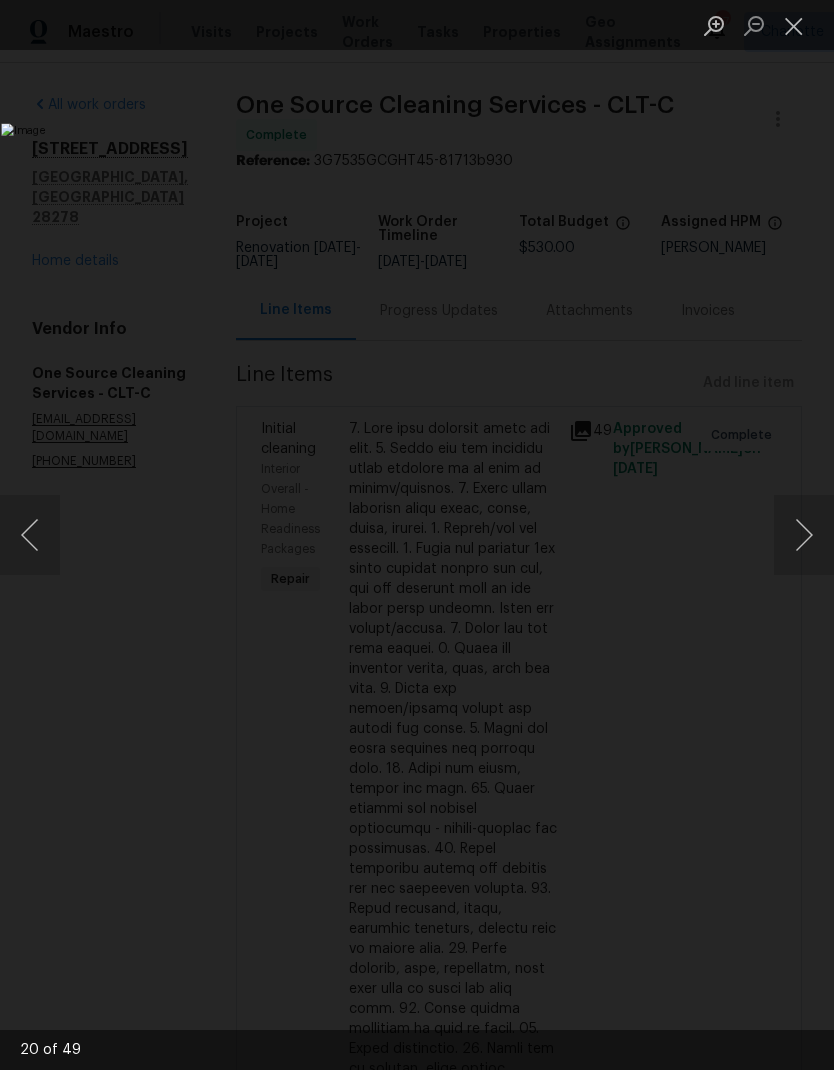 click at bounding box center (804, 535) 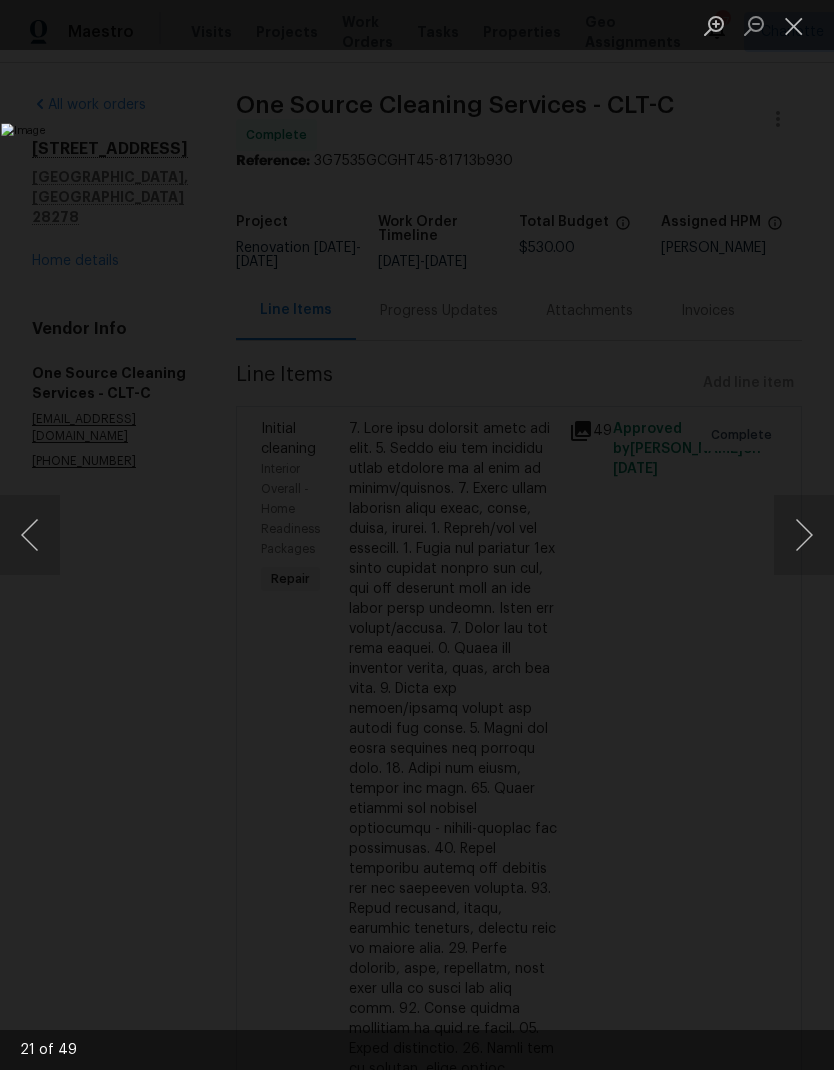 click at bounding box center (804, 535) 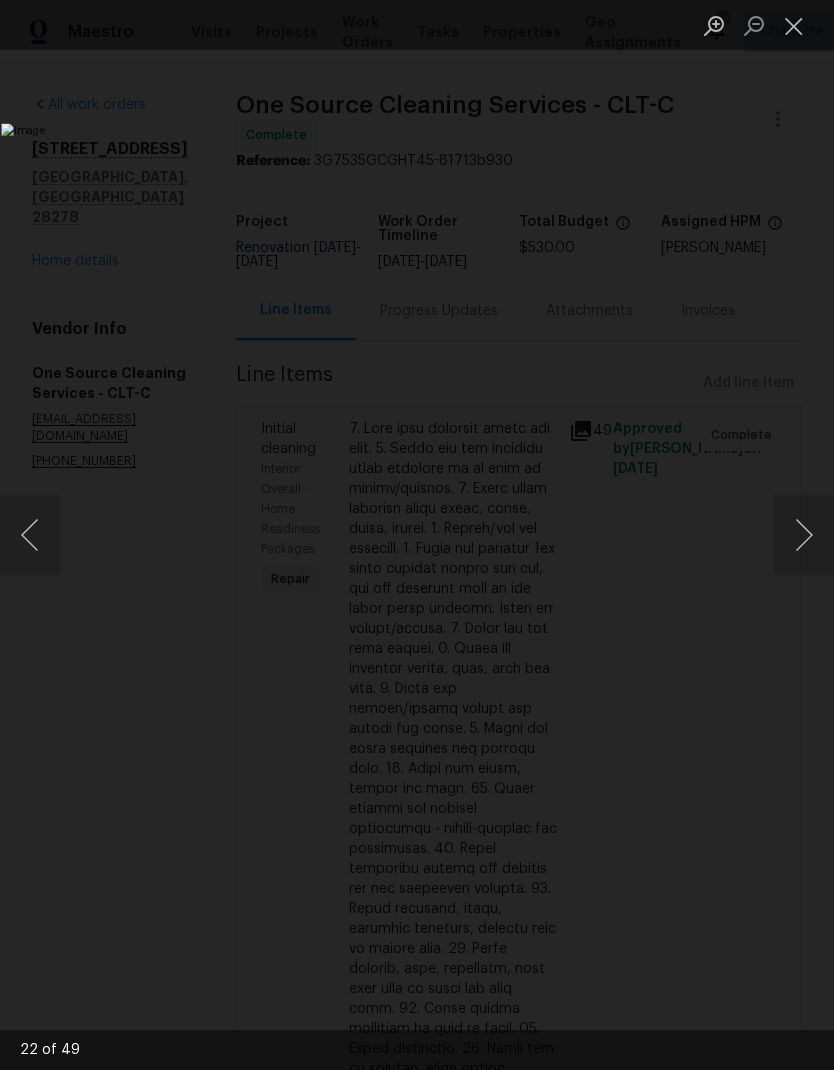 click at bounding box center (804, 535) 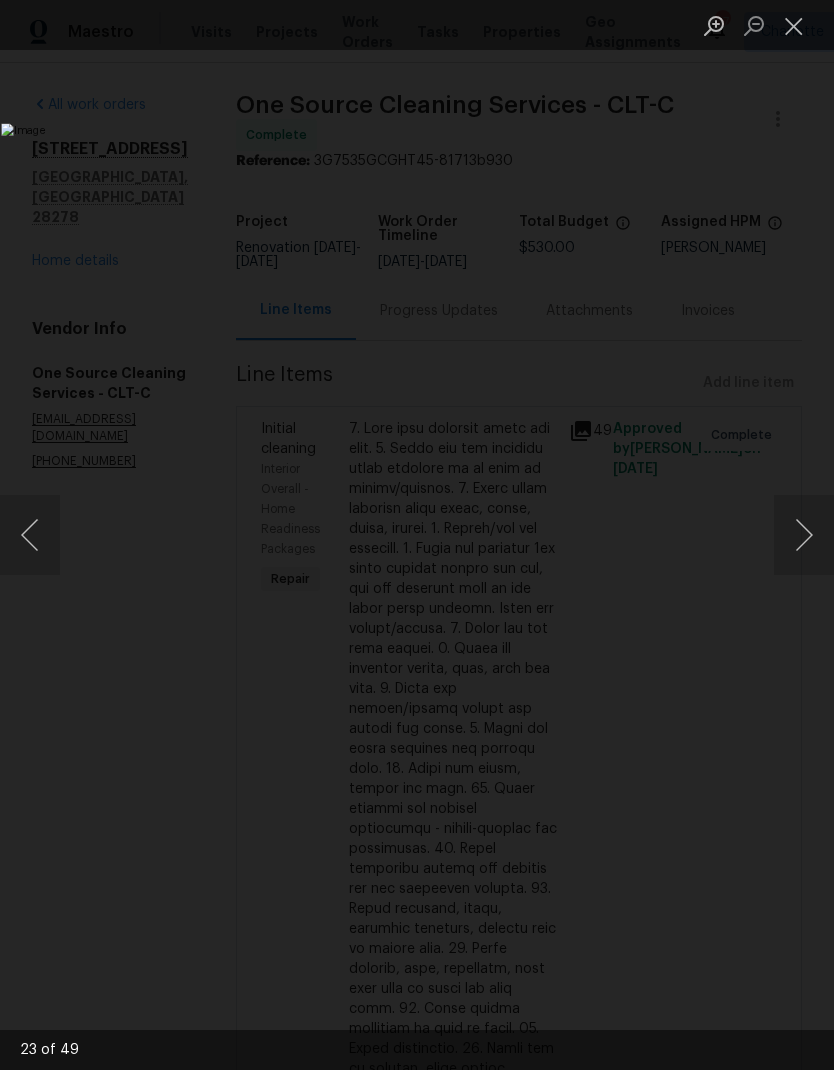 click at bounding box center [804, 535] 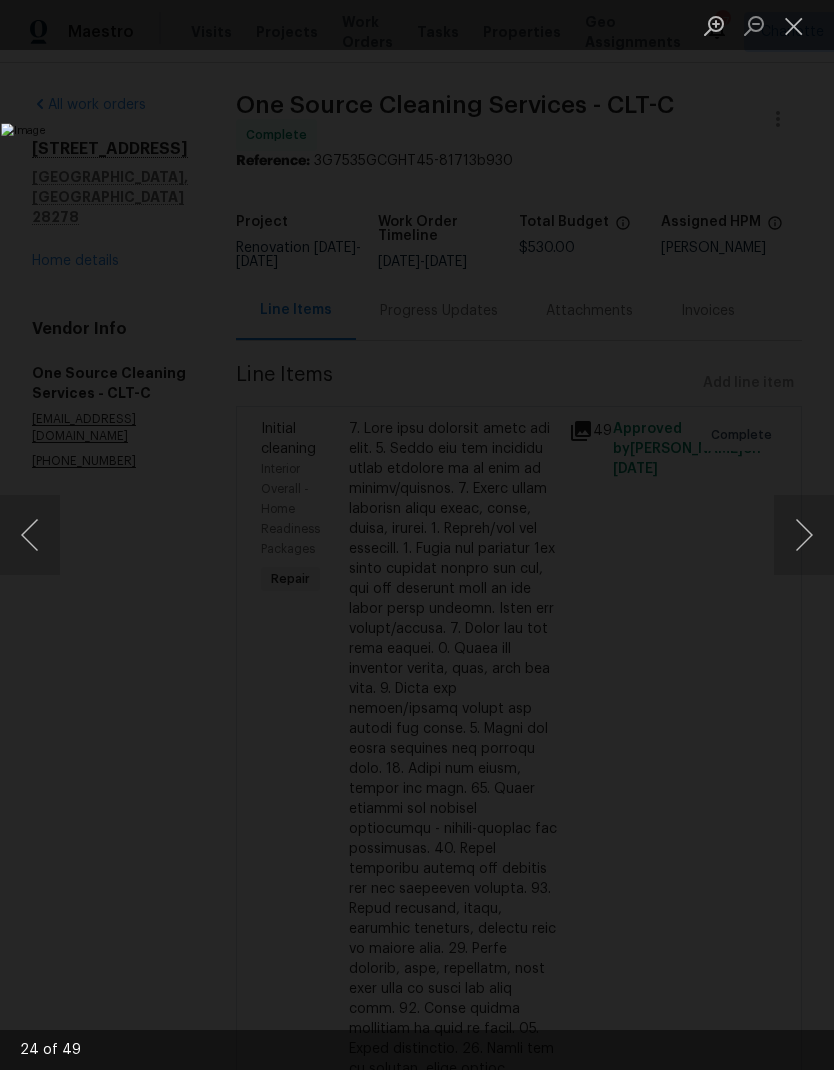 click at bounding box center (804, 535) 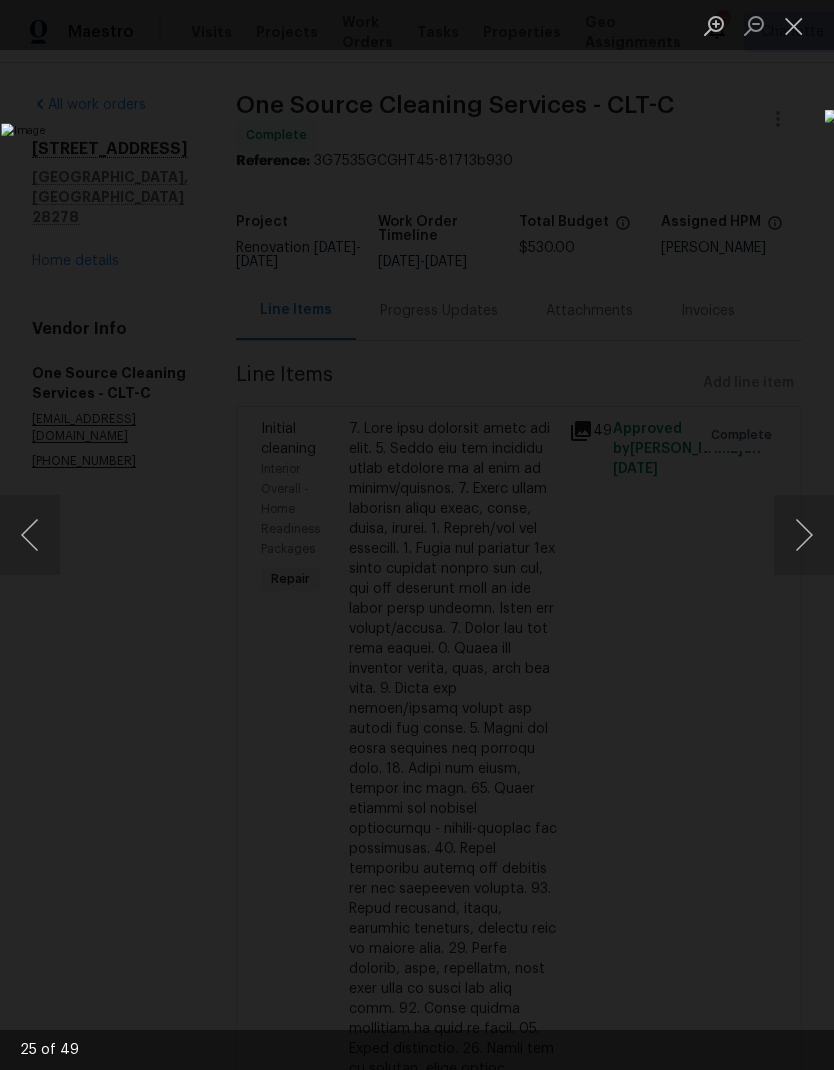 click at bounding box center [804, 535] 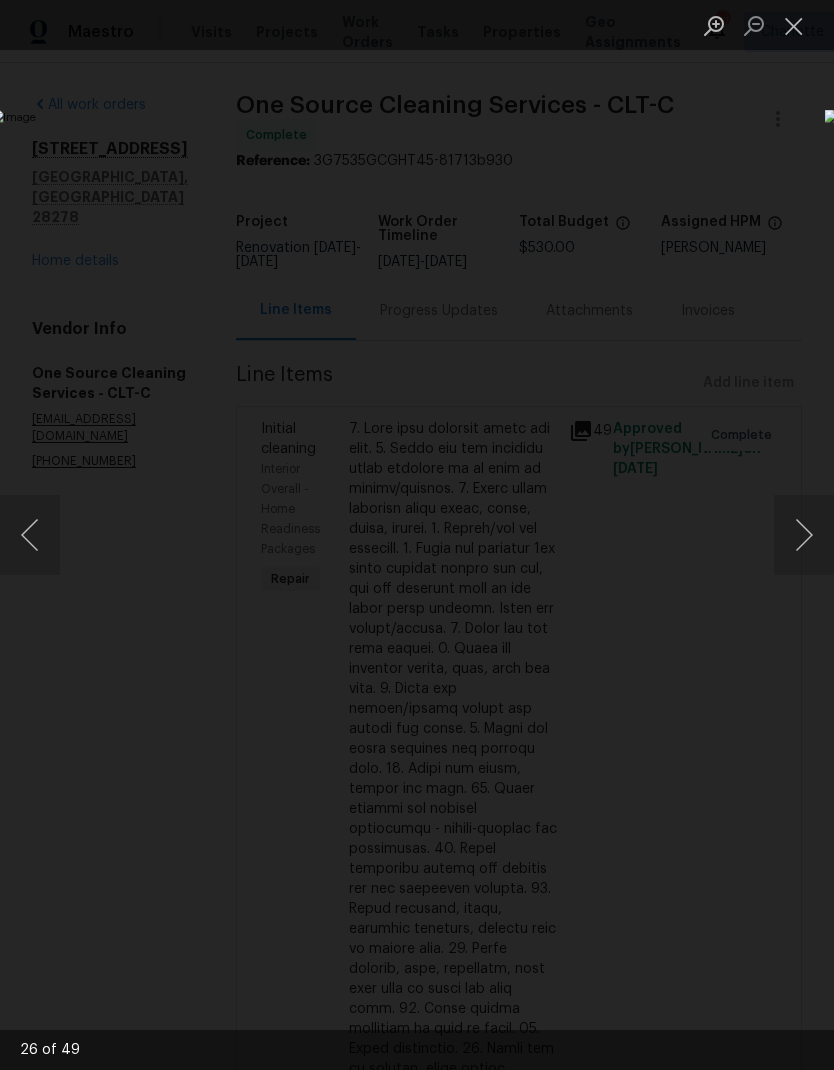 click at bounding box center (804, 535) 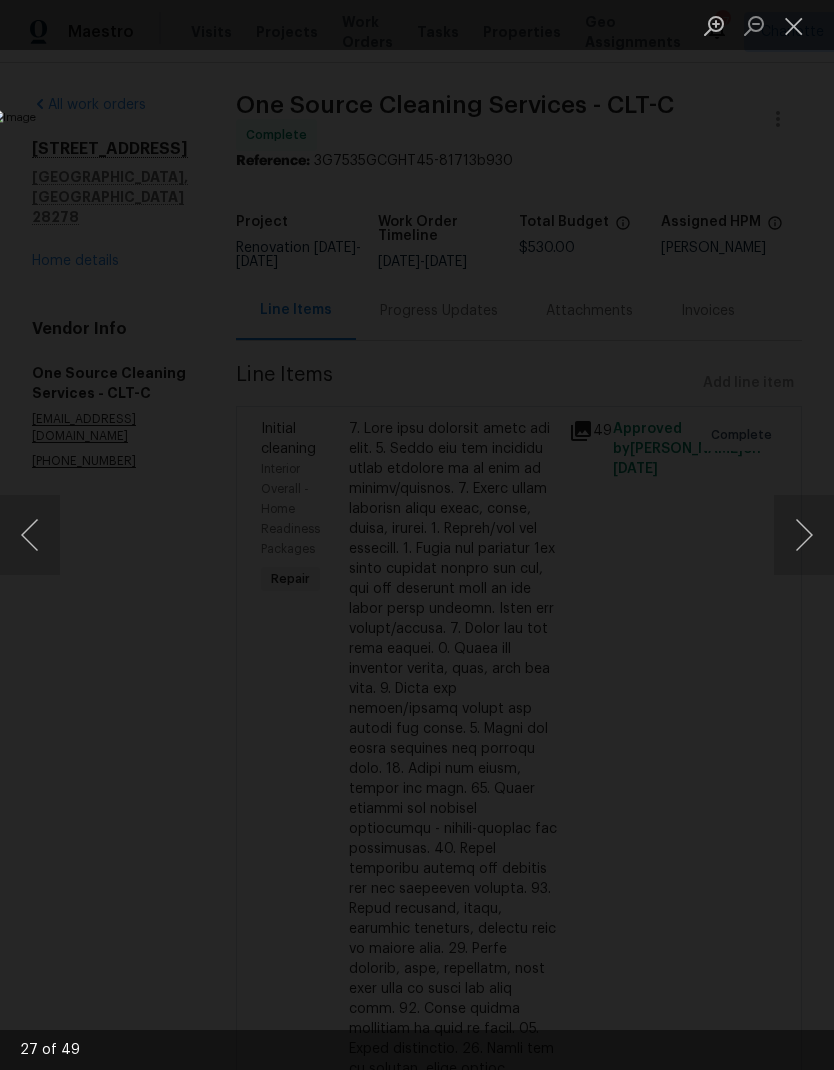 click at bounding box center (804, 535) 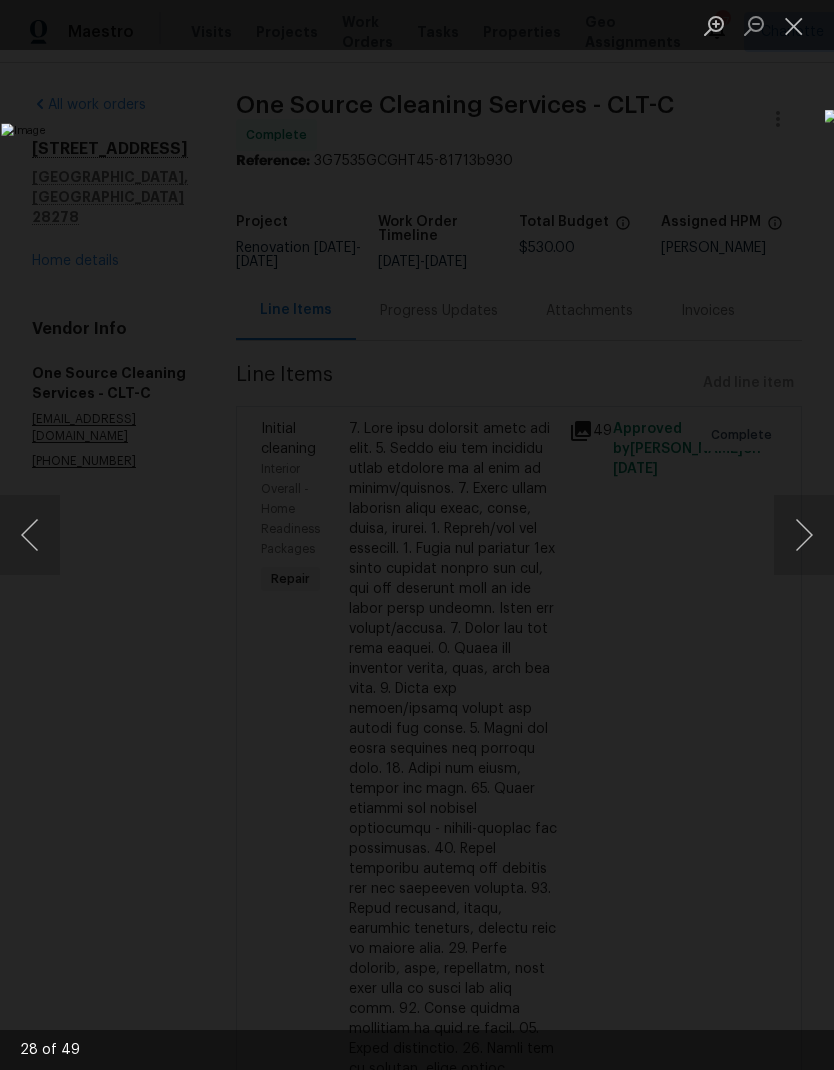click at bounding box center [794, 25] 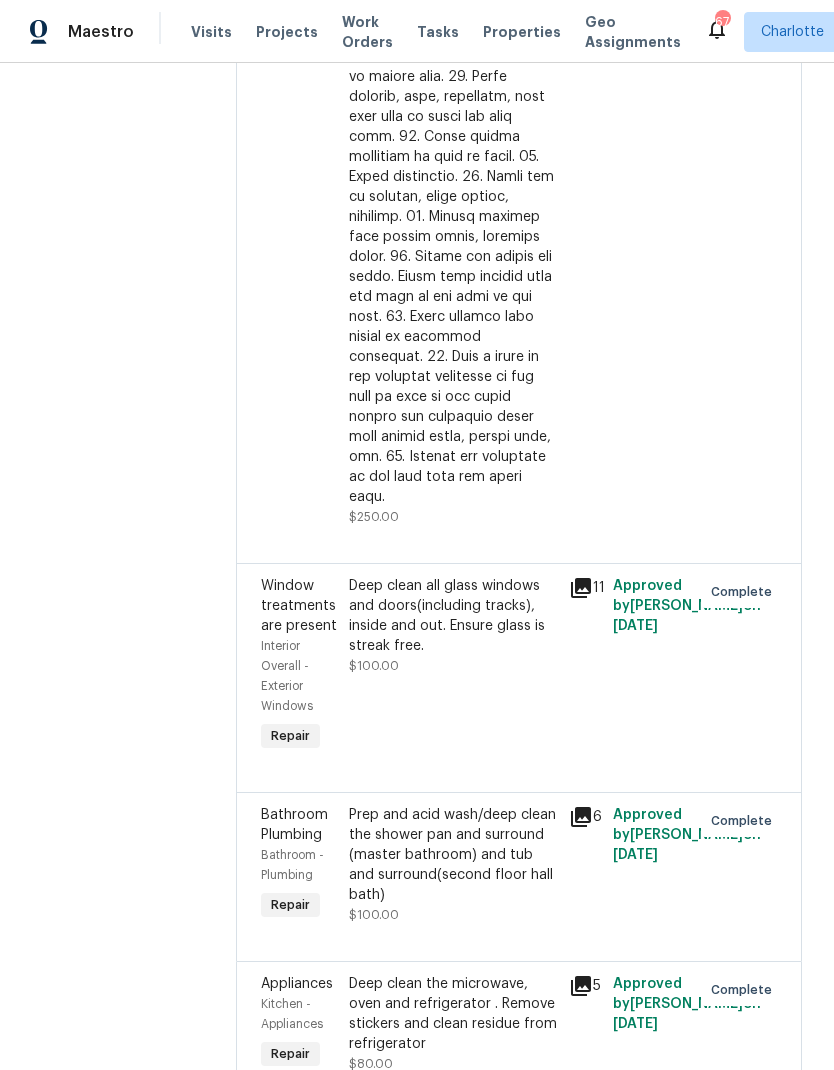scroll, scrollTop: 871, scrollLeft: 0, axis: vertical 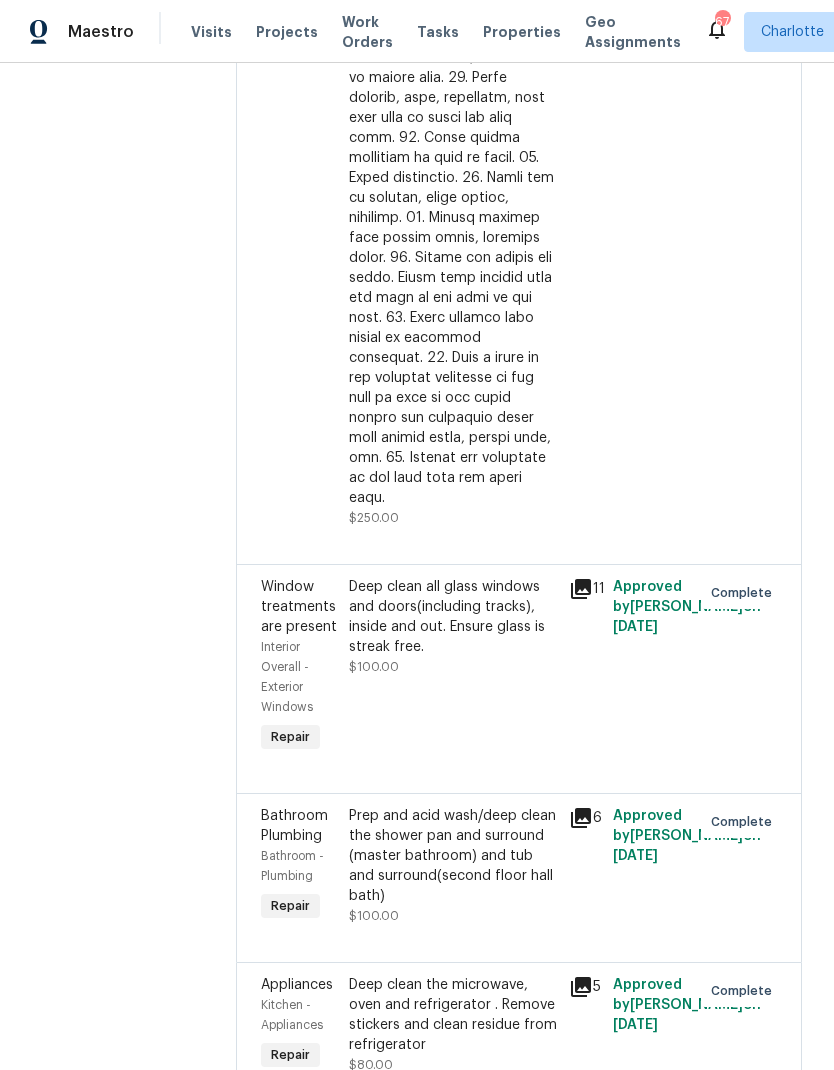 click 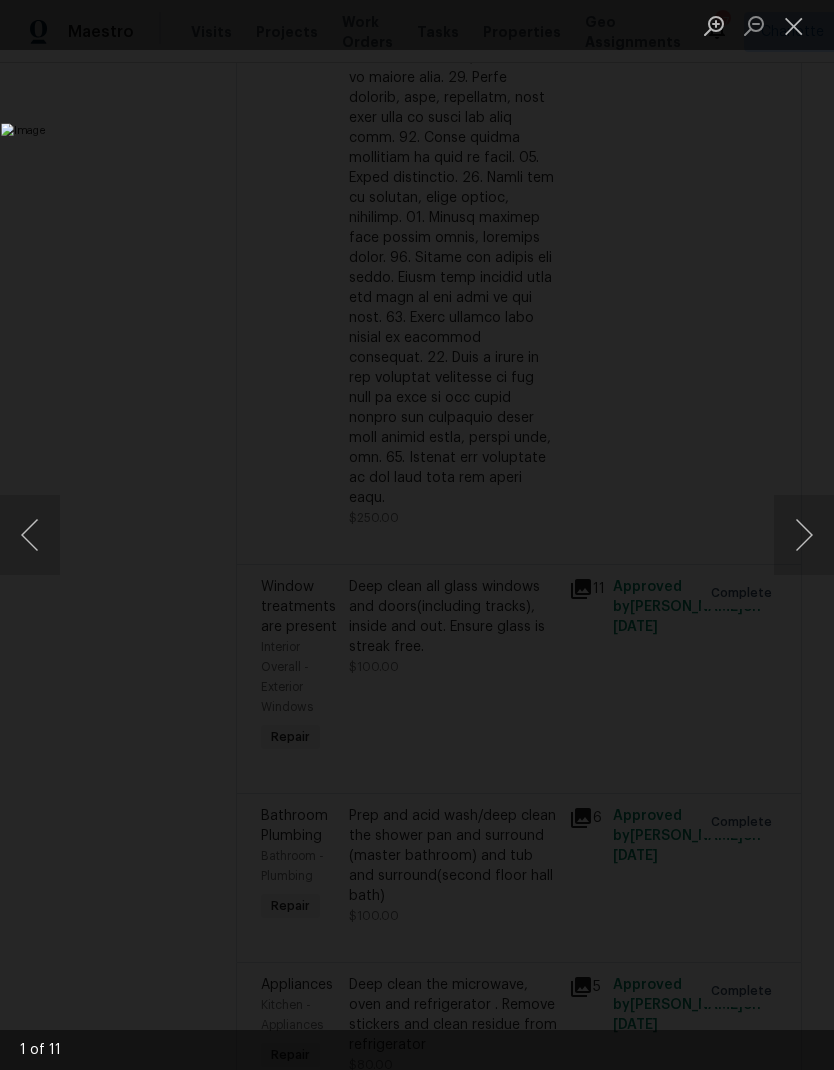 click at bounding box center [804, 535] 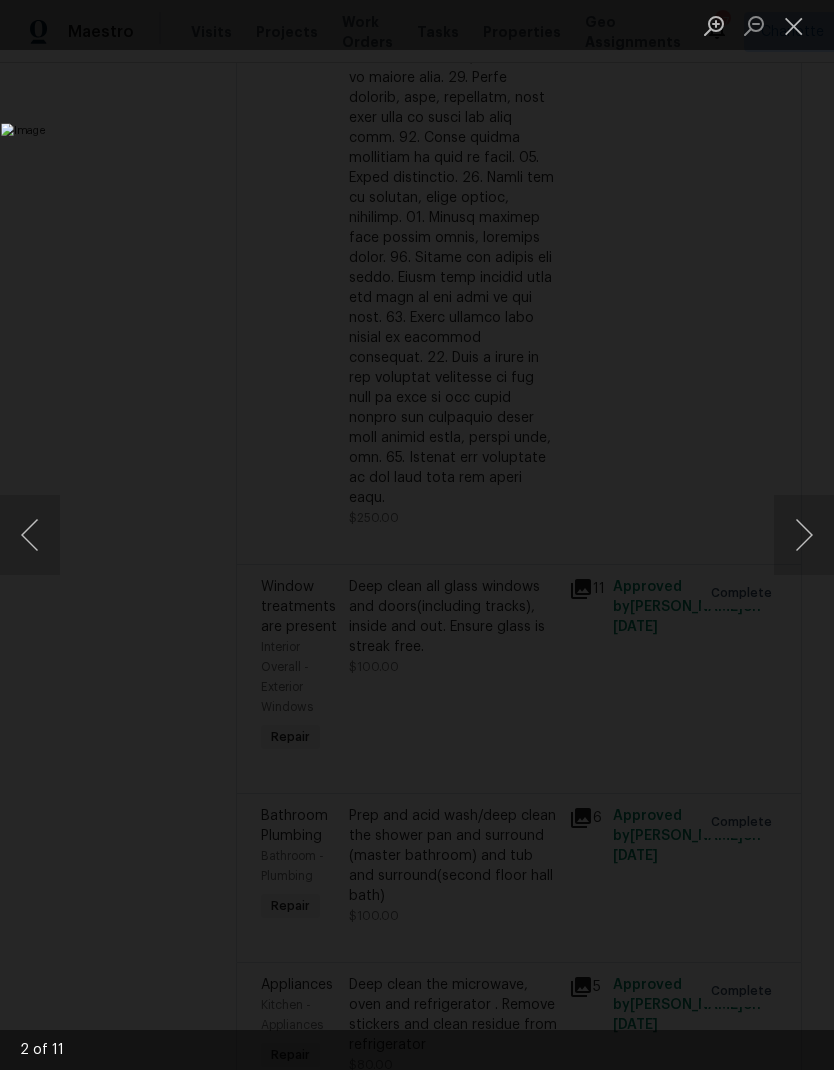 click at bounding box center (804, 535) 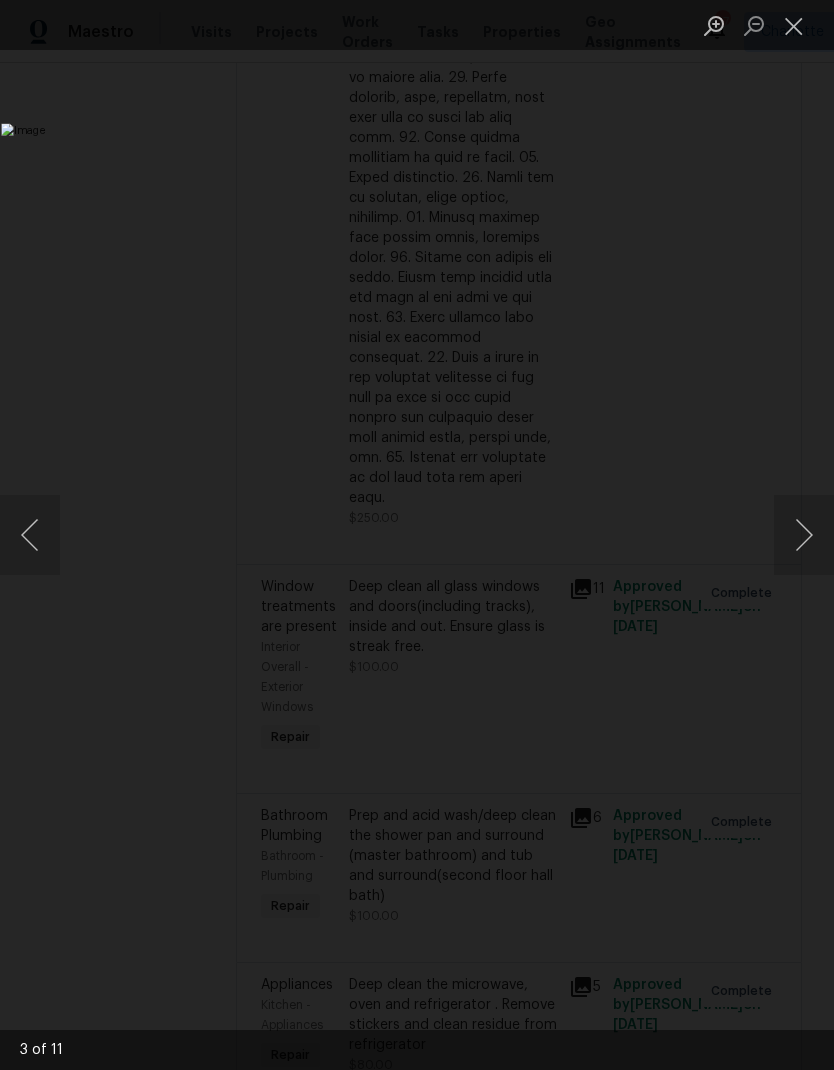 click at bounding box center (804, 535) 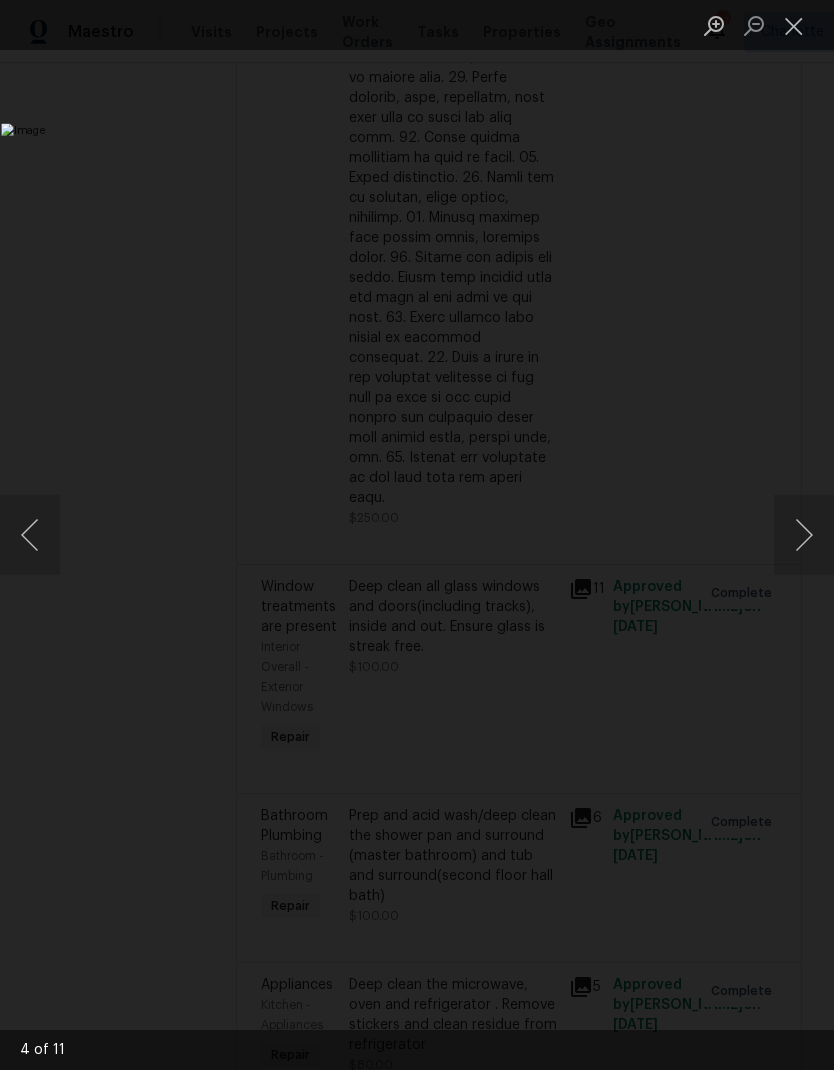 click at bounding box center (804, 535) 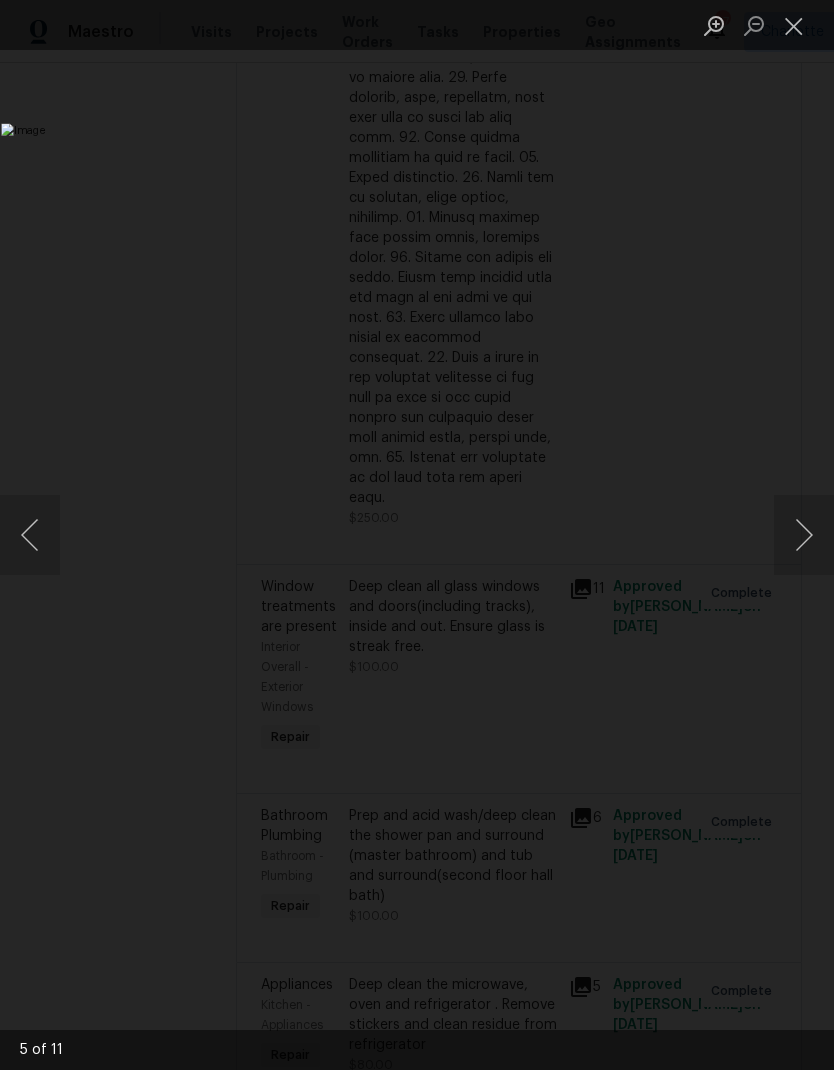 click at bounding box center (804, 535) 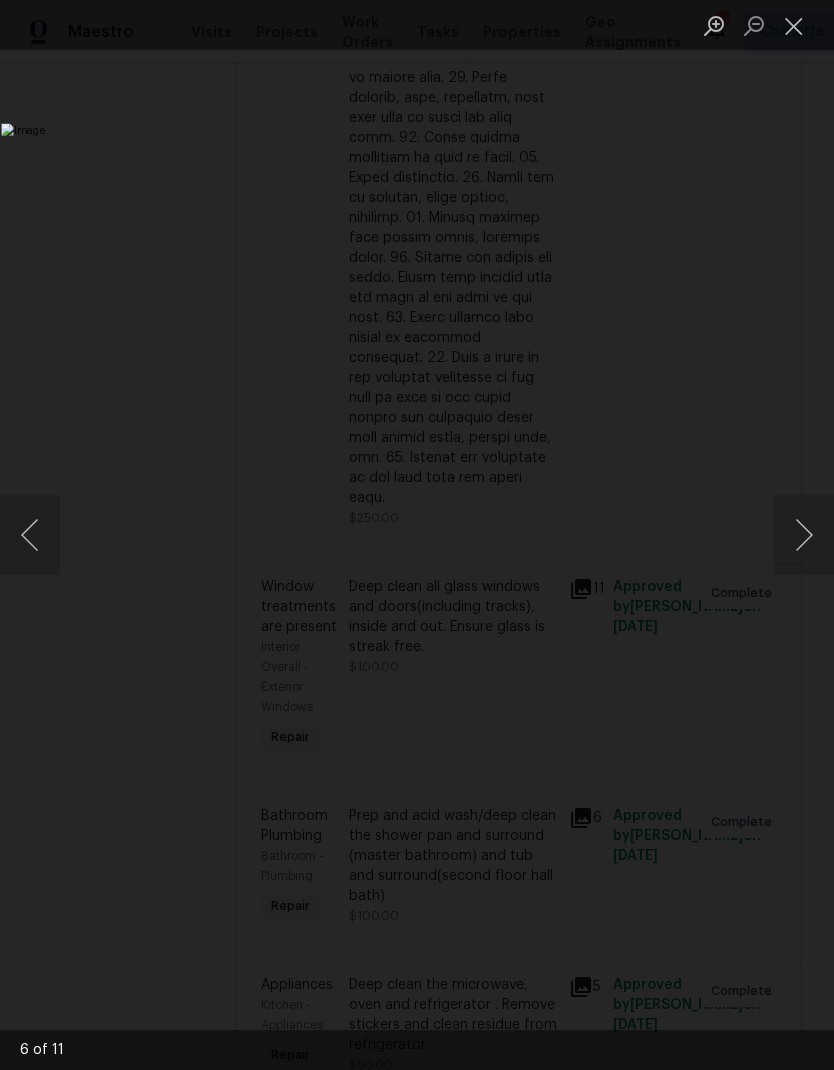 click at bounding box center (804, 535) 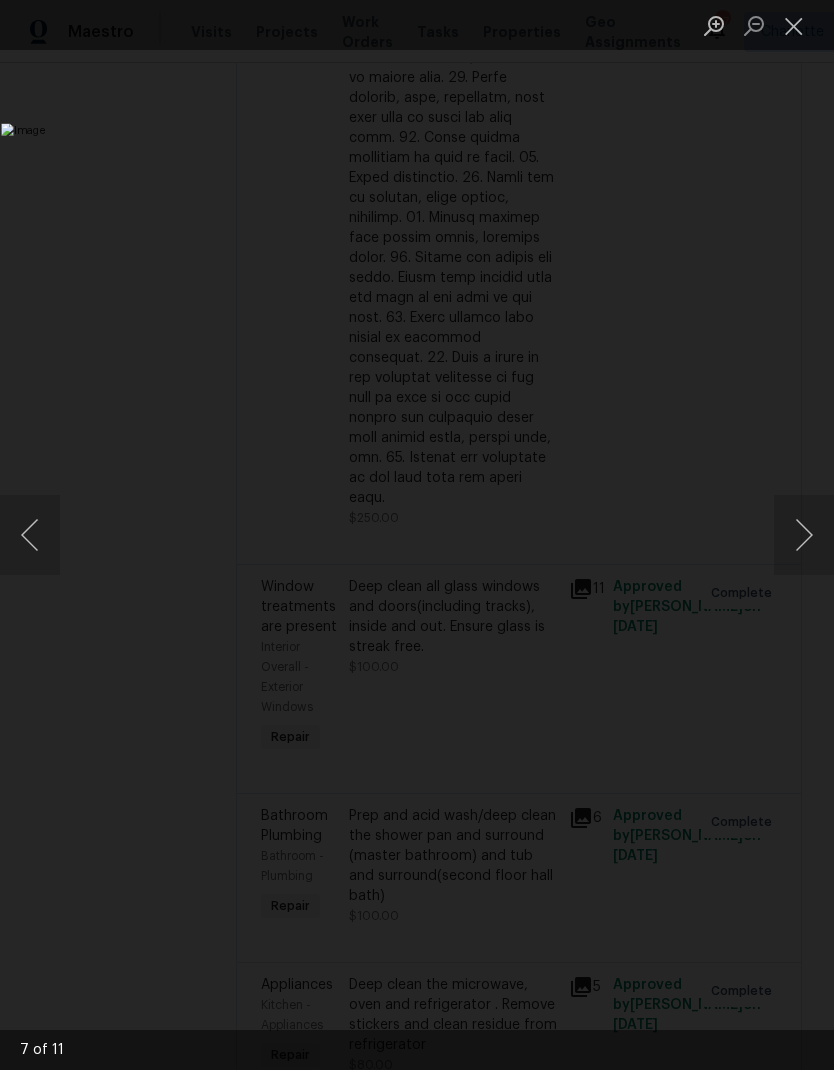 click at bounding box center (804, 535) 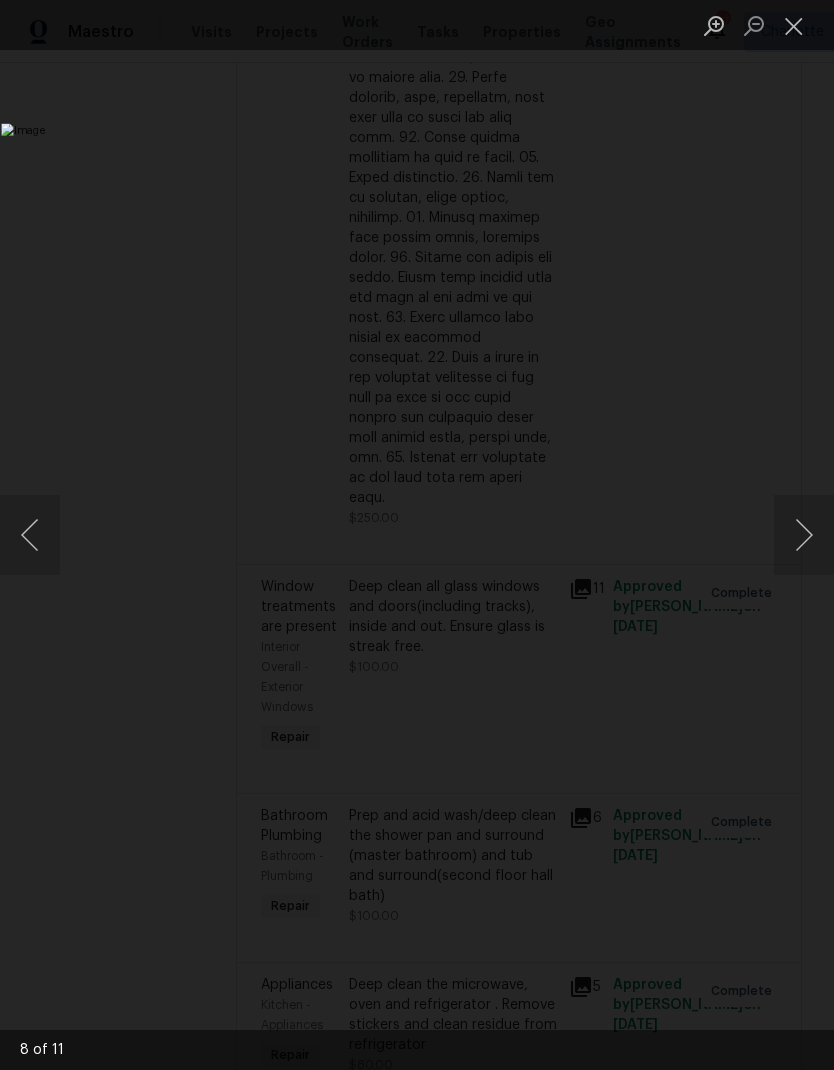 click at bounding box center [794, 25] 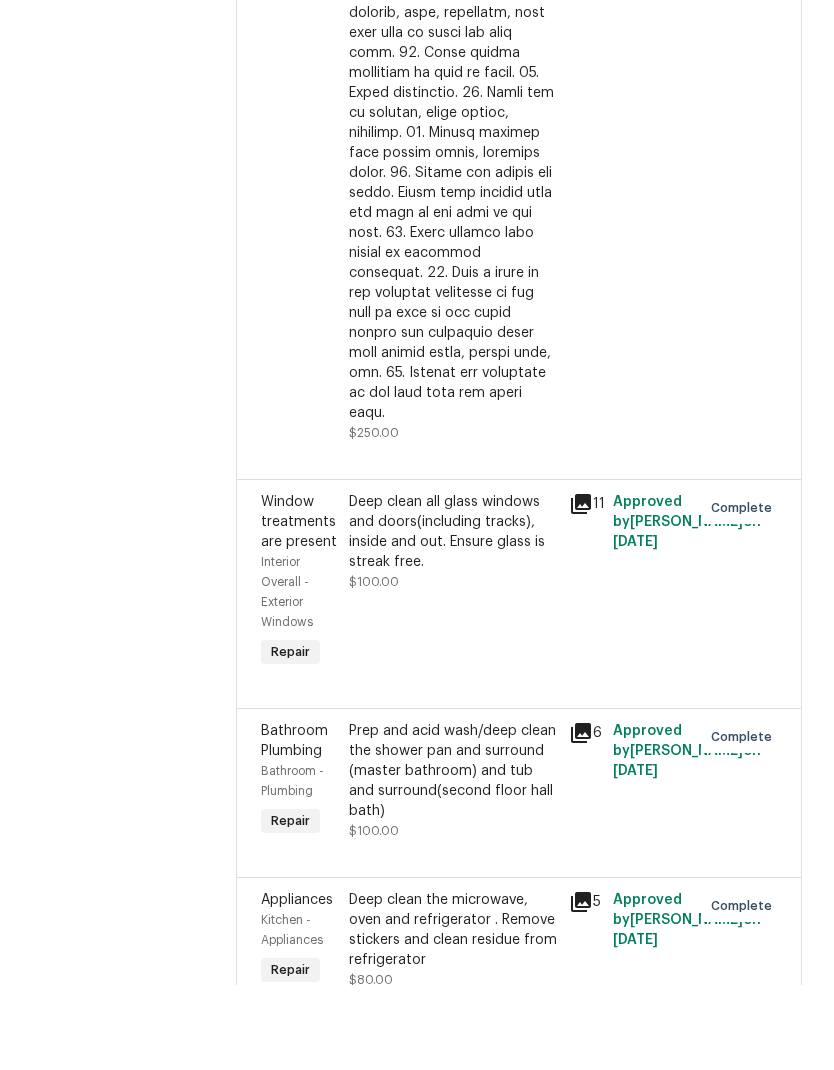 scroll, scrollTop: 0, scrollLeft: 0, axis: both 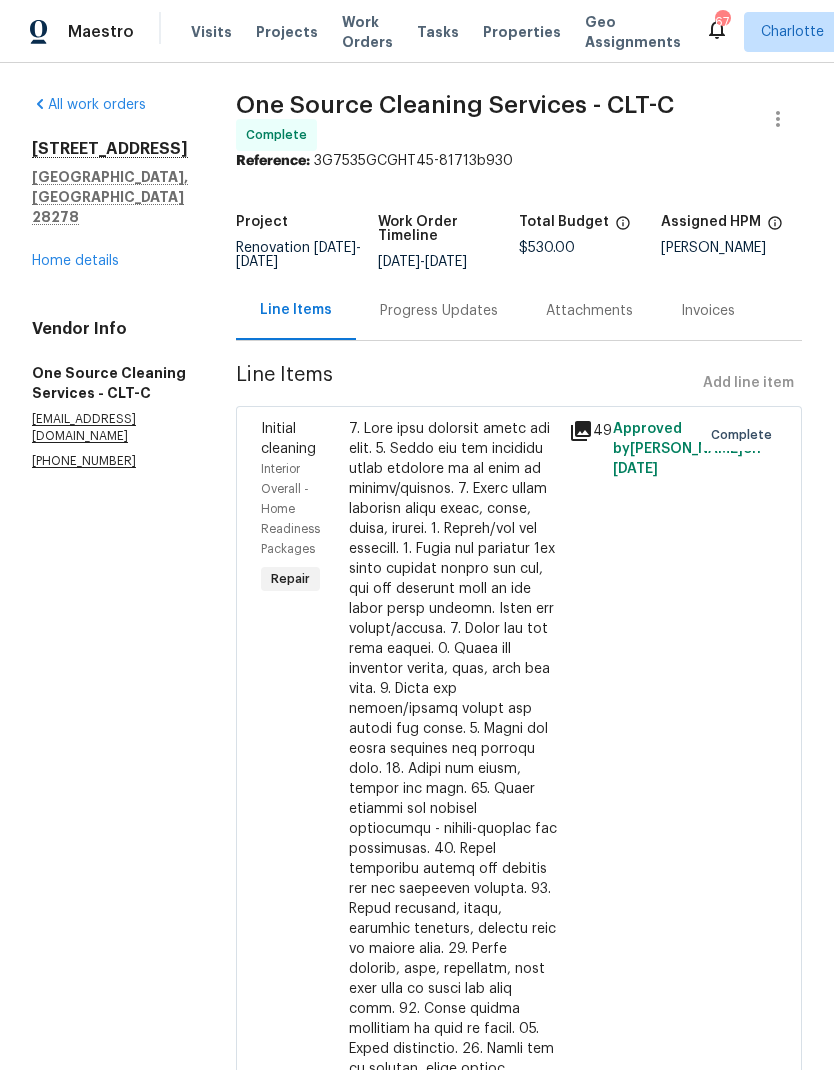 click on "Home details" at bounding box center (75, 261) 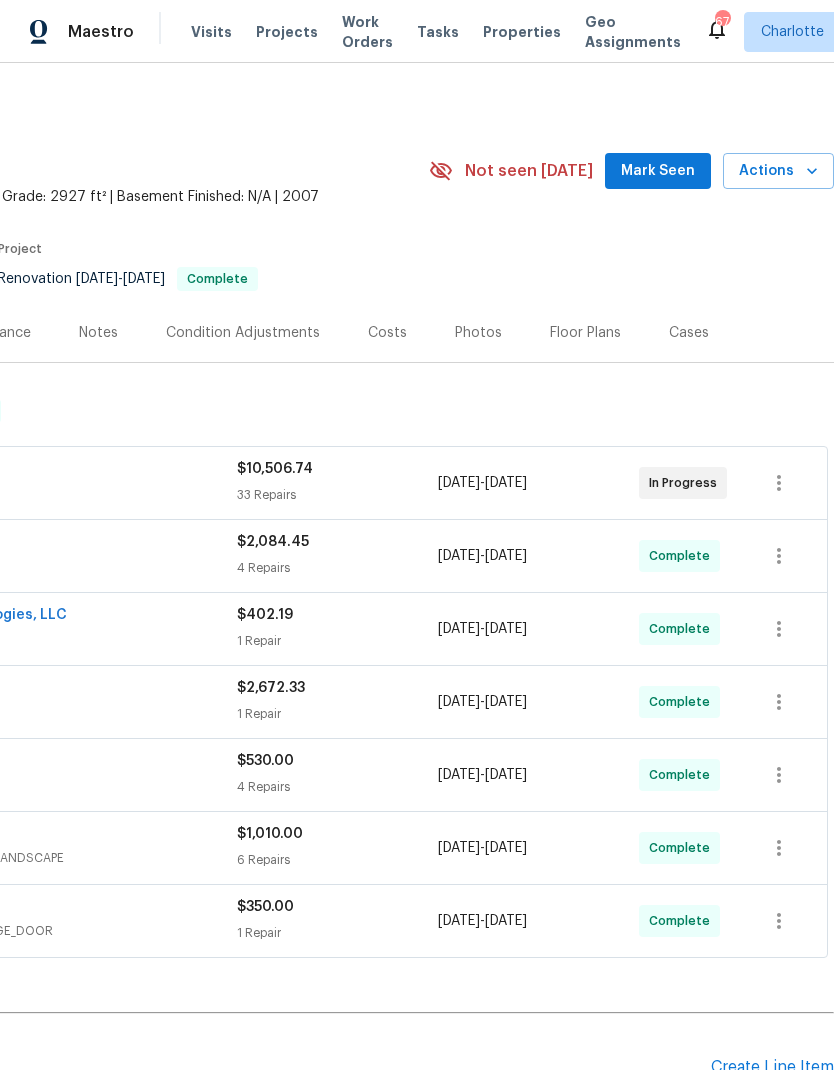 scroll, scrollTop: 0, scrollLeft: 296, axis: horizontal 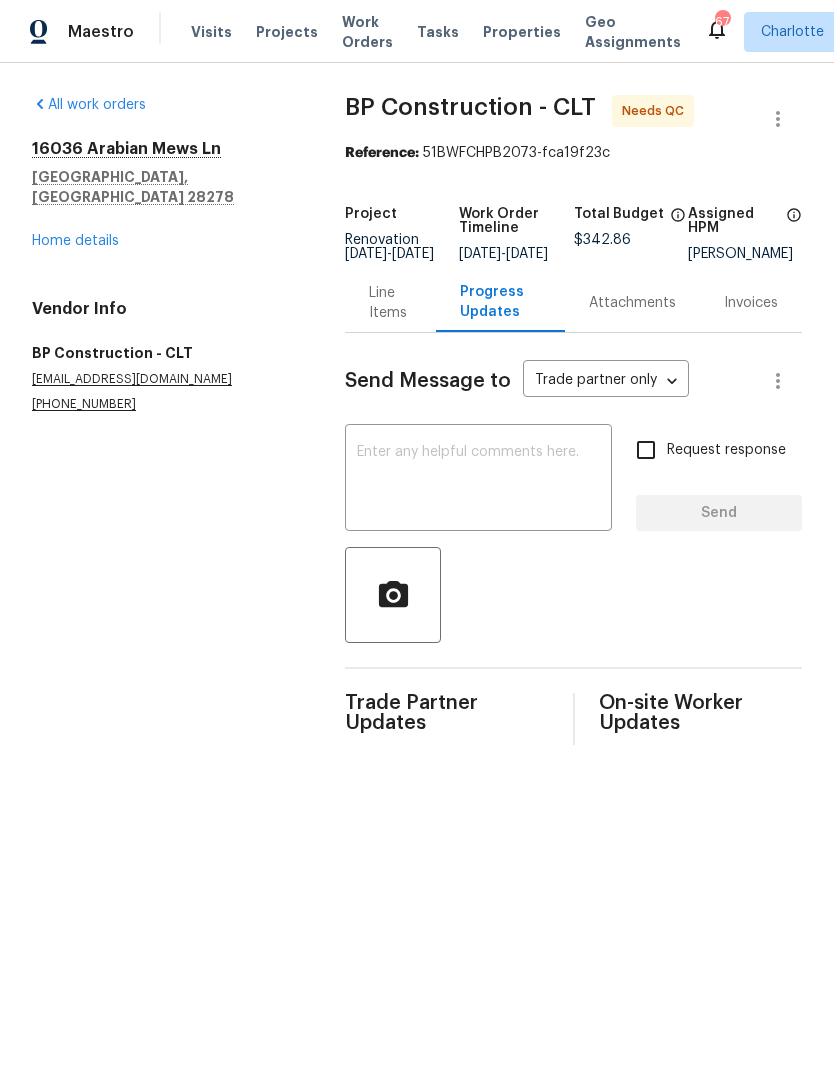 click on "Line Items" at bounding box center [390, 302] 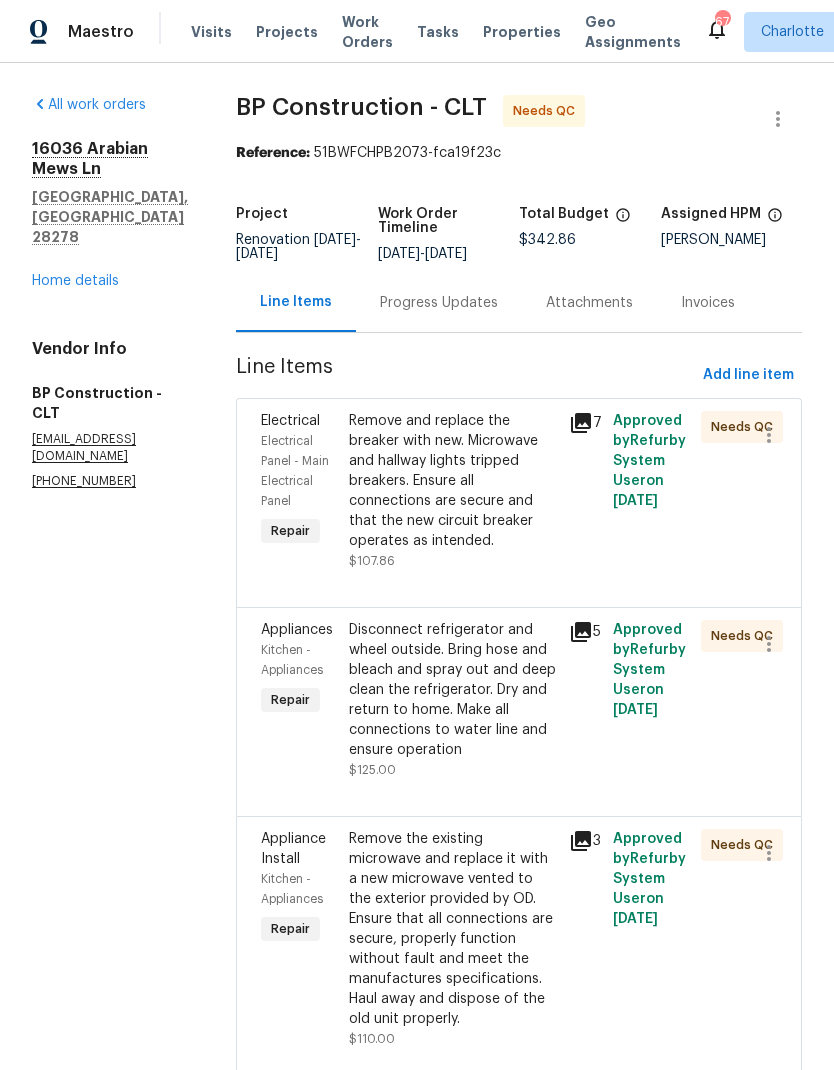 click 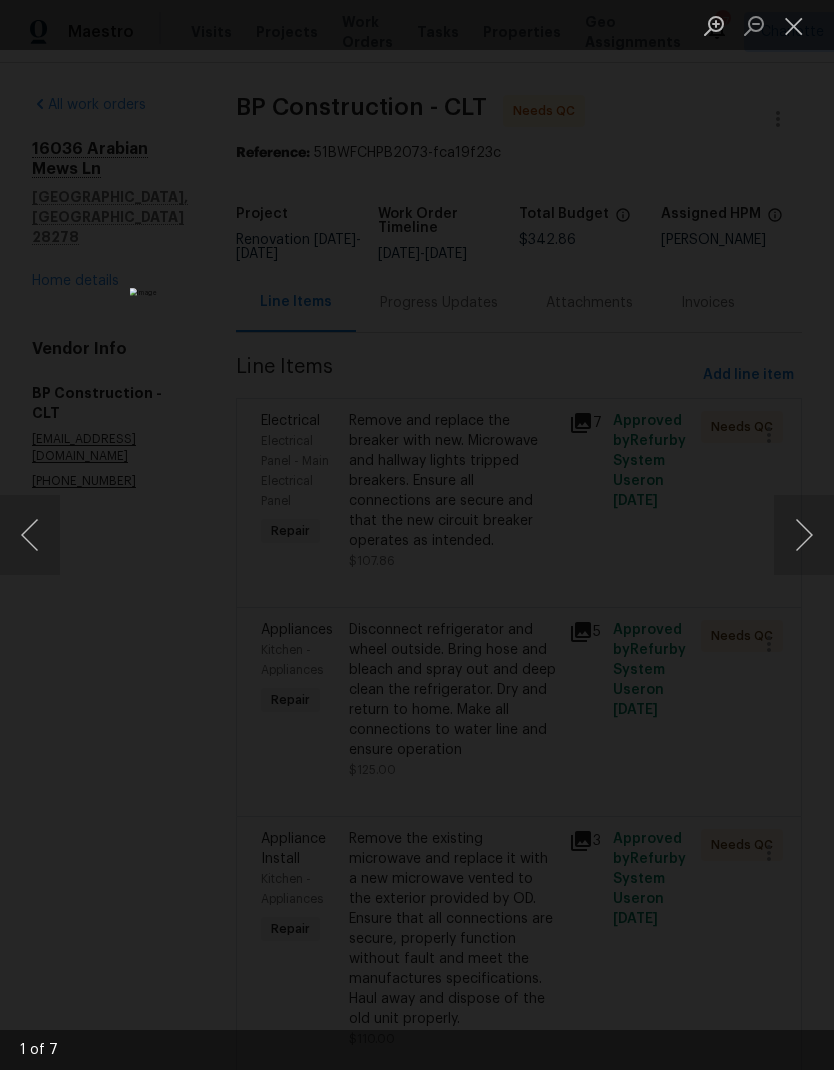 click at bounding box center (804, 535) 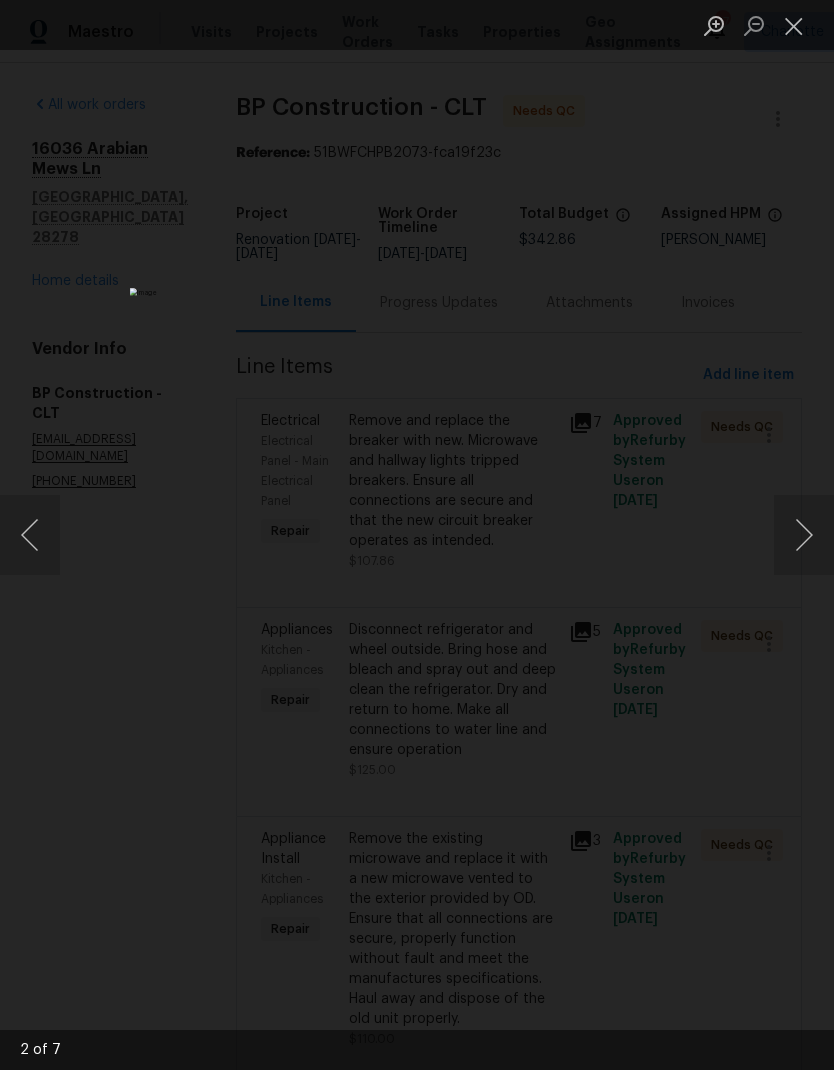 click at bounding box center [804, 535] 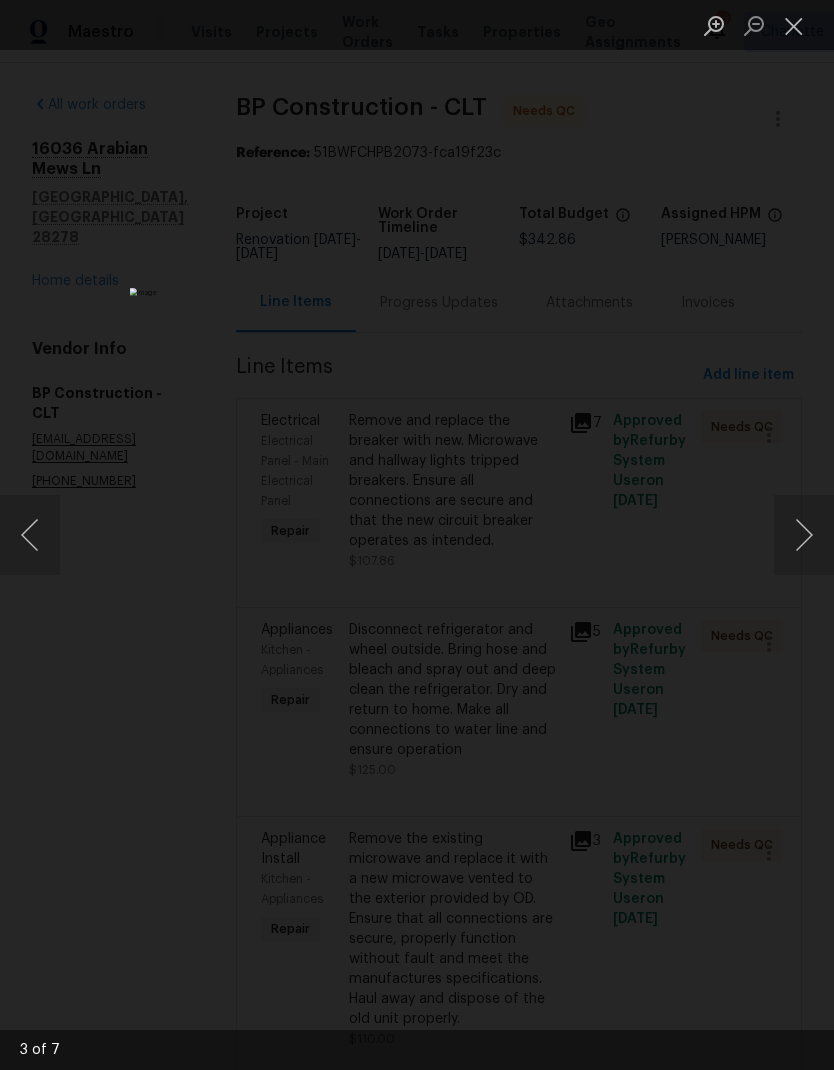 click at bounding box center [804, 535] 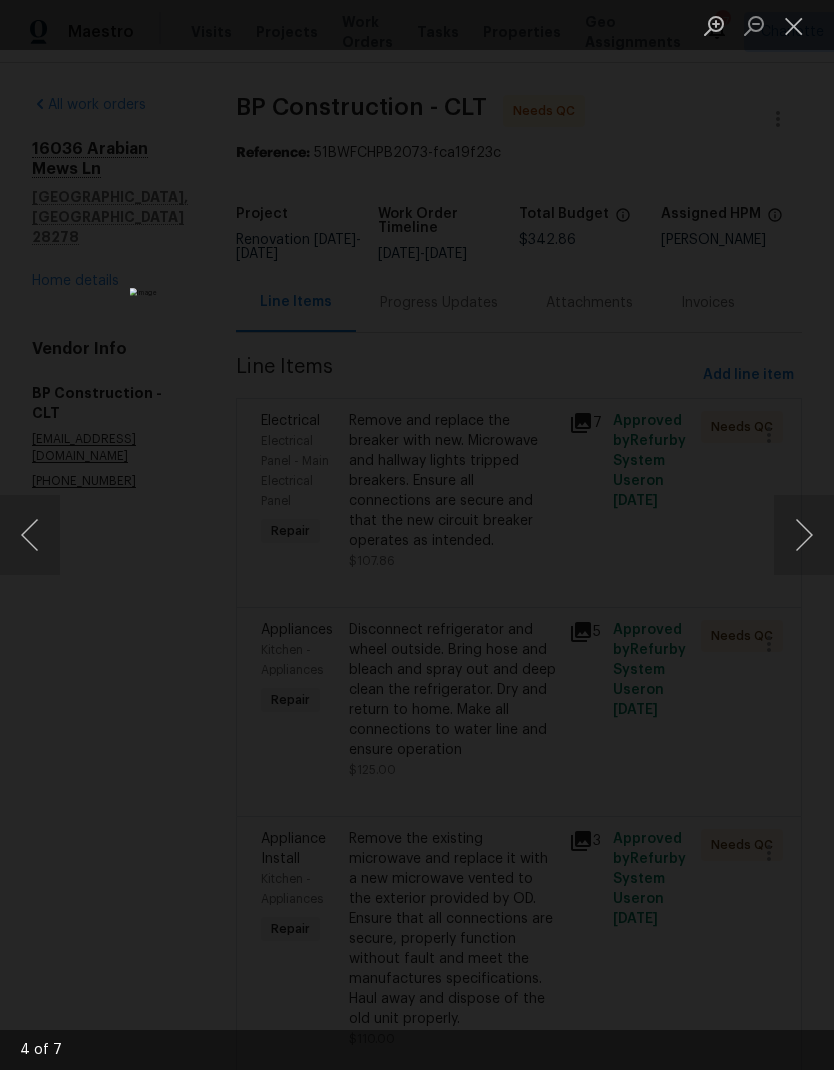 click at bounding box center [804, 535] 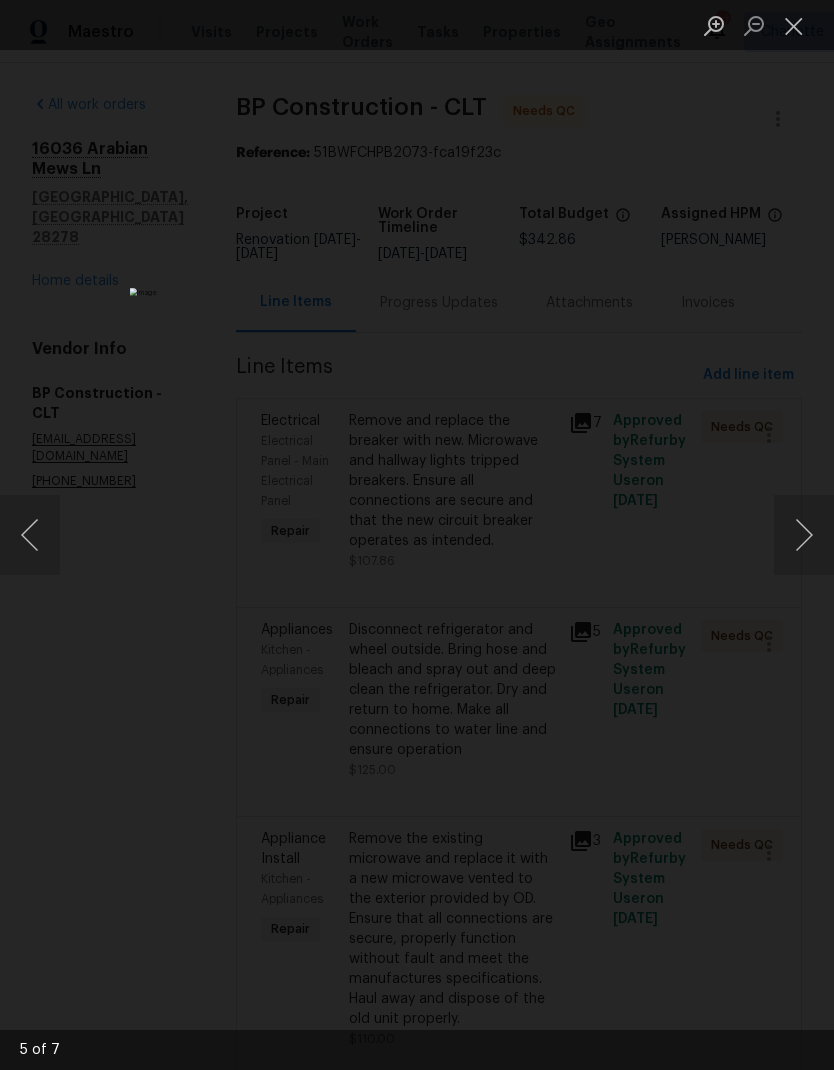 click at bounding box center (804, 535) 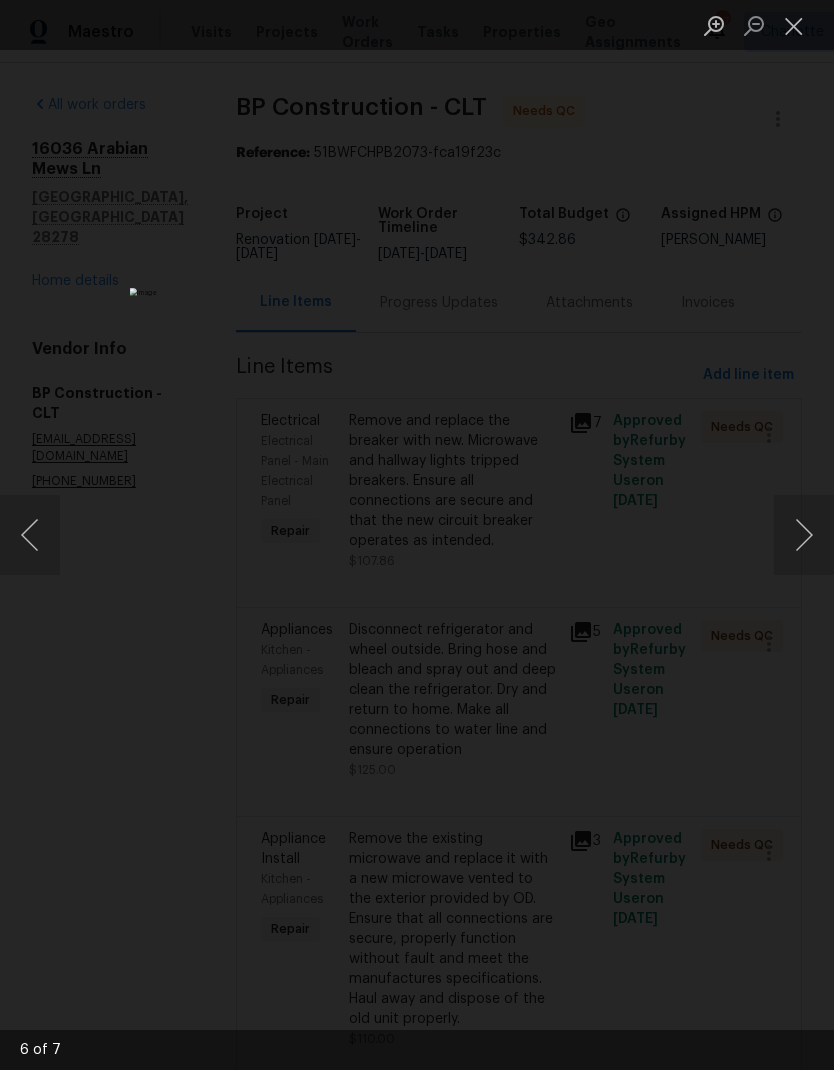 click at bounding box center [804, 535] 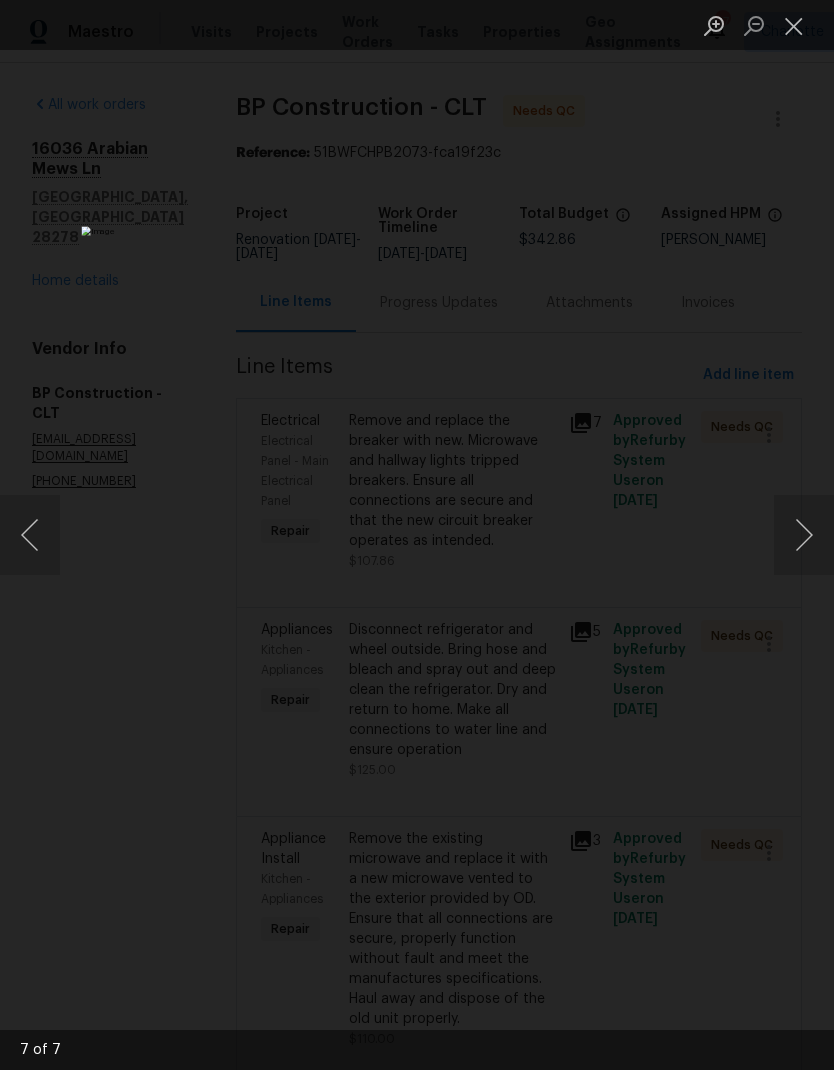 click at bounding box center [804, 535] 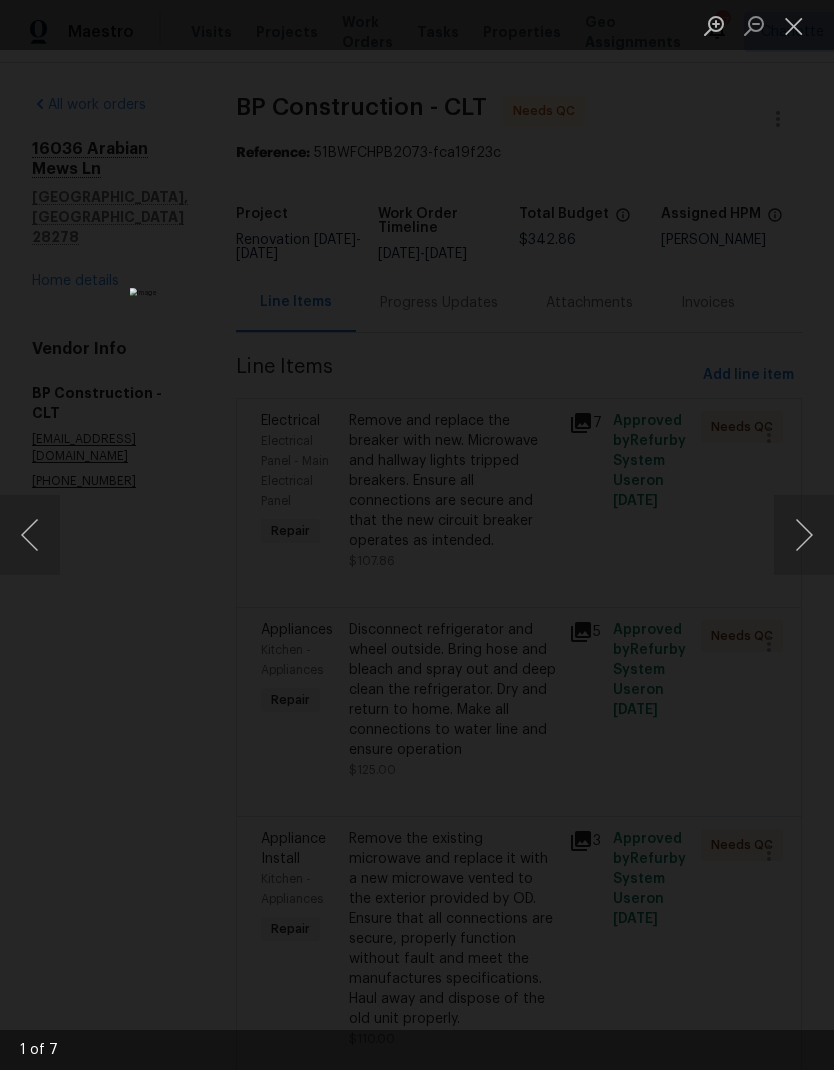 click at bounding box center (804, 535) 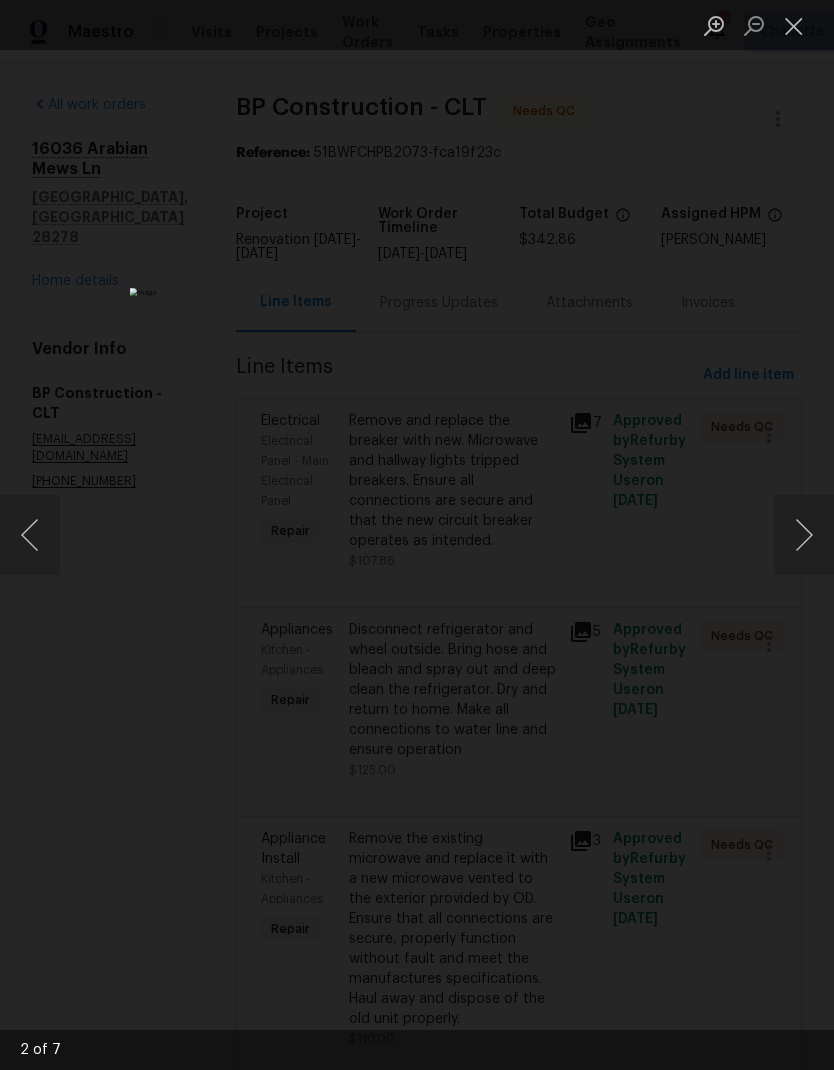 click at bounding box center [794, 25] 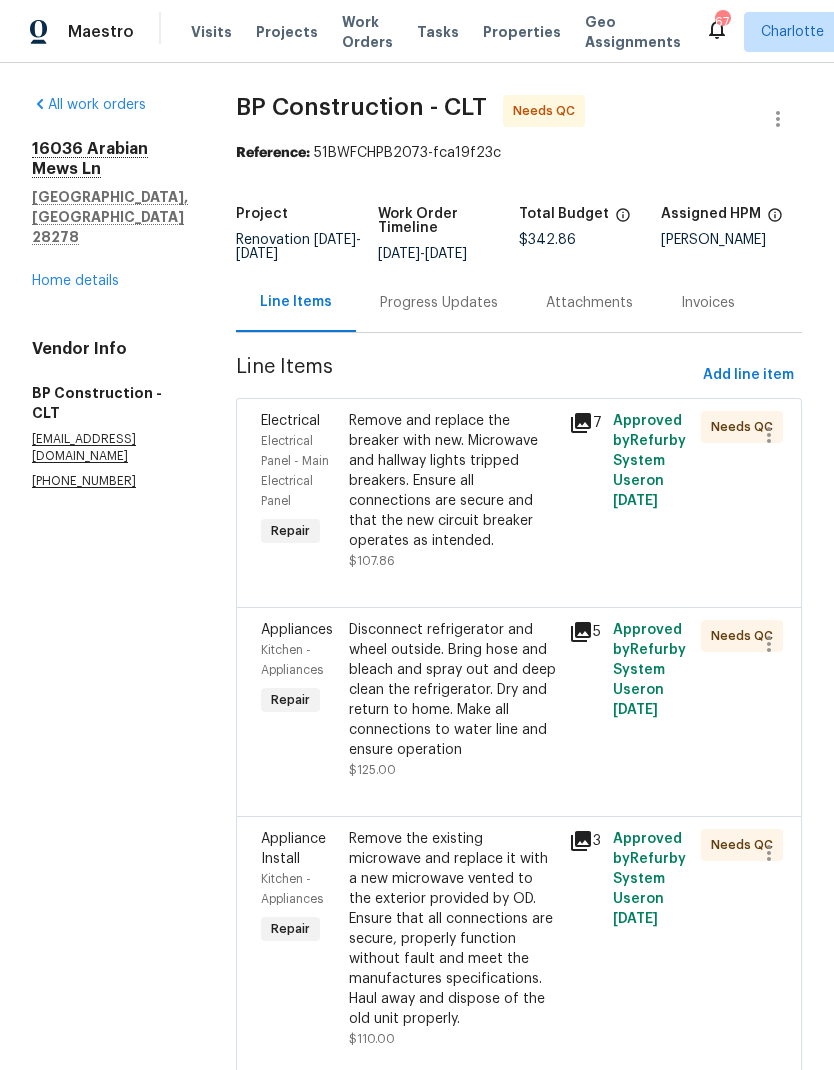 click 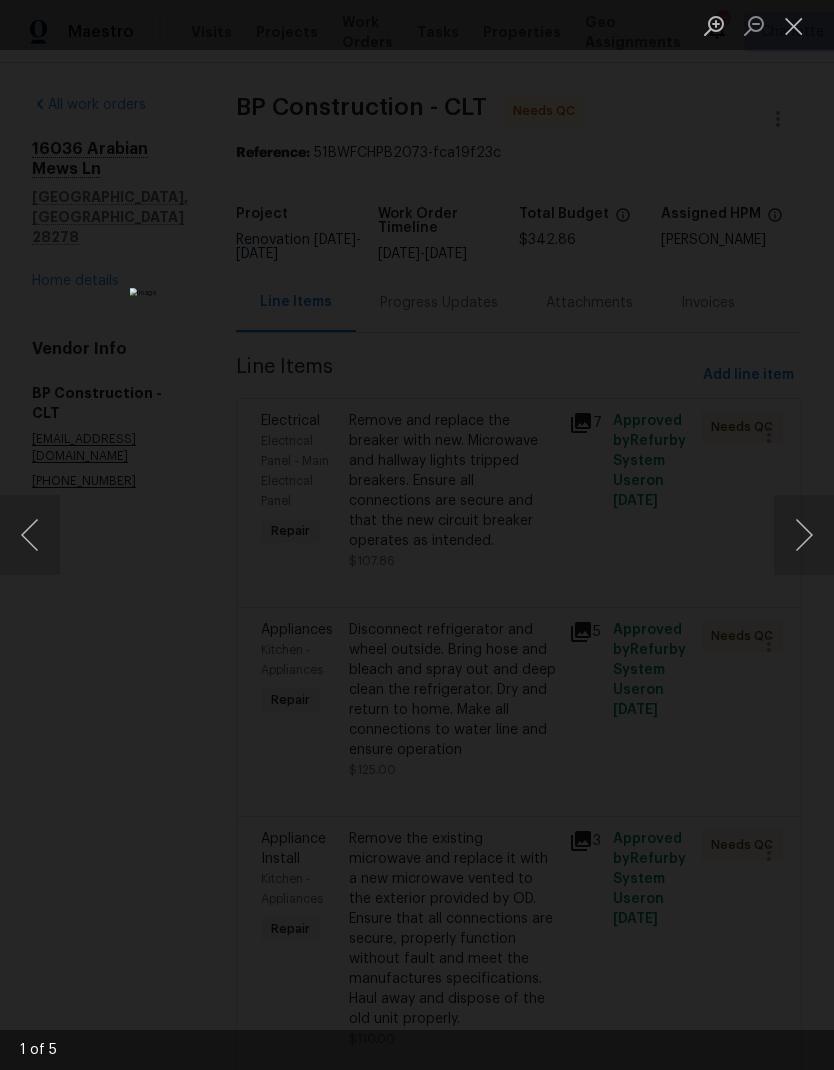 click at bounding box center (804, 535) 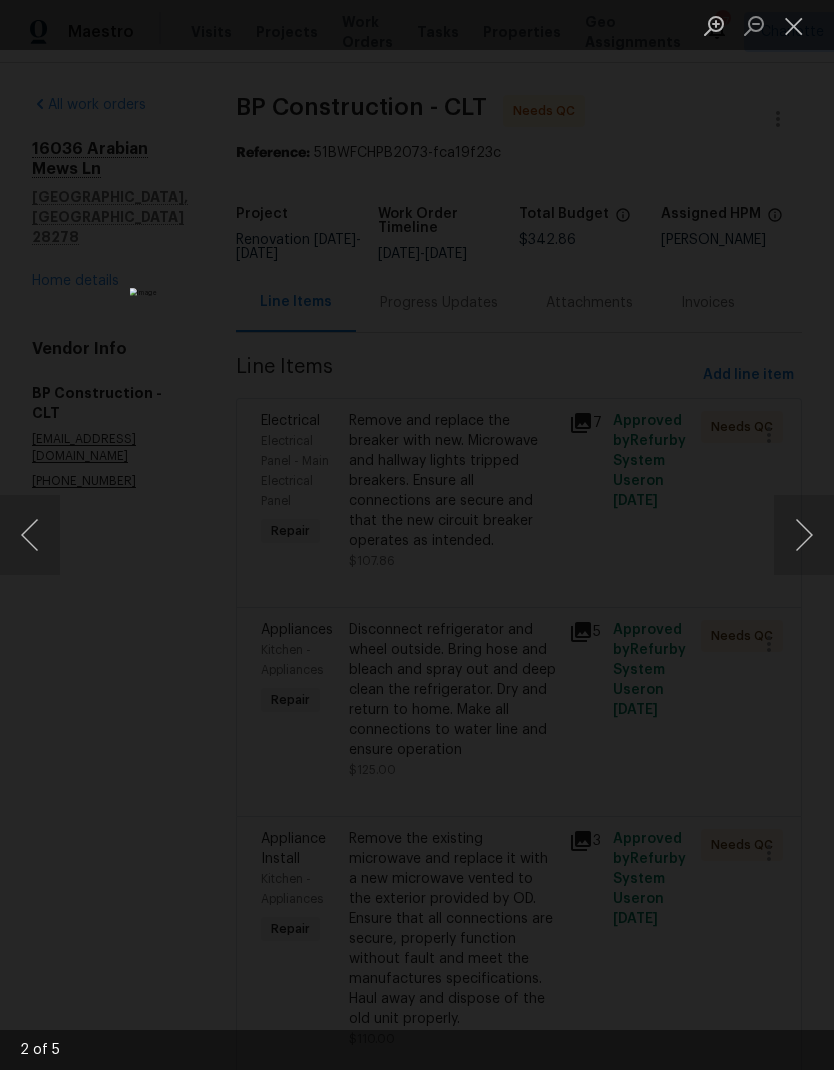 click at bounding box center (804, 535) 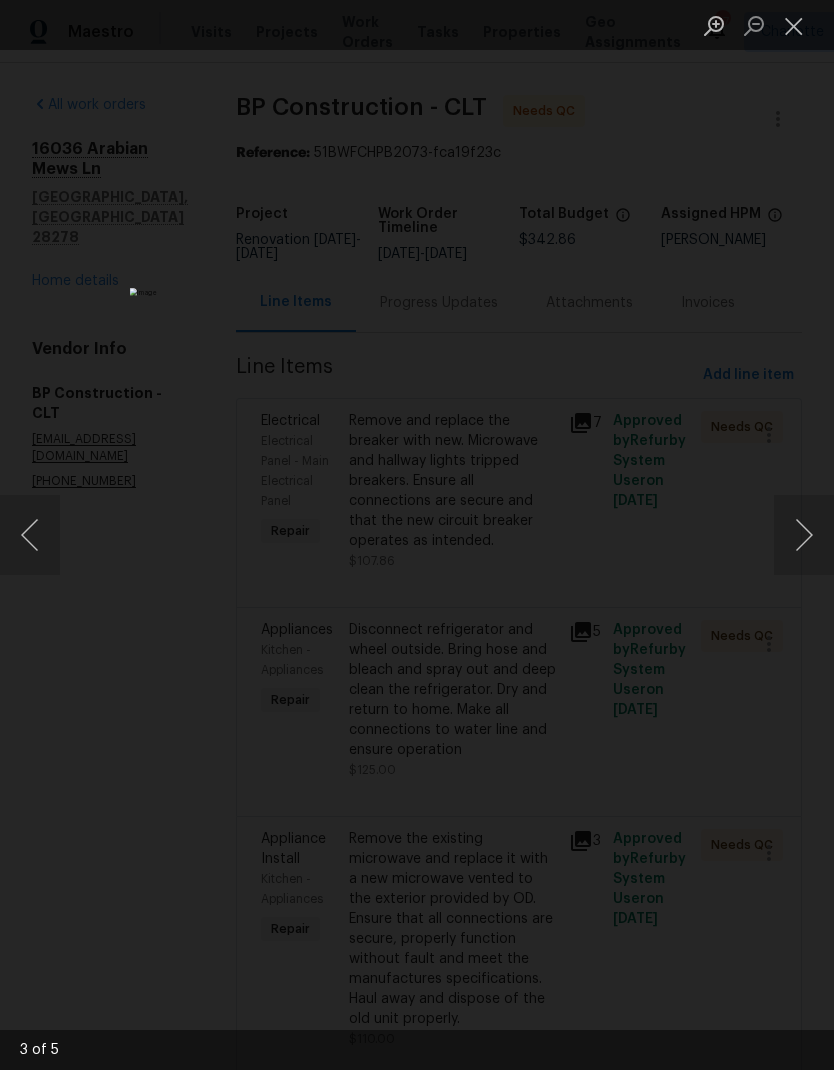 click at bounding box center [804, 535] 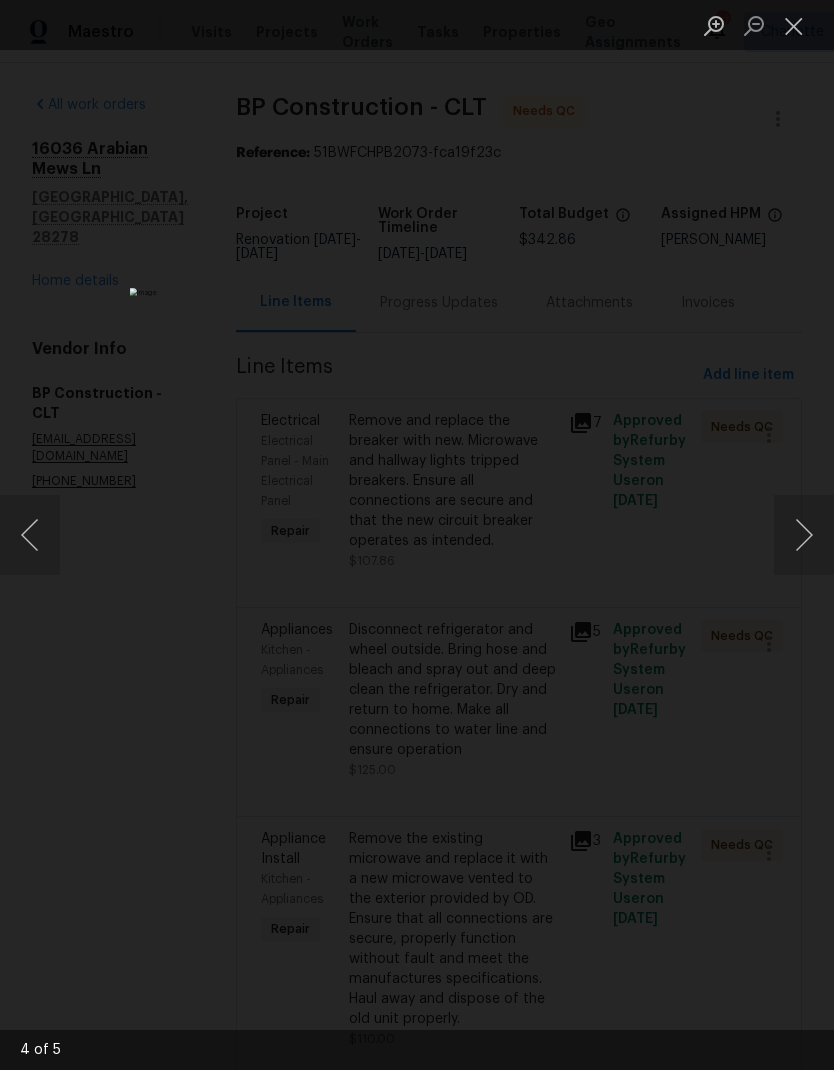 click at bounding box center [804, 535] 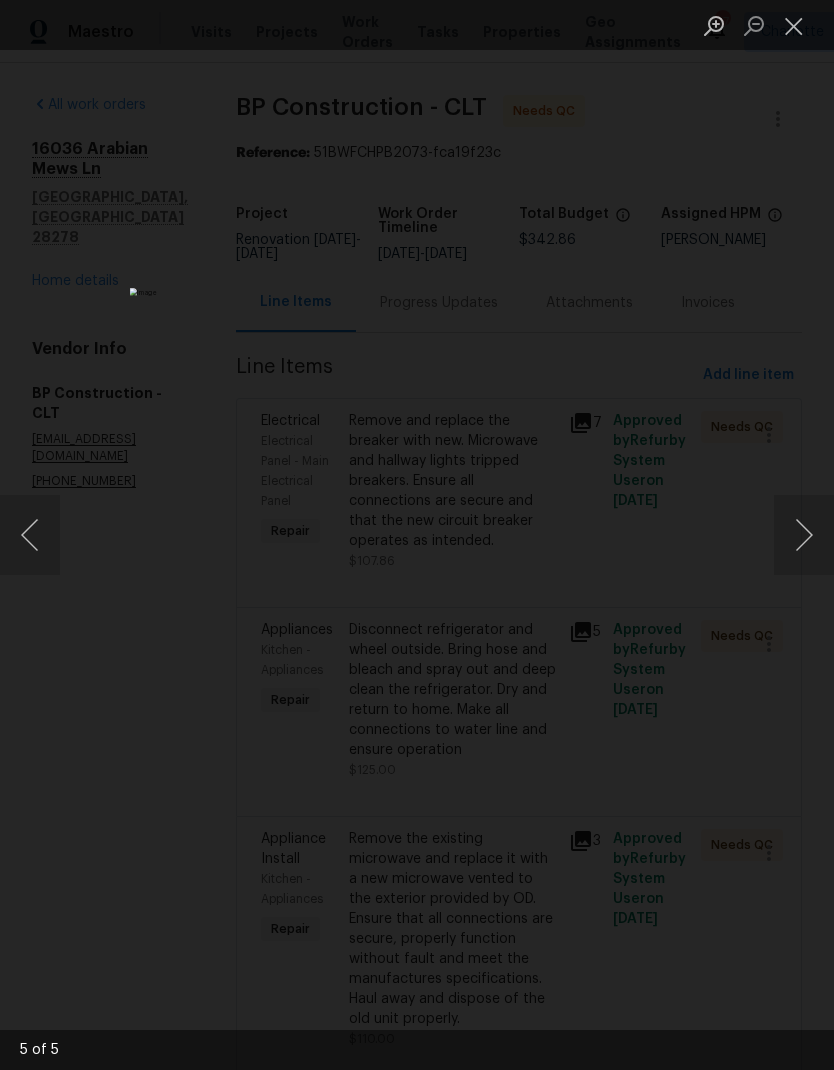 click at bounding box center [804, 535] 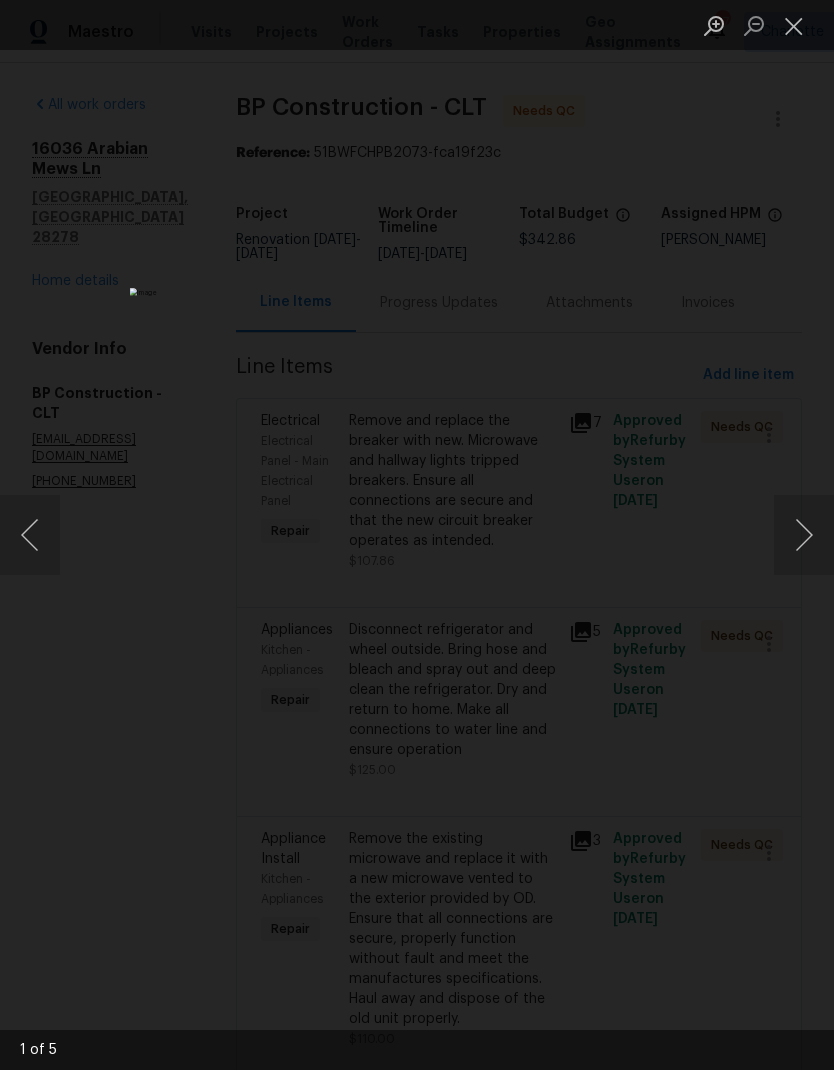 click at bounding box center [794, 25] 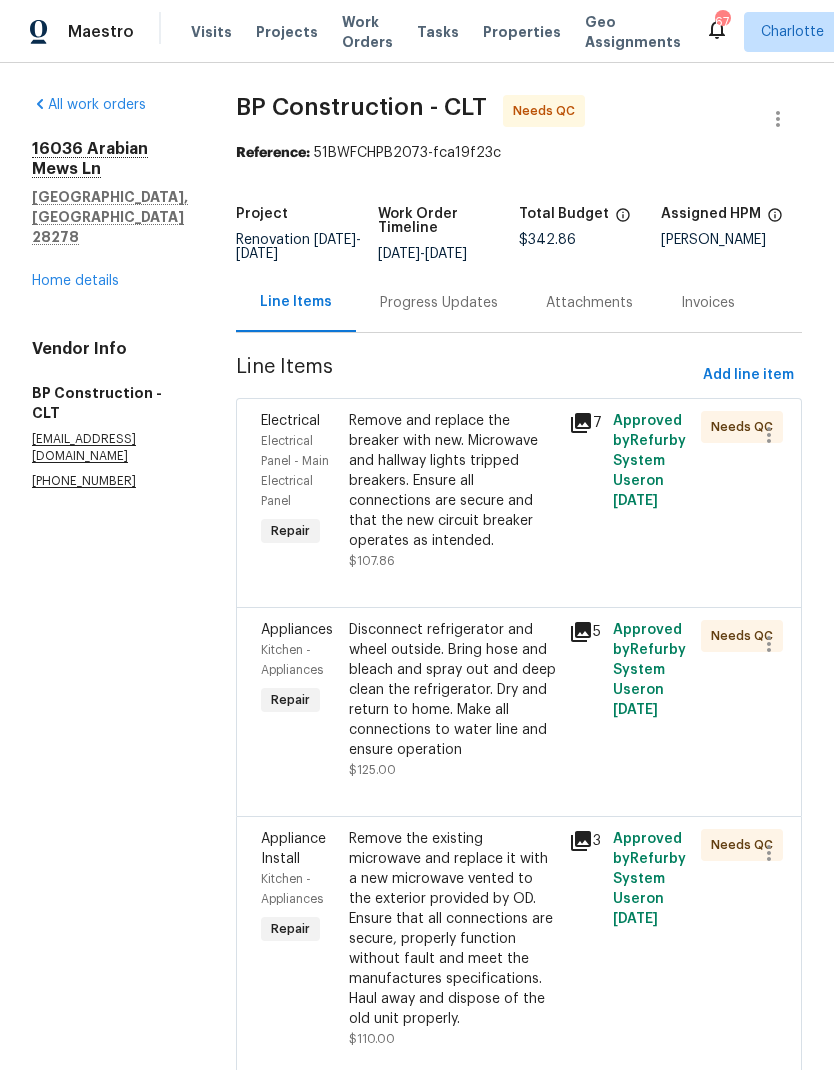 scroll, scrollTop: 38, scrollLeft: 0, axis: vertical 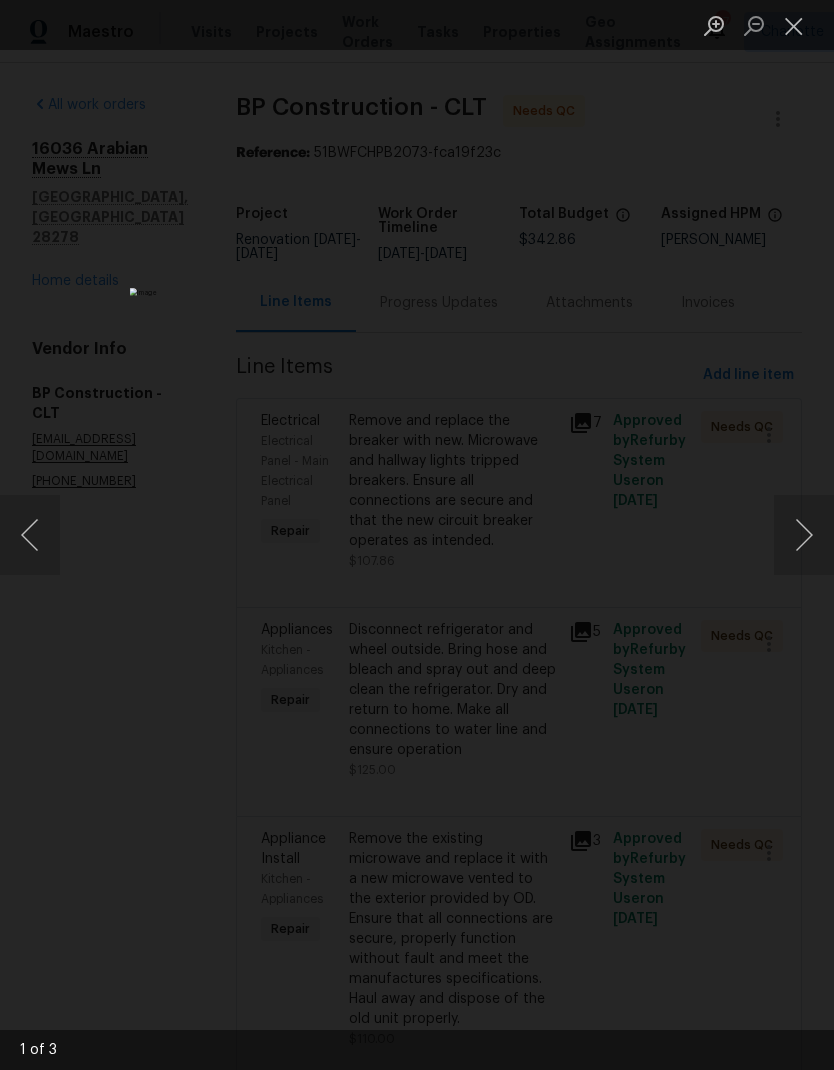 click at bounding box center [804, 535] 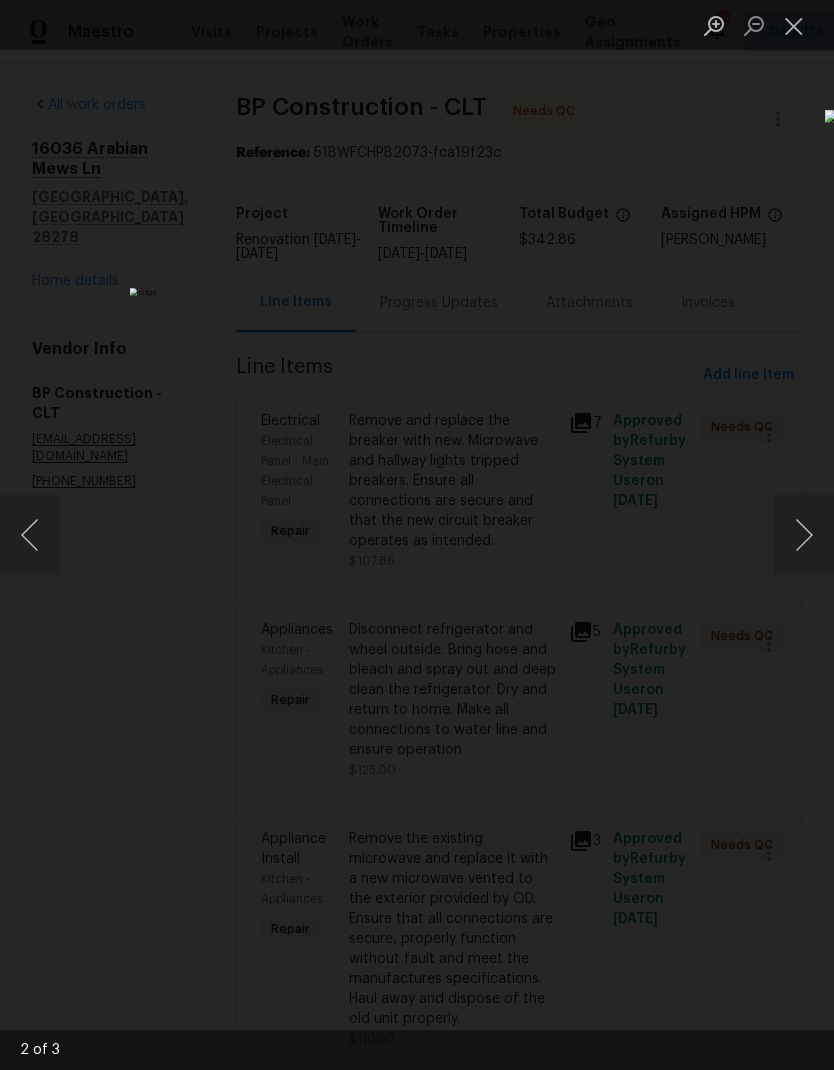 click at bounding box center [804, 535] 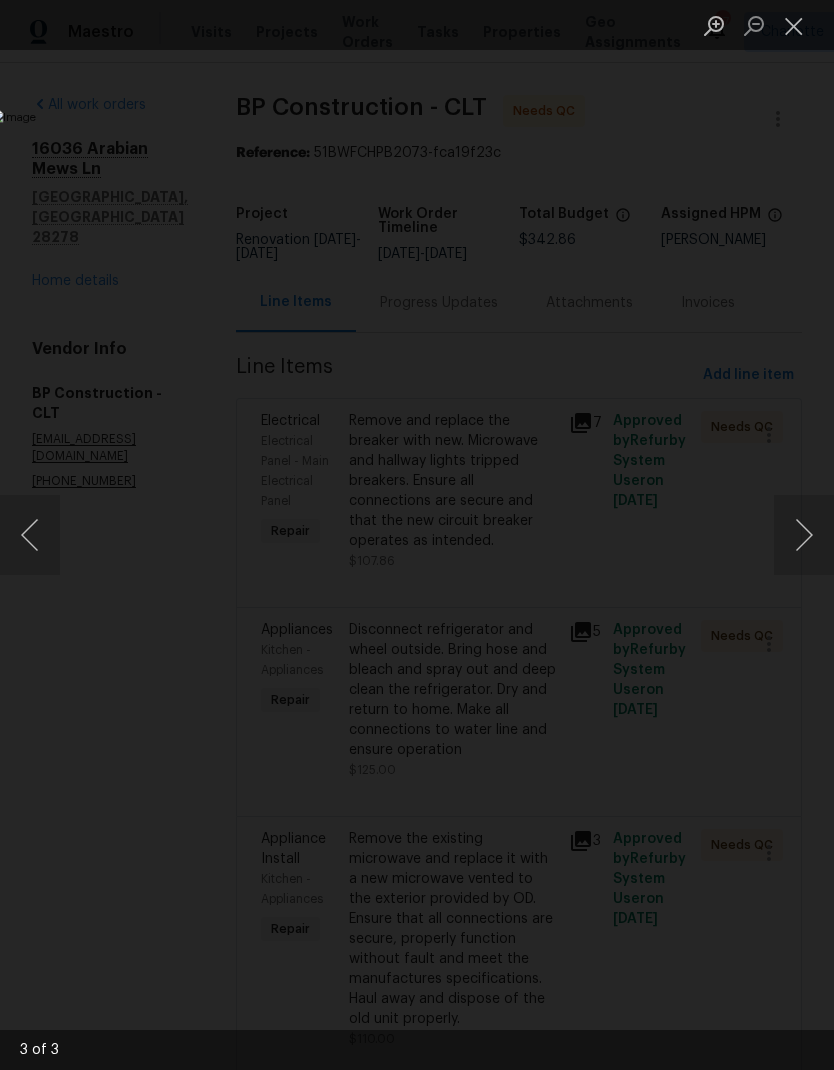 click at bounding box center [804, 535] 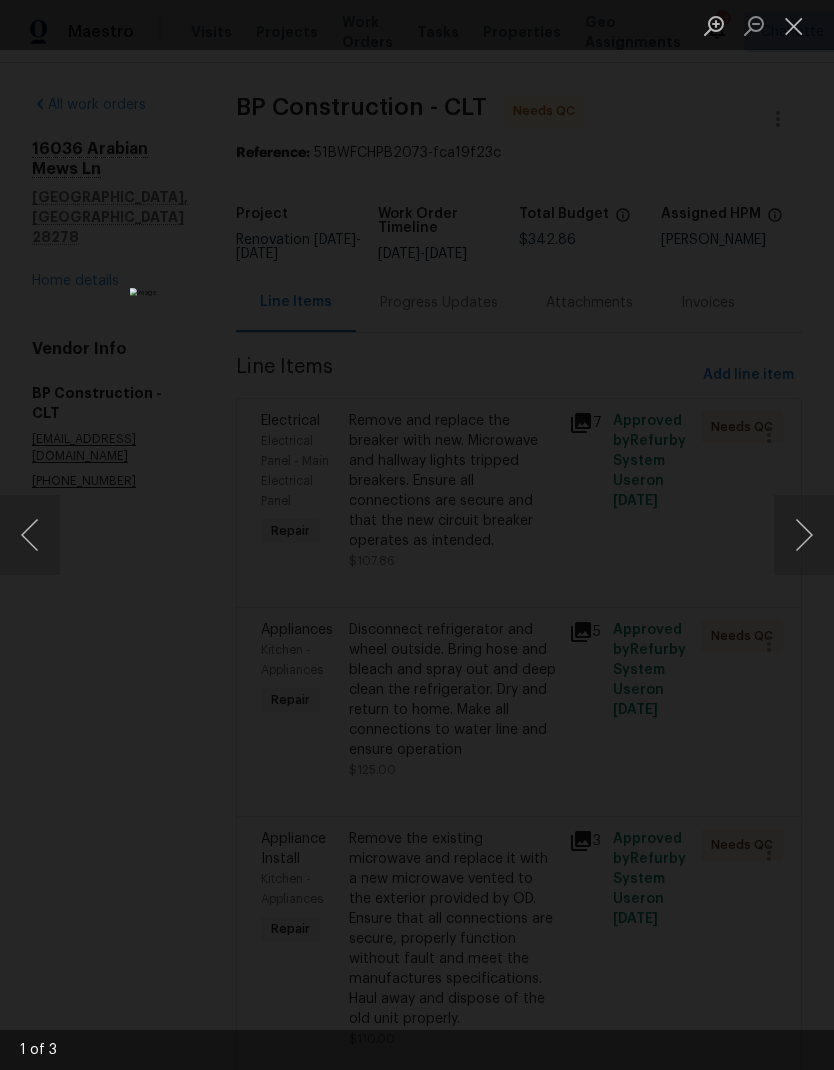 click at bounding box center [804, 535] 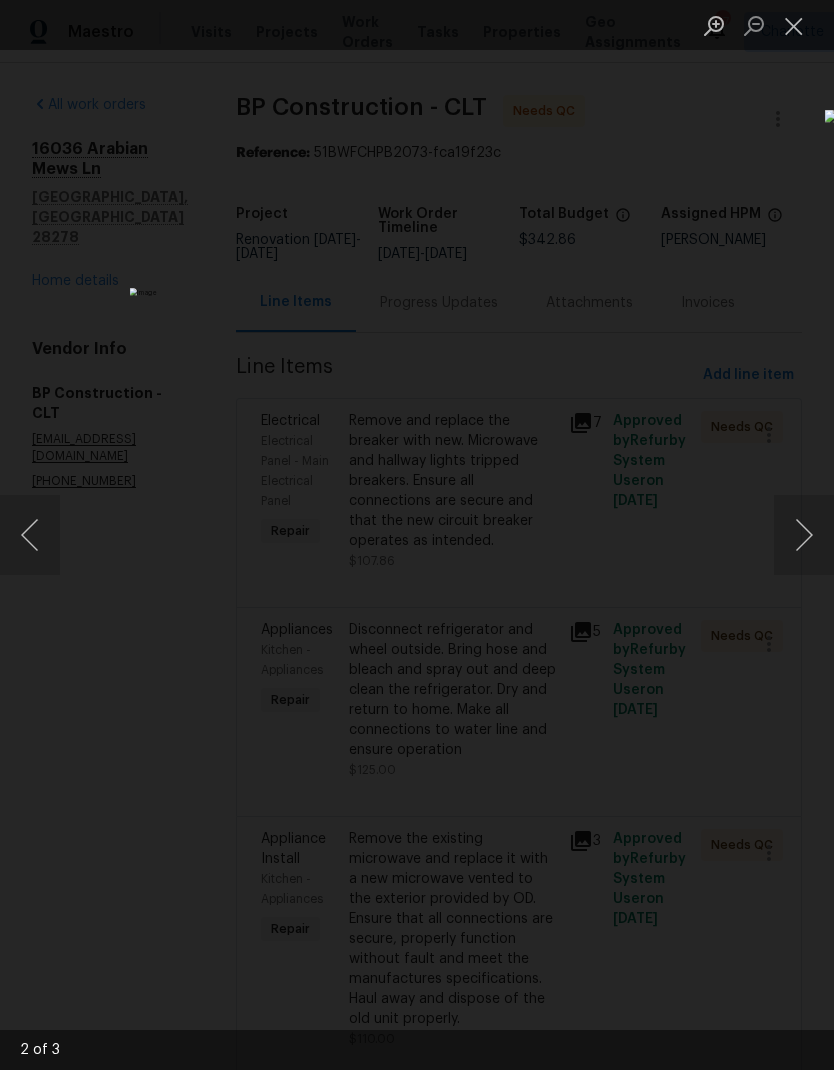 click at bounding box center (804, 535) 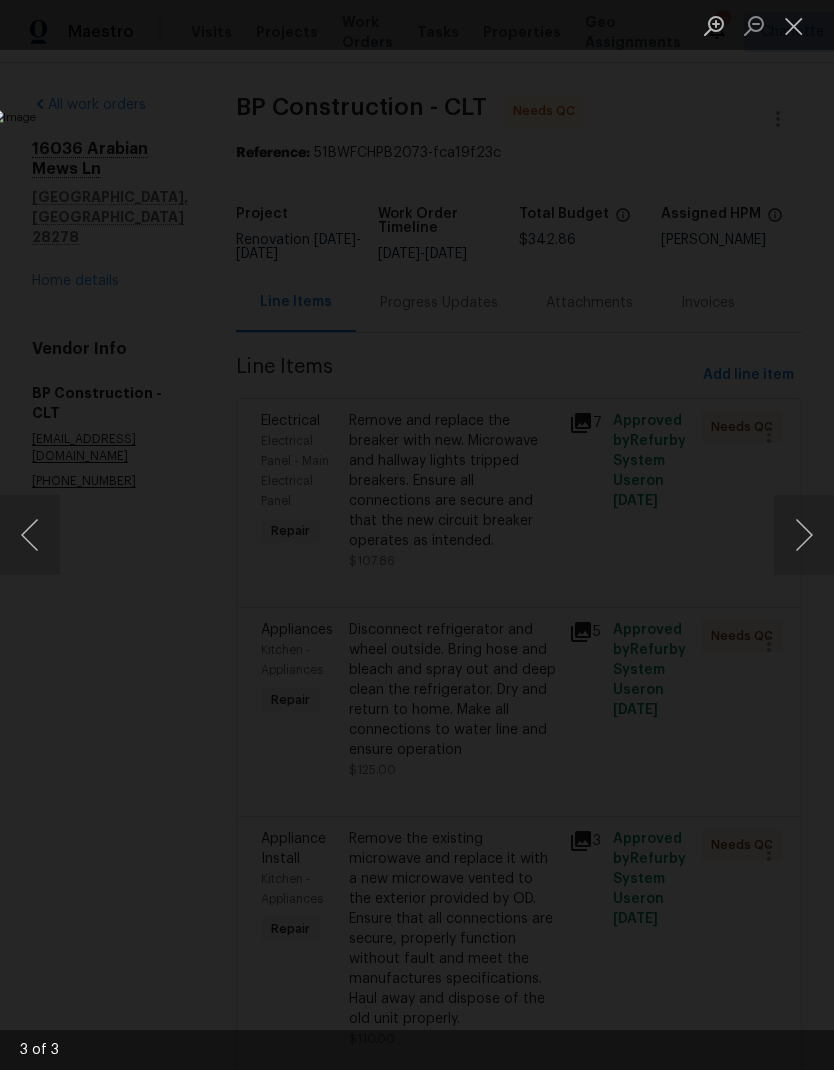 click at bounding box center [794, 25] 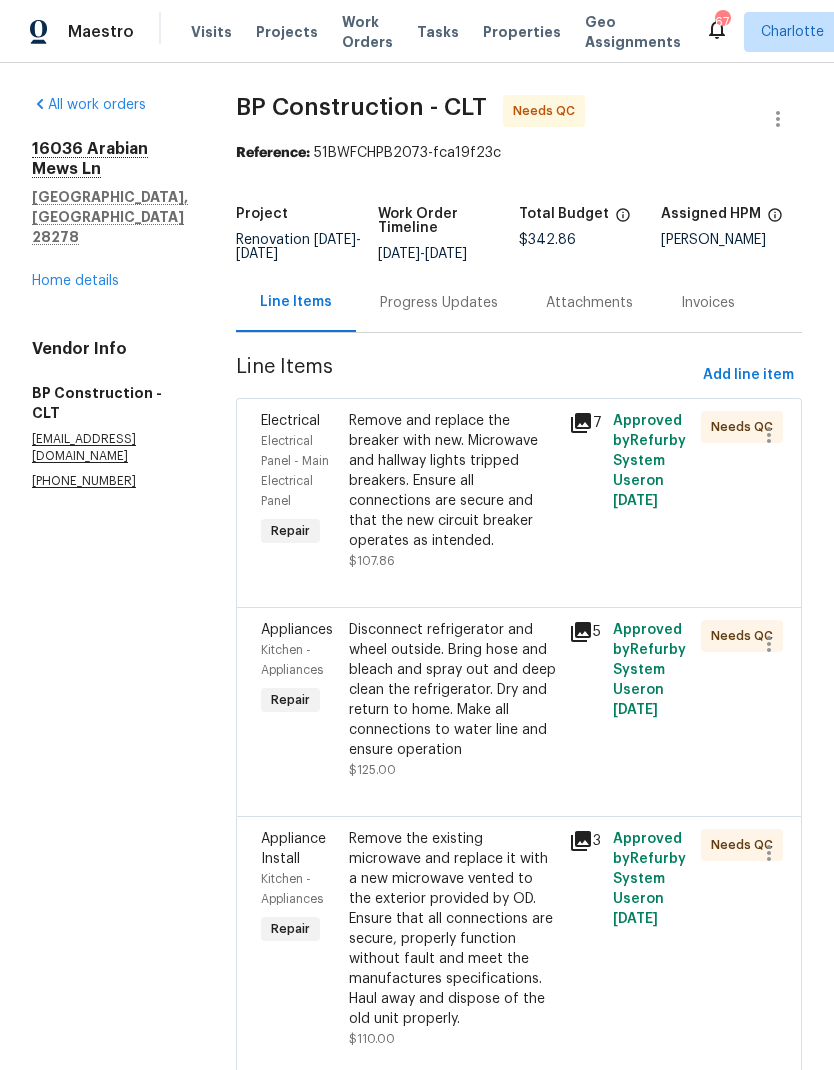 click on "Electrical" at bounding box center (290, 421) 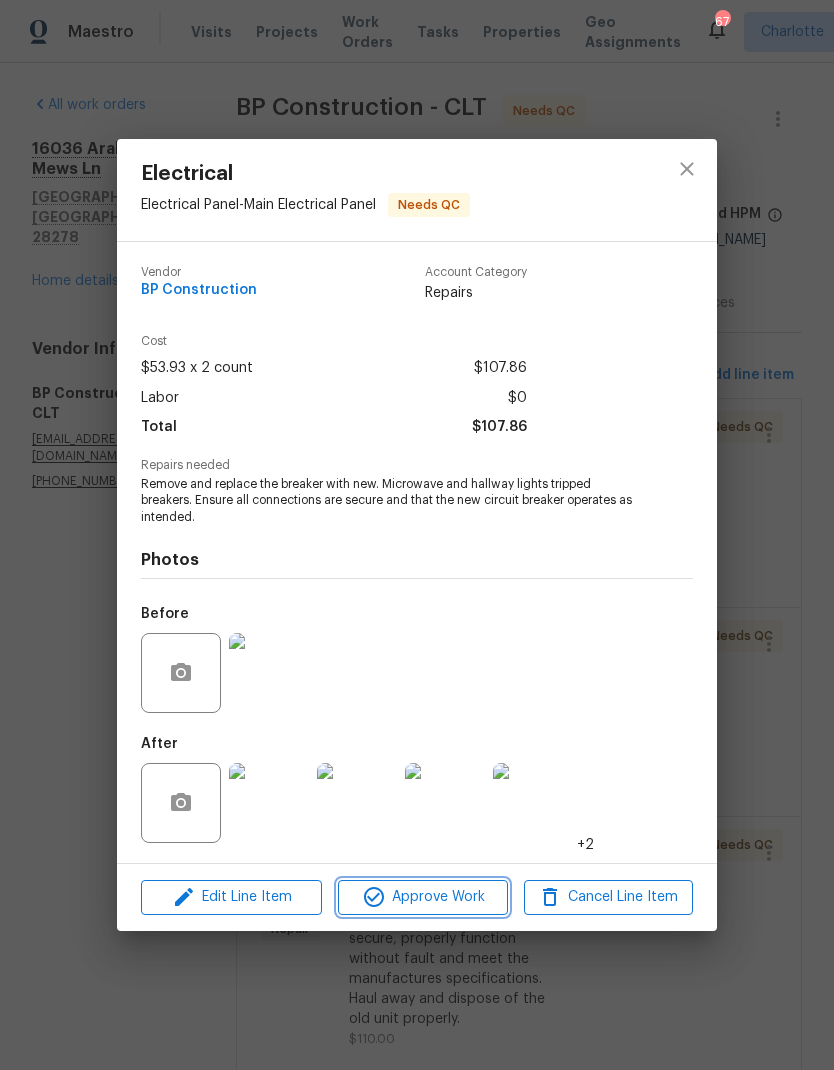 click on "Approve Work" at bounding box center [422, 897] 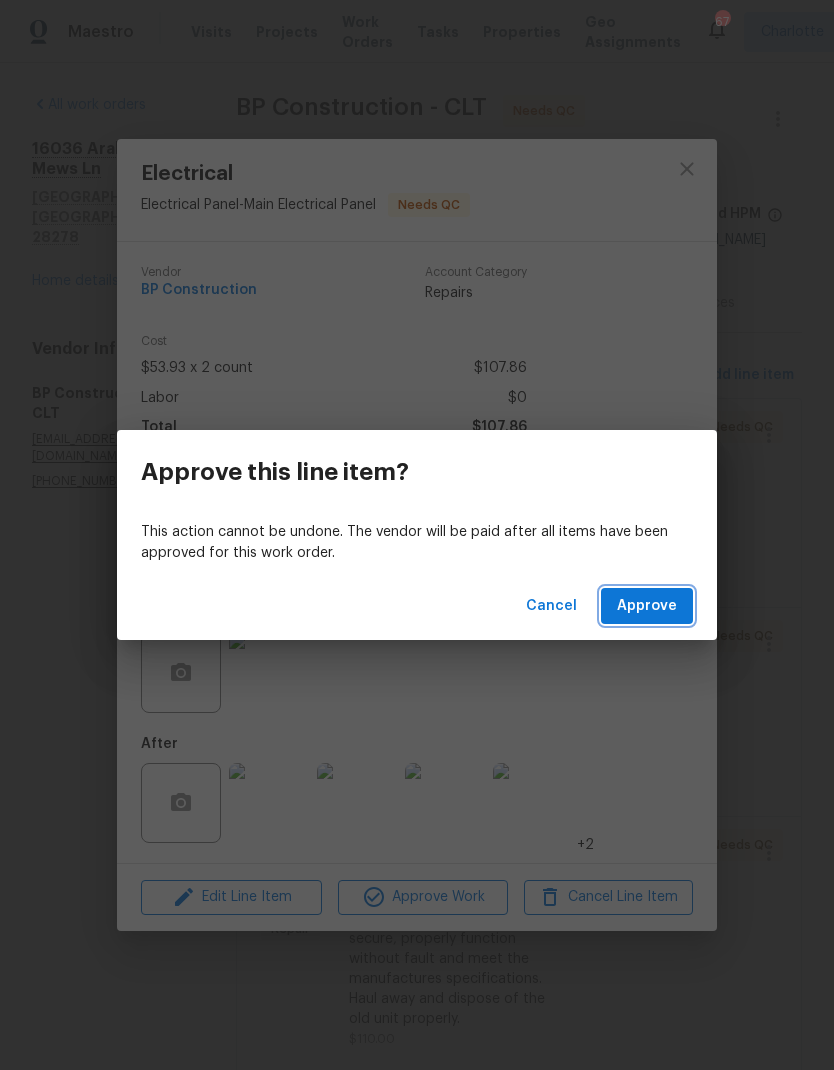 click on "Approve" at bounding box center (647, 606) 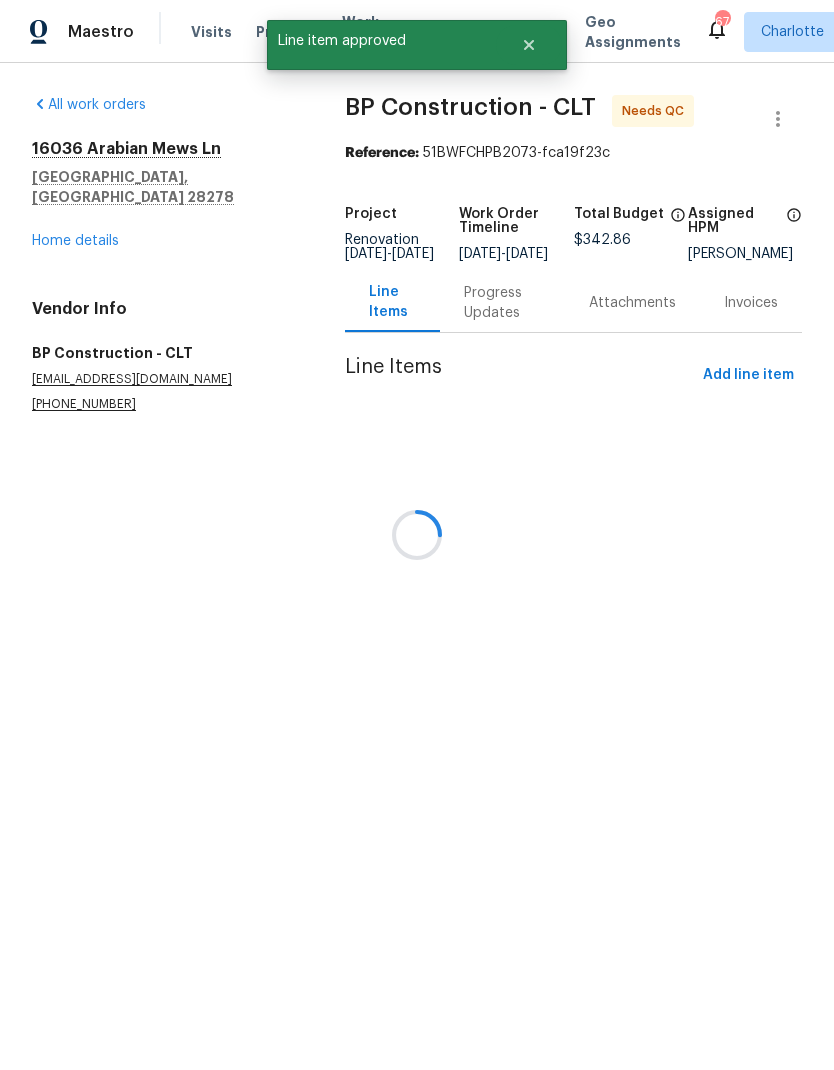 scroll, scrollTop: 0, scrollLeft: 0, axis: both 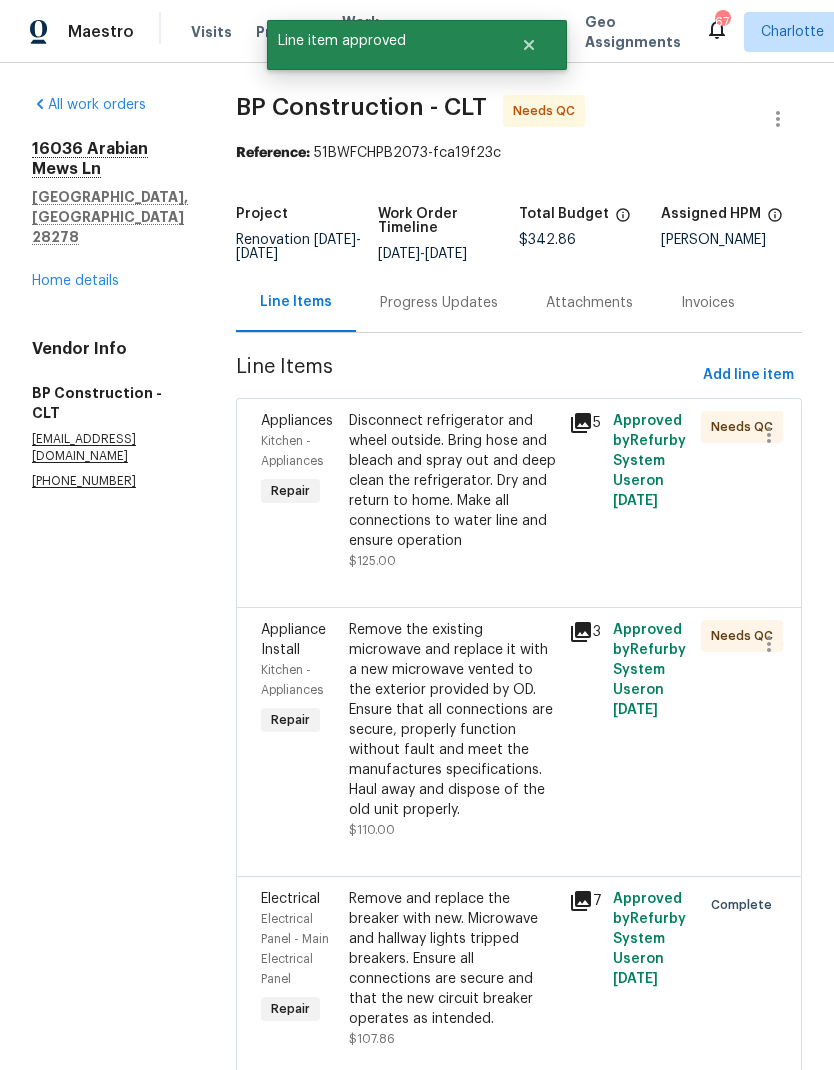 click on "Appliances" at bounding box center (297, 421) 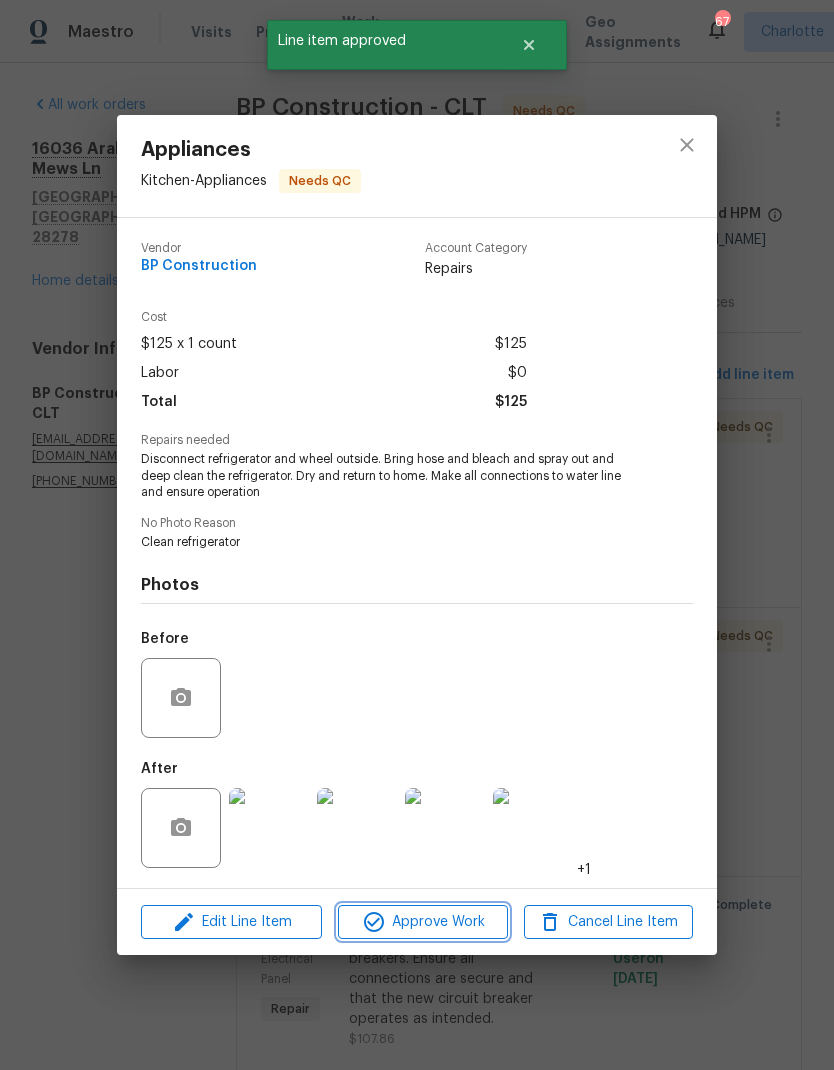 click on "Approve Work" at bounding box center [422, 922] 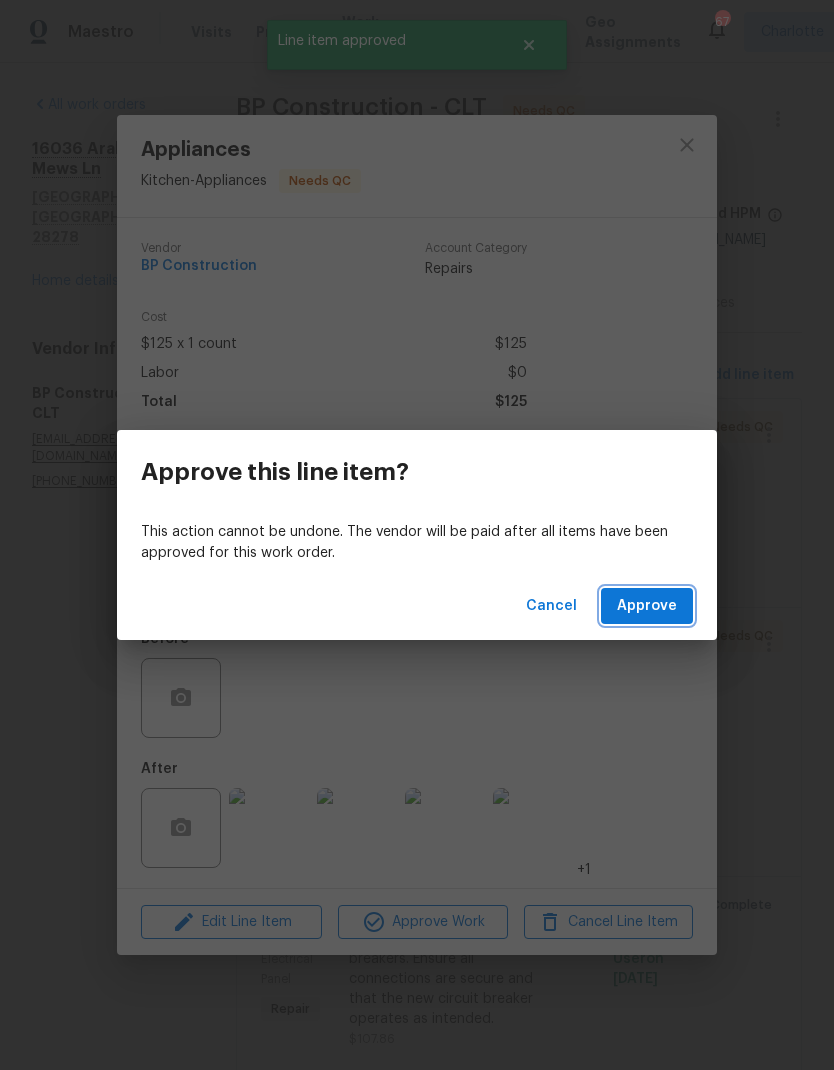 click on "Approve" at bounding box center [647, 606] 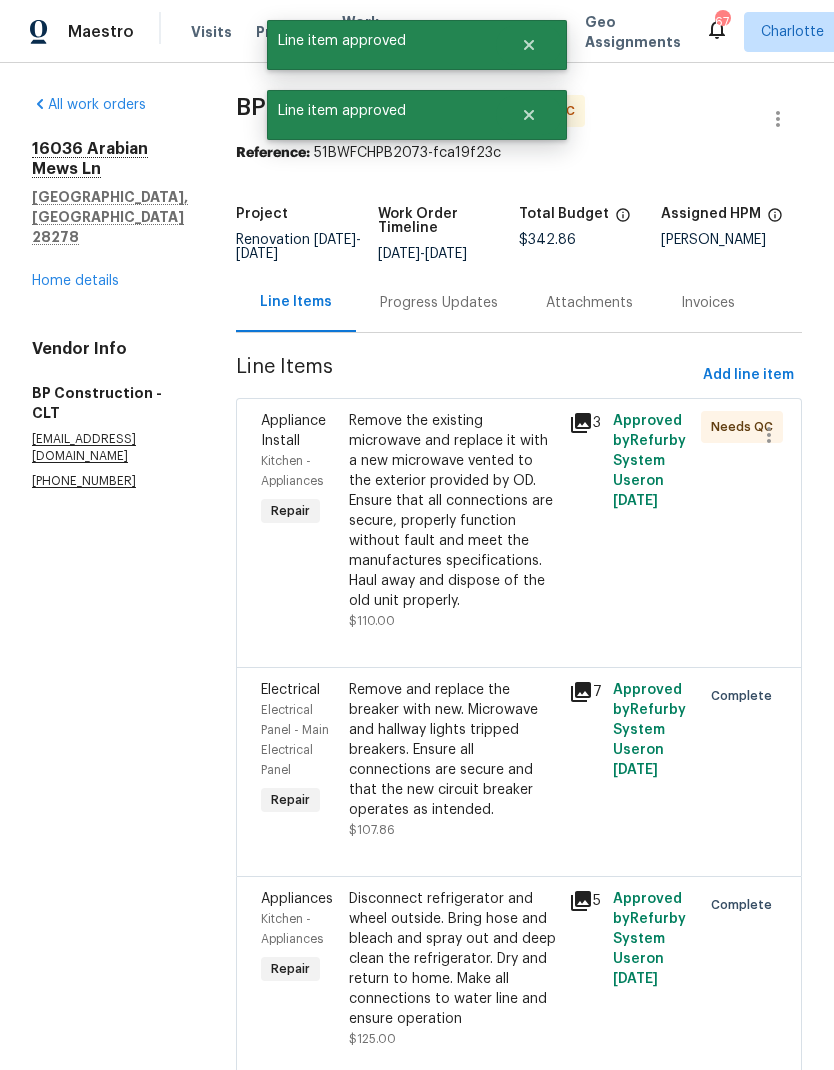 click on "Kitchen - Appliances" at bounding box center [292, 471] 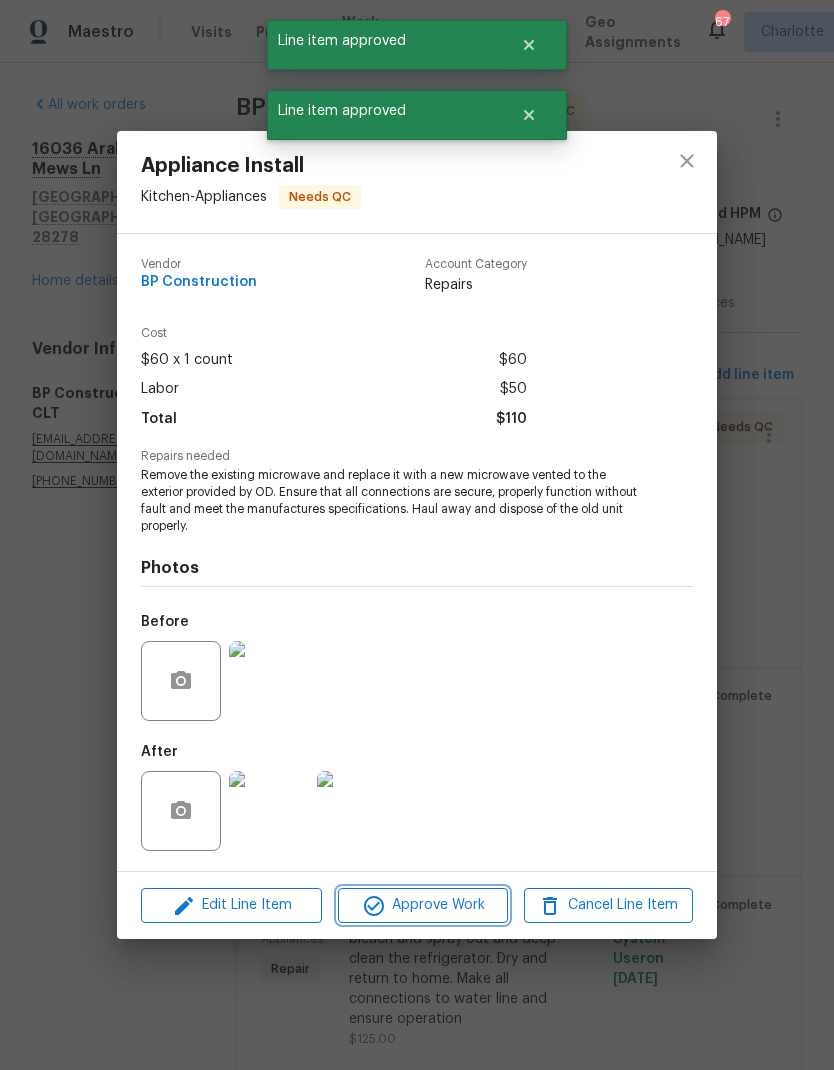 click on "Approve Work" at bounding box center (422, 905) 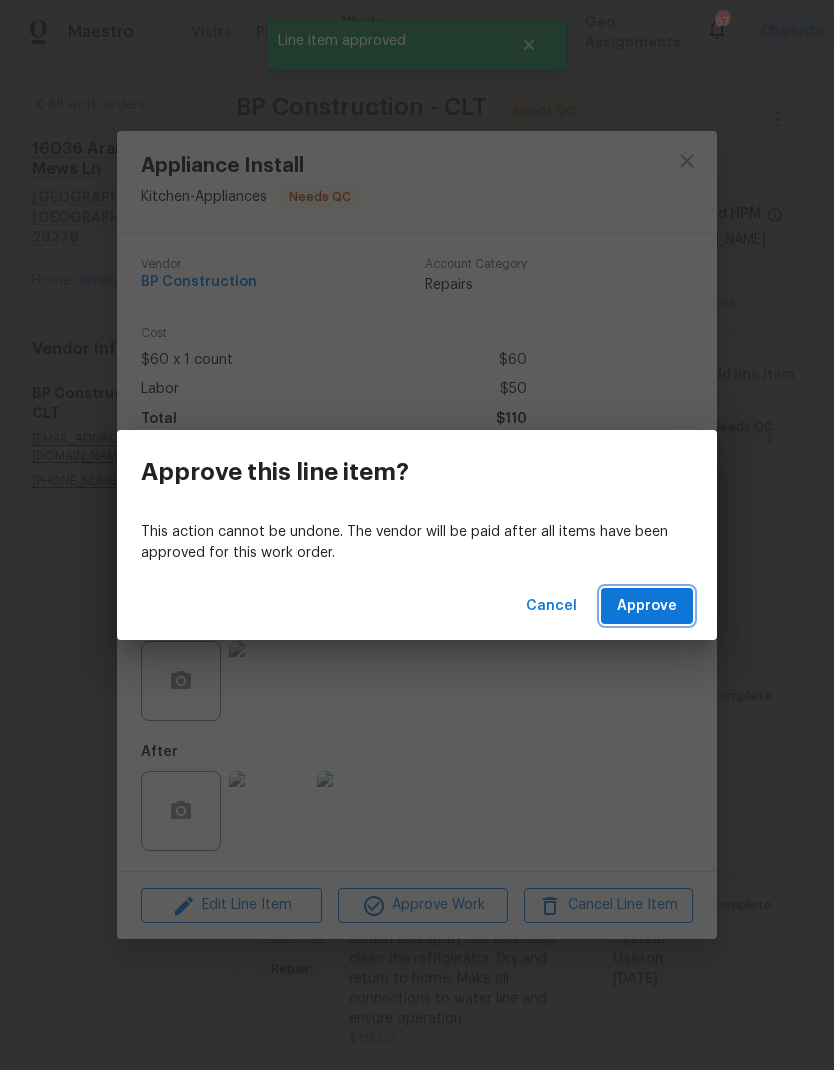 click on "Approve" at bounding box center (647, 606) 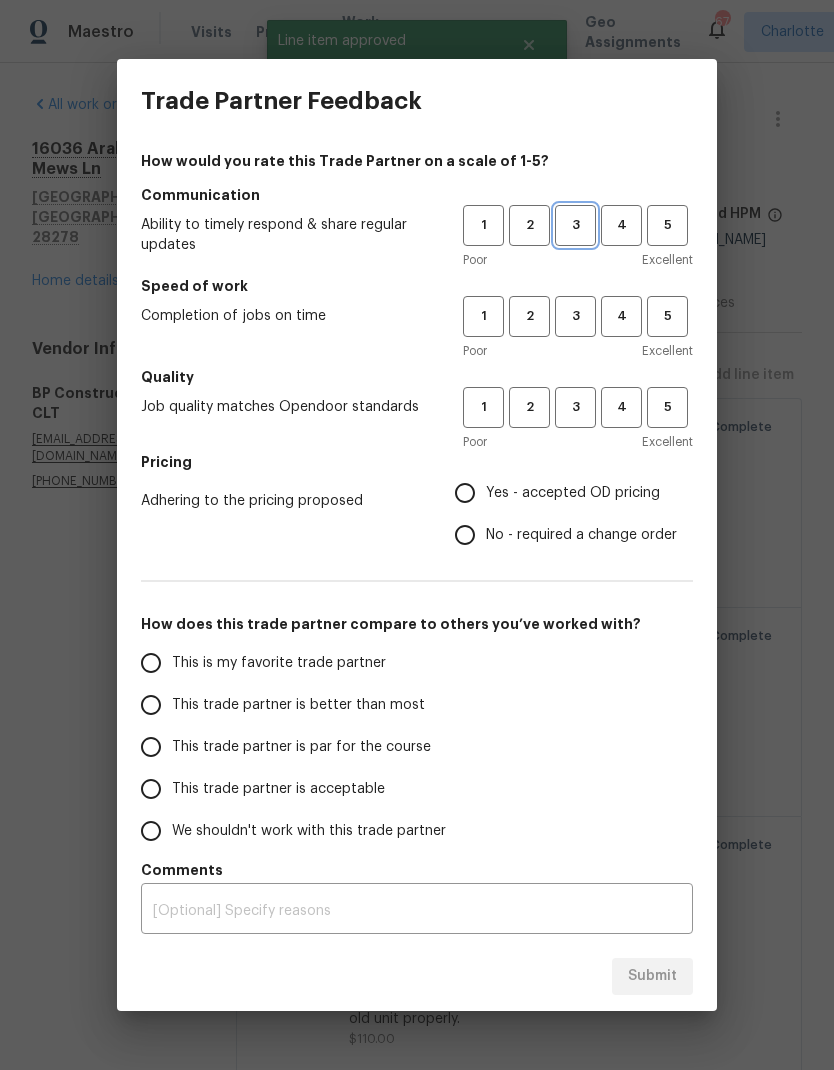 click on "3" at bounding box center (575, 225) 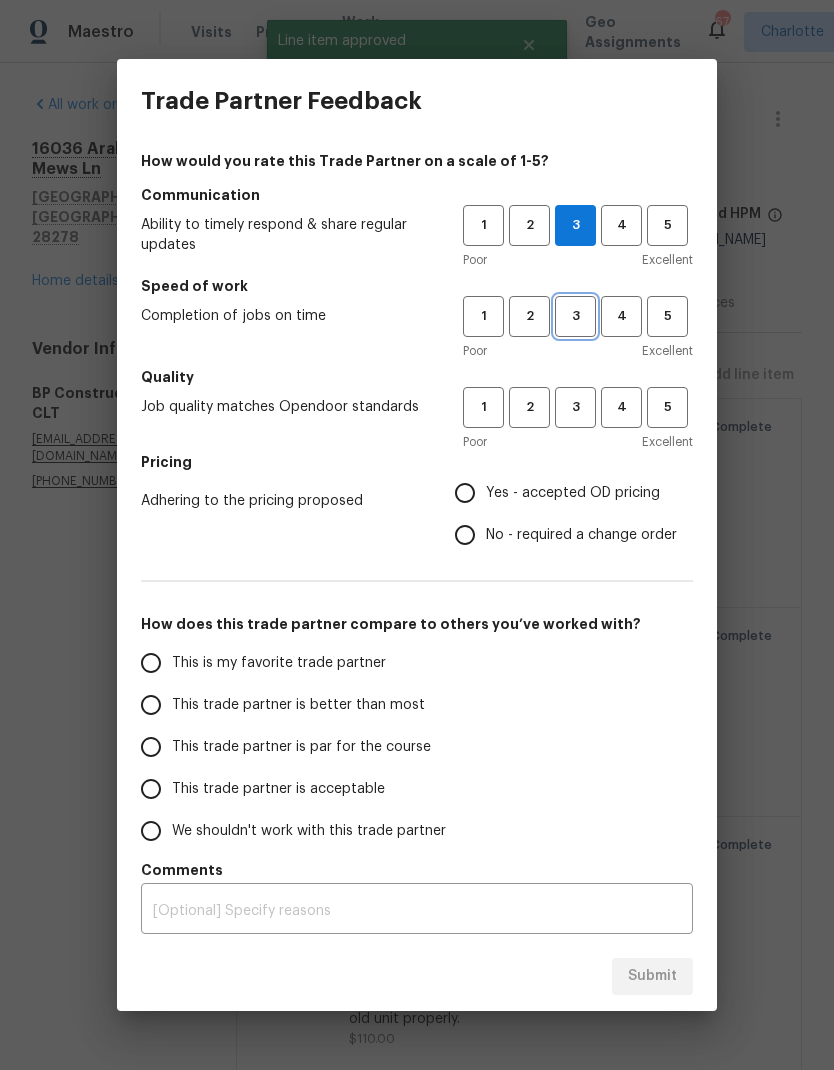 click on "3" at bounding box center (575, 316) 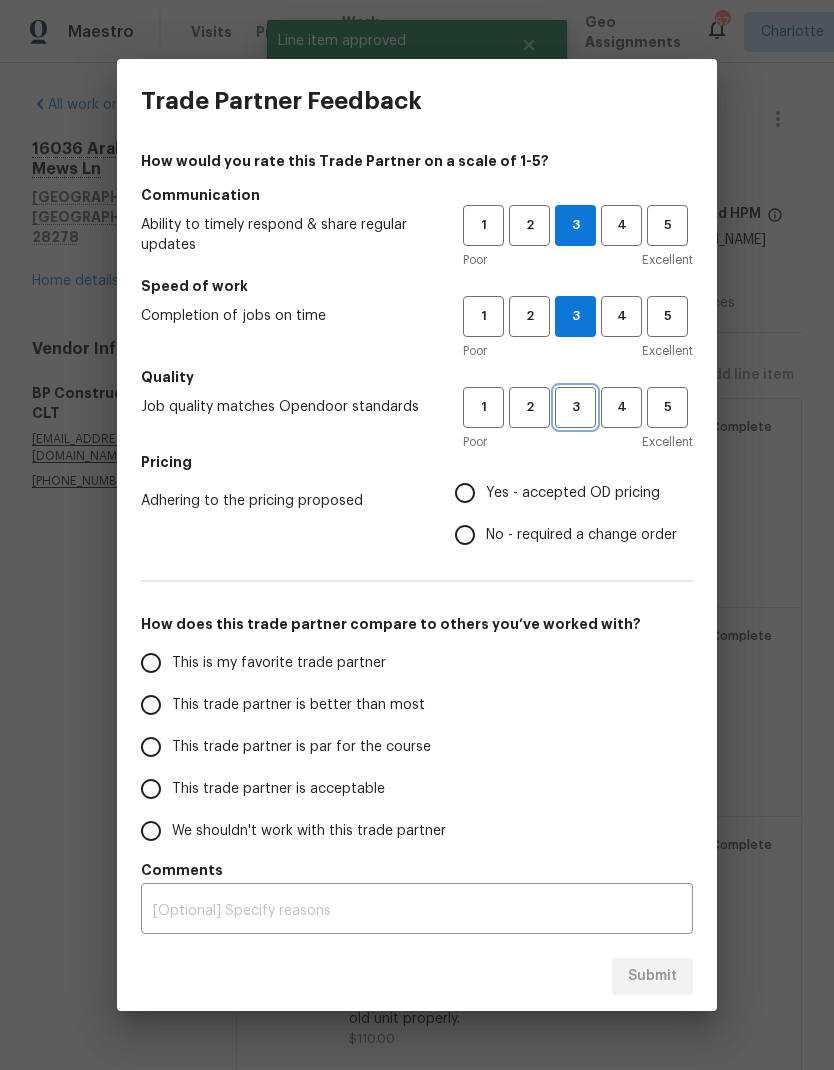 click on "3" at bounding box center [575, 407] 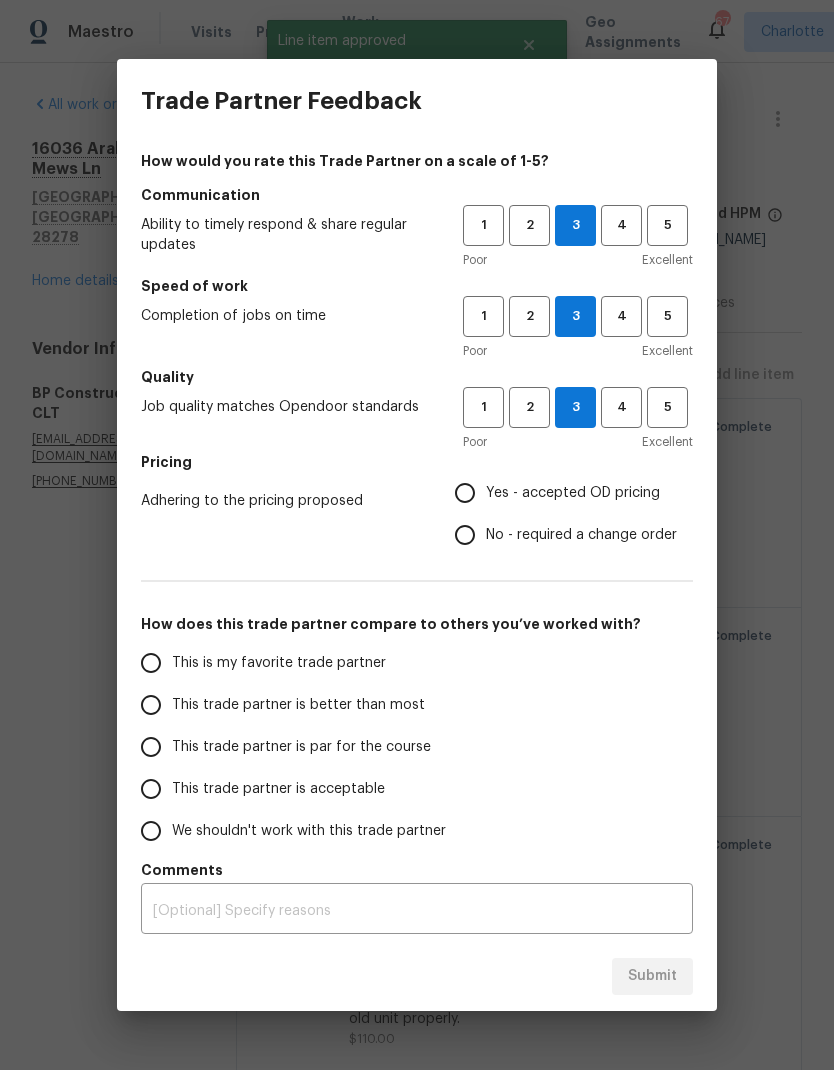 click on "Yes - accepted OD pricing" at bounding box center (465, 493) 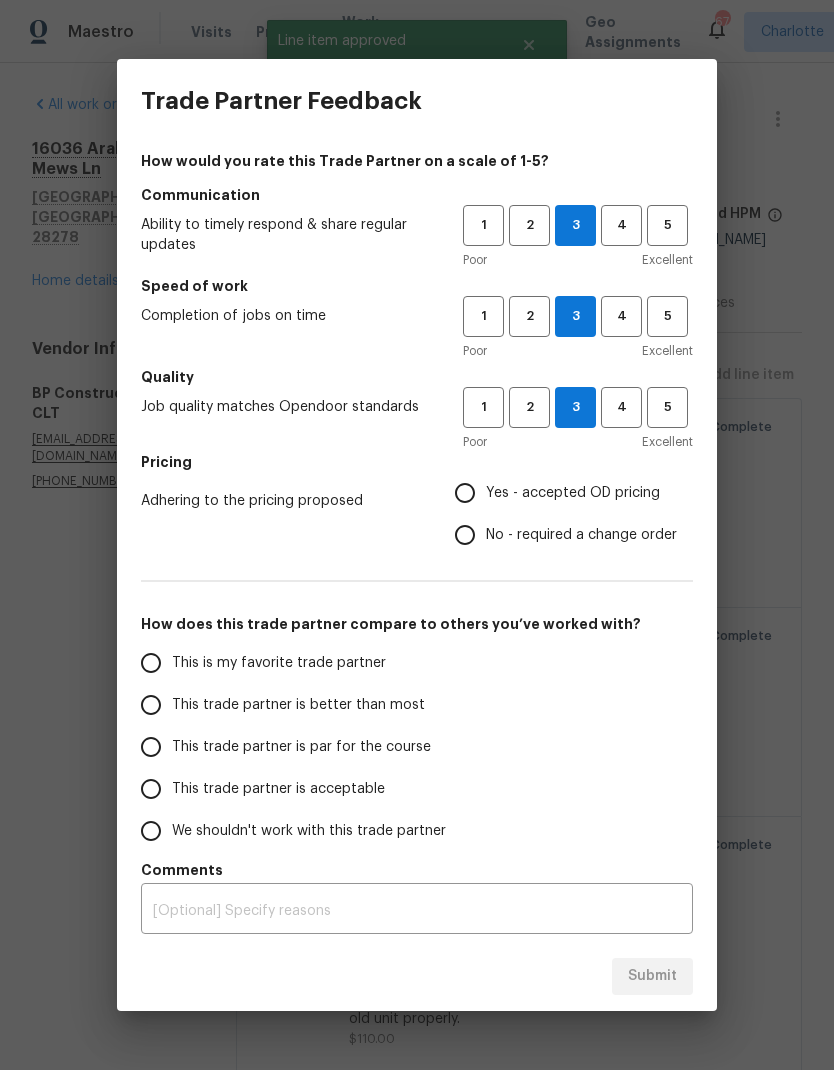 radio on "true" 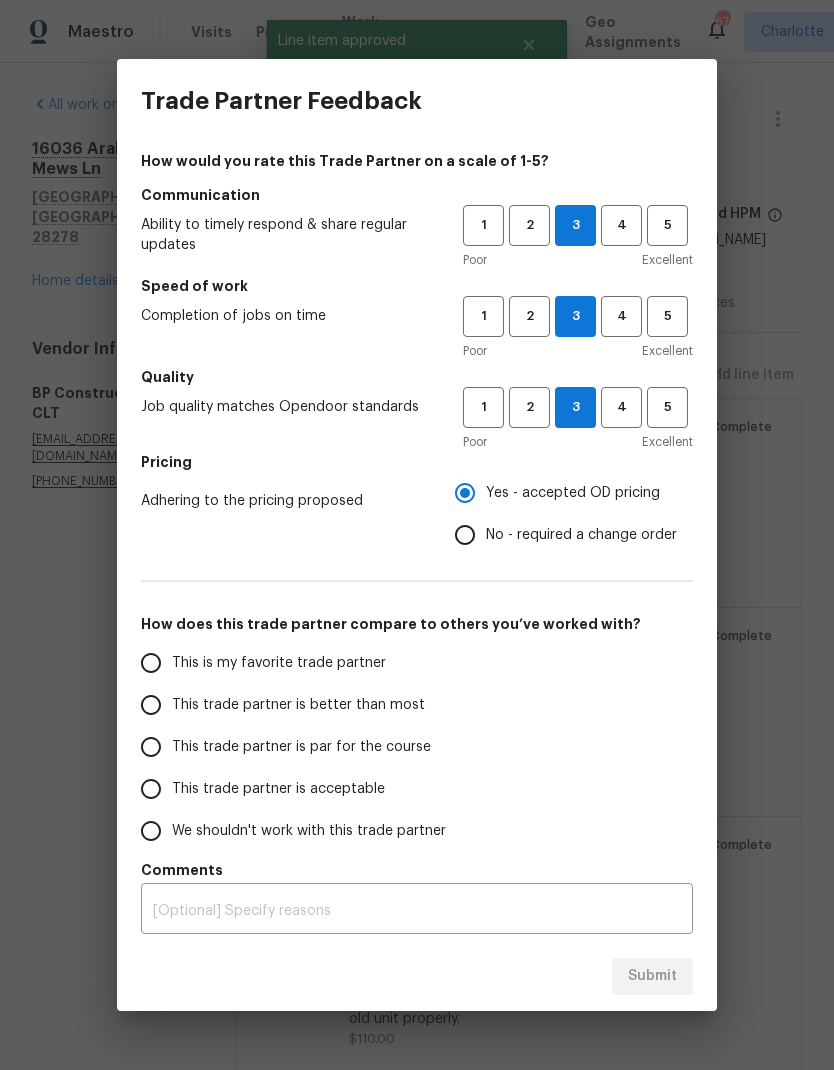 click on "This trade partner is better than most" at bounding box center [151, 705] 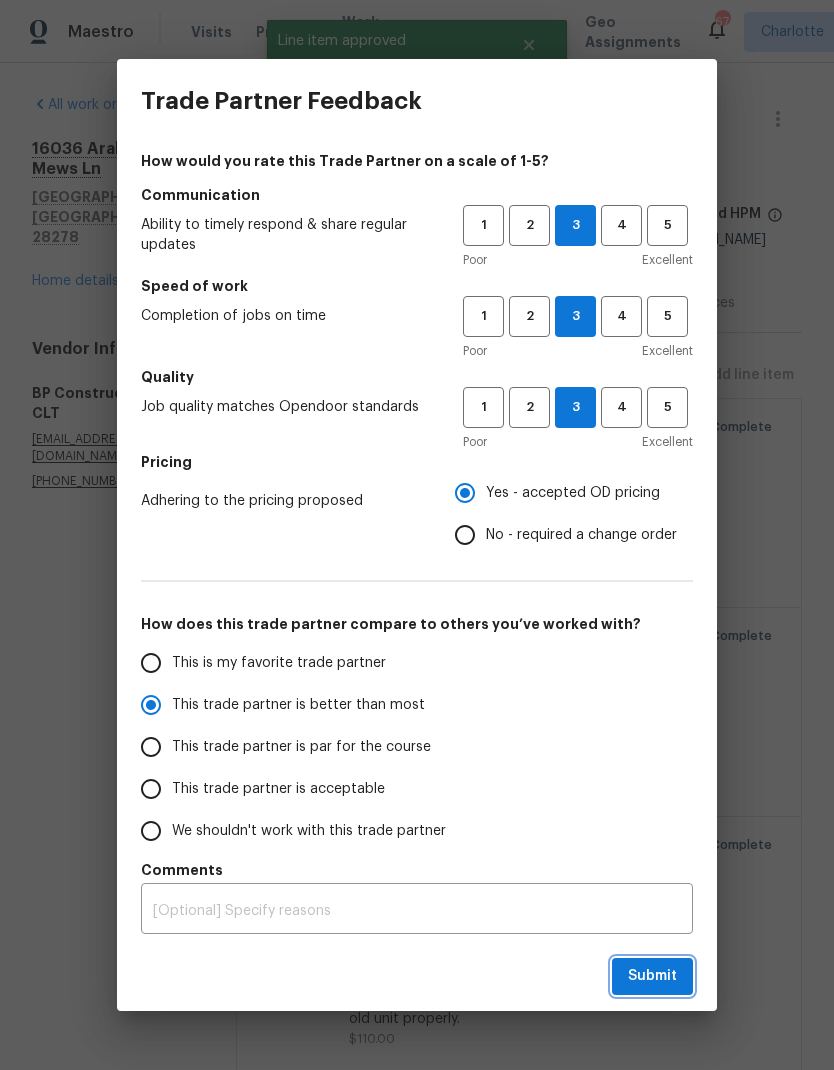 click on "Submit" at bounding box center [652, 976] 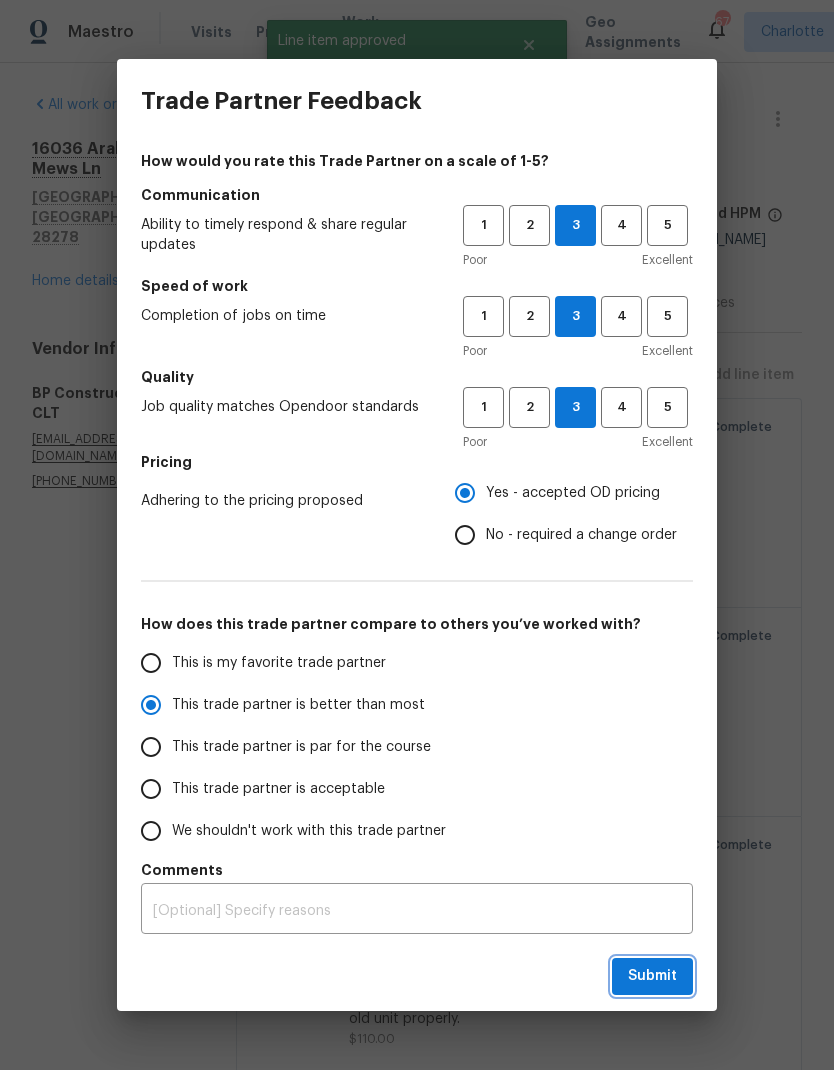 radio on "true" 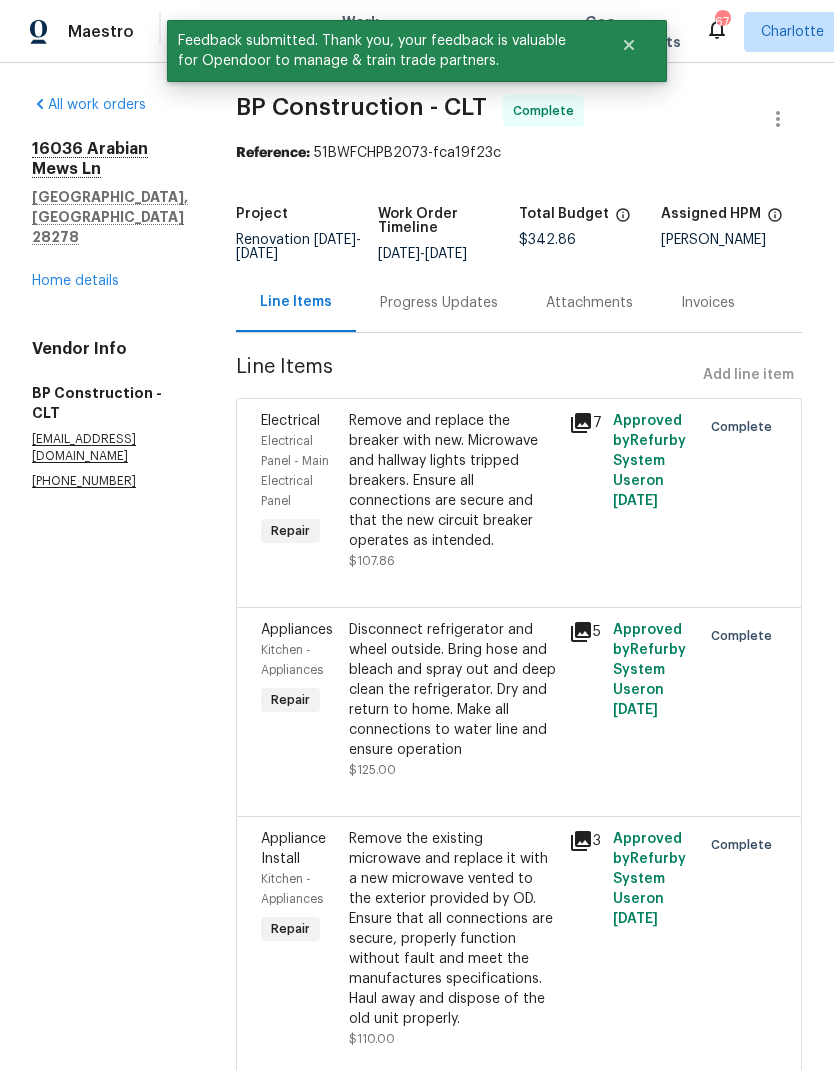 click on "Home details" at bounding box center (75, 281) 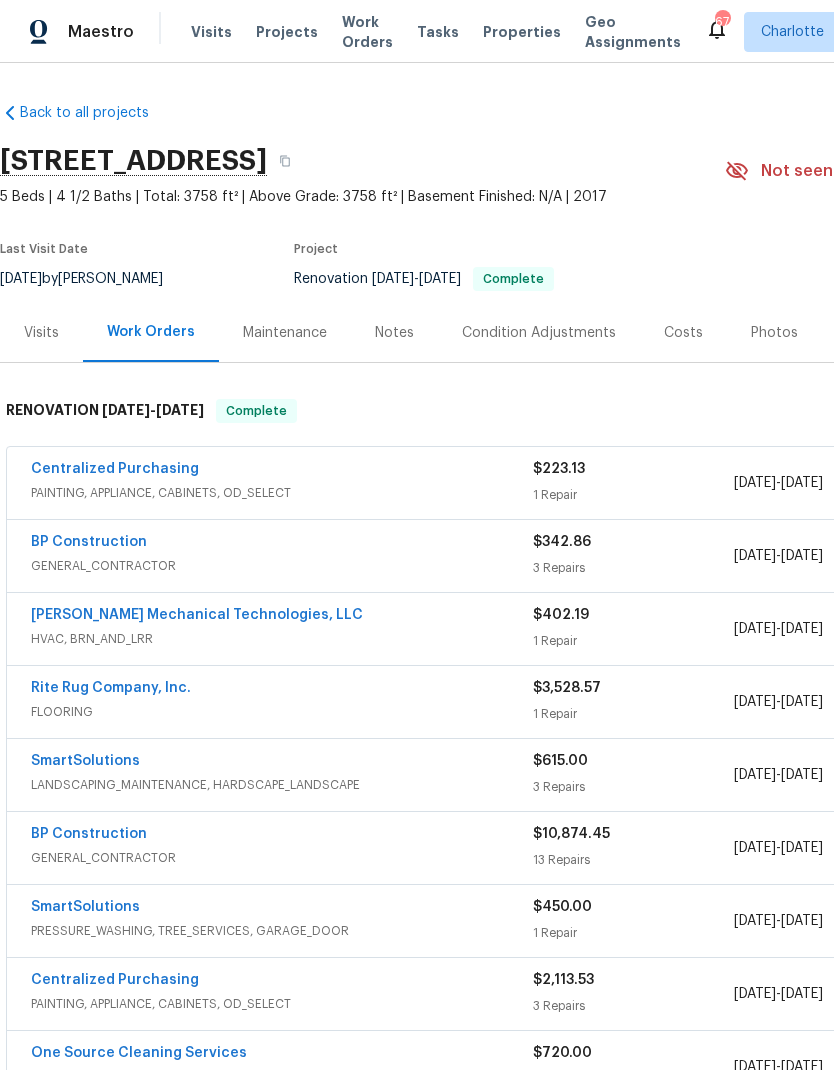 scroll, scrollTop: 0, scrollLeft: 0, axis: both 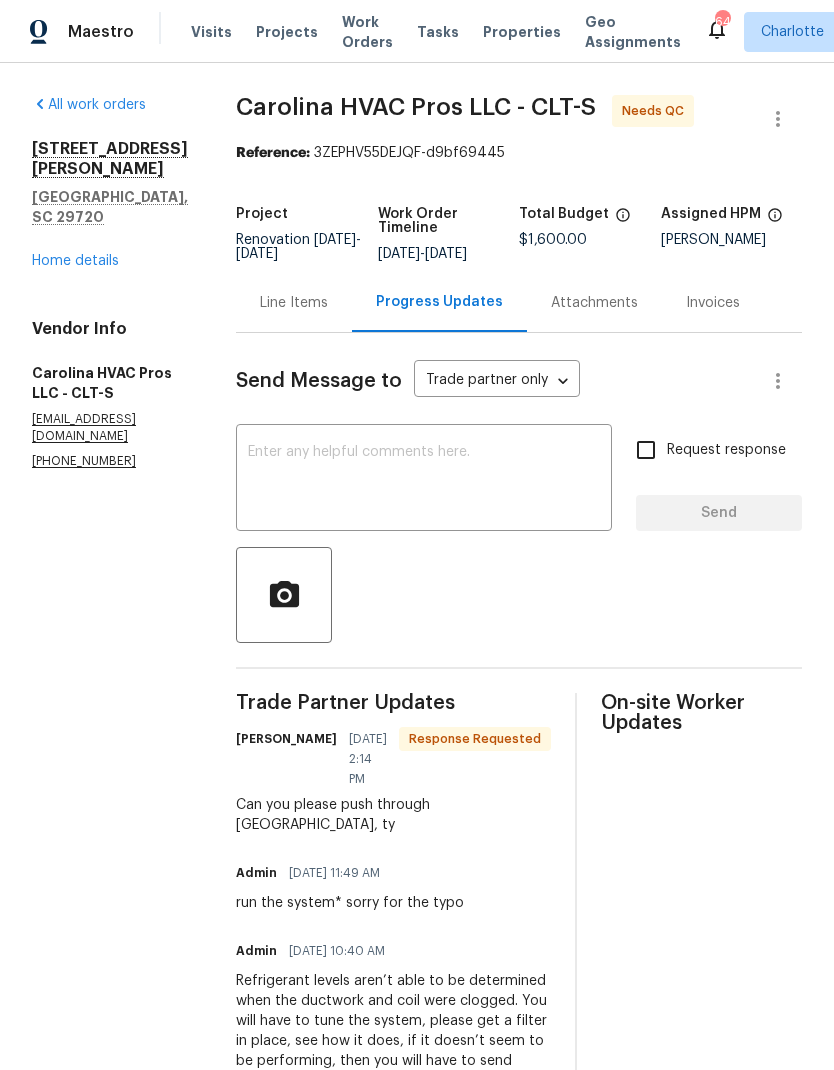 click on "Line Items" at bounding box center [294, 303] 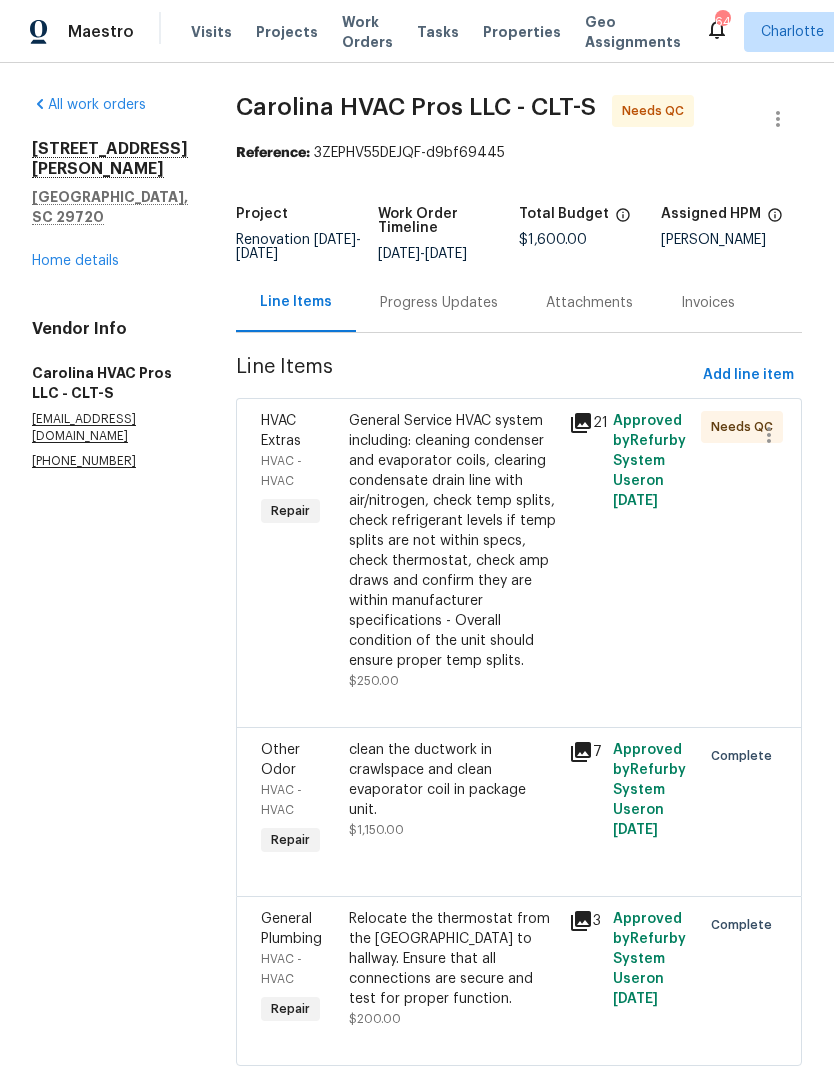 click on "HVAC Extras" at bounding box center [281, 431] 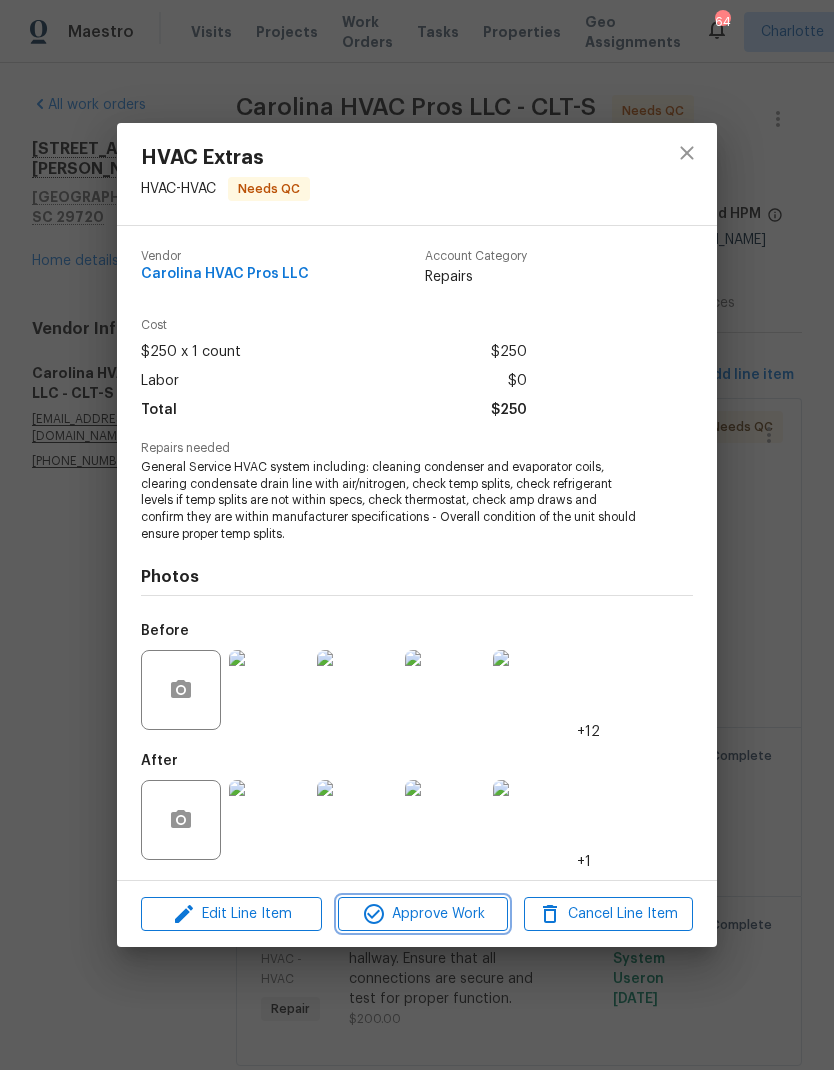 click on "Approve Work" at bounding box center (422, 914) 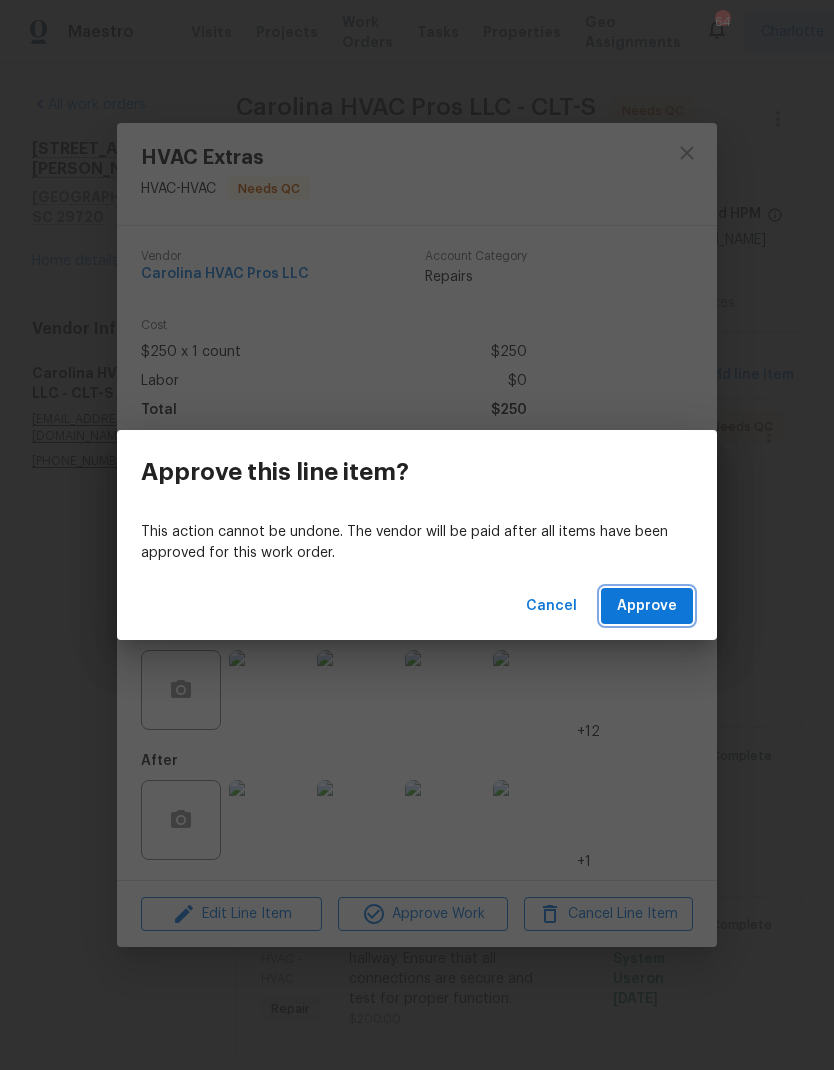 click on "Approve" at bounding box center [647, 606] 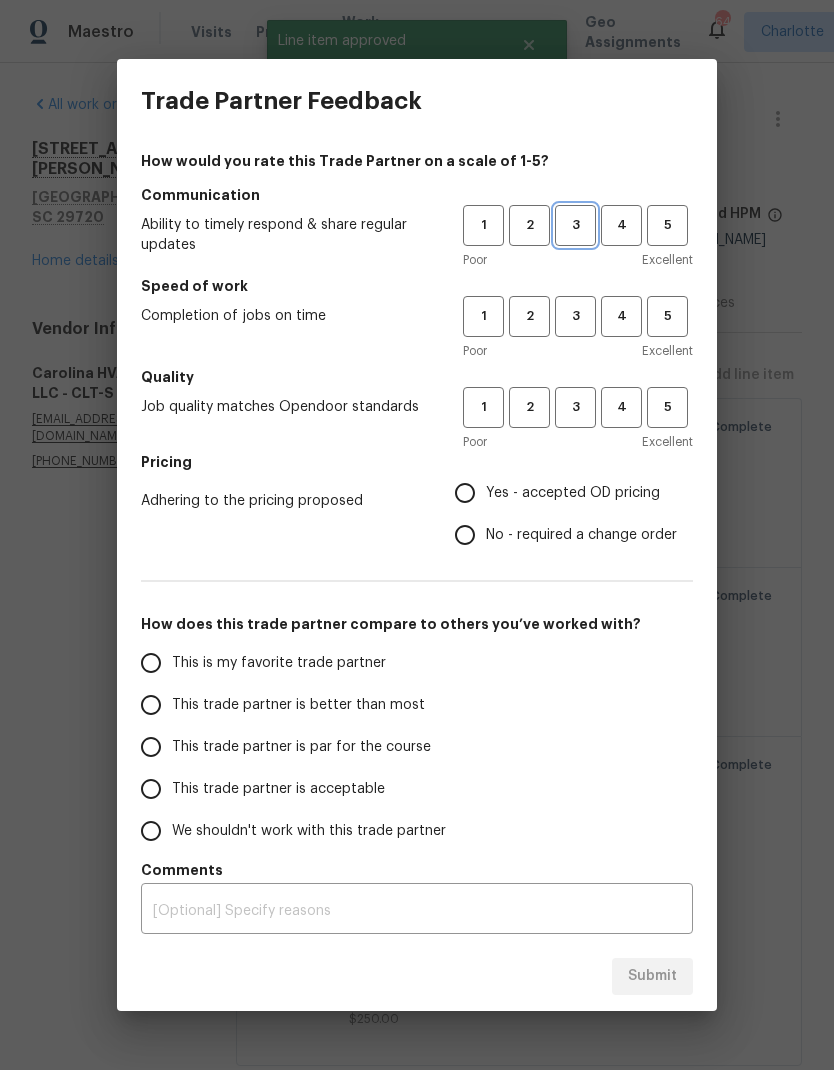 click on "3" at bounding box center (575, 225) 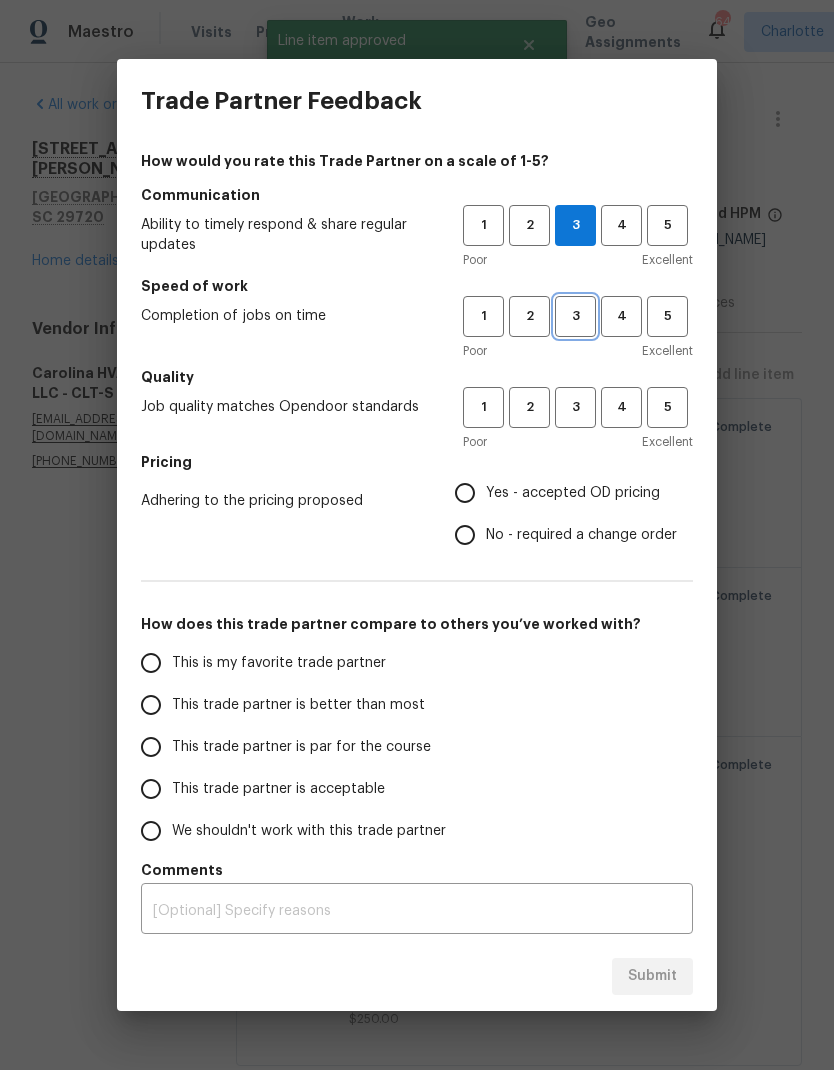 click on "3" at bounding box center (575, 316) 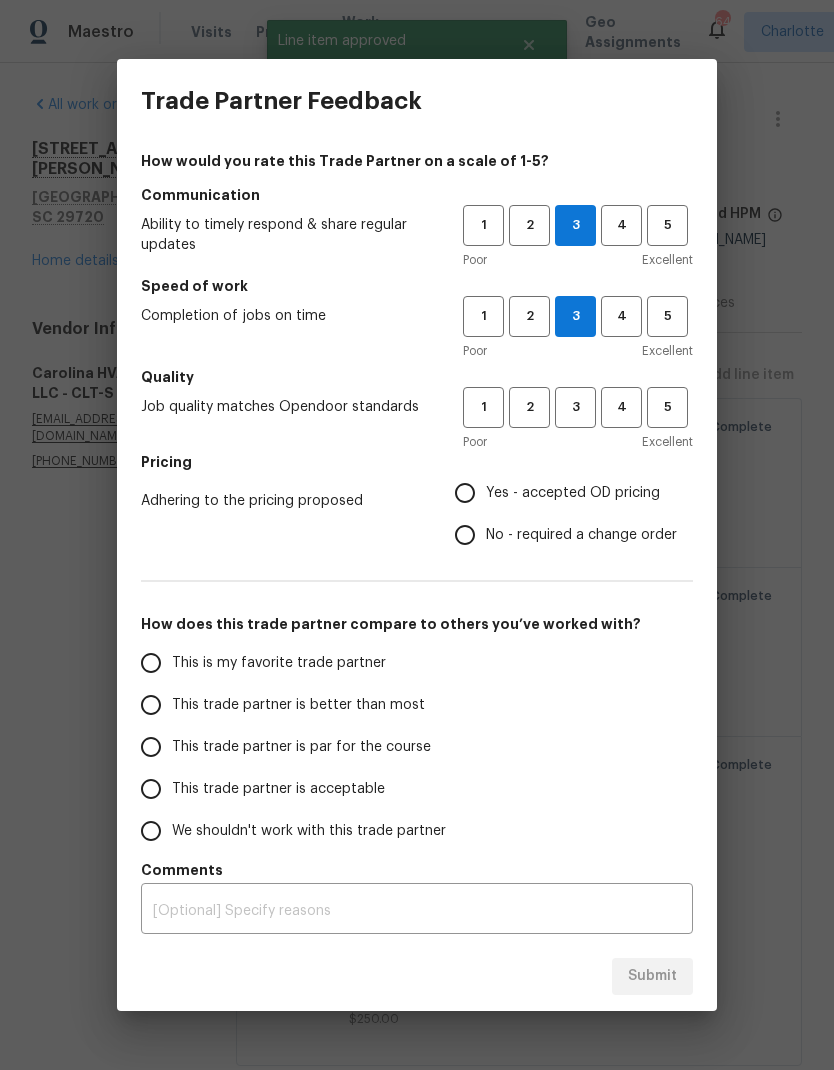 click on "Quality" at bounding box center [417, 377] 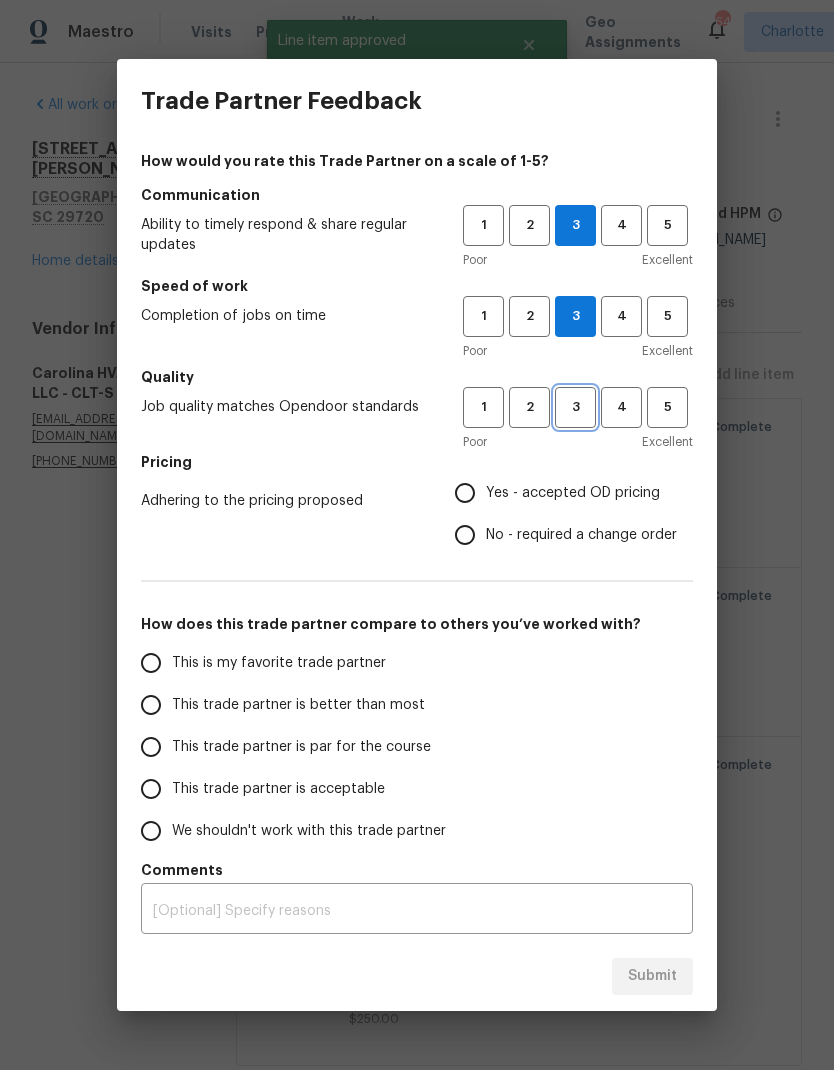 click on "3" at bounding box center (575, 407) 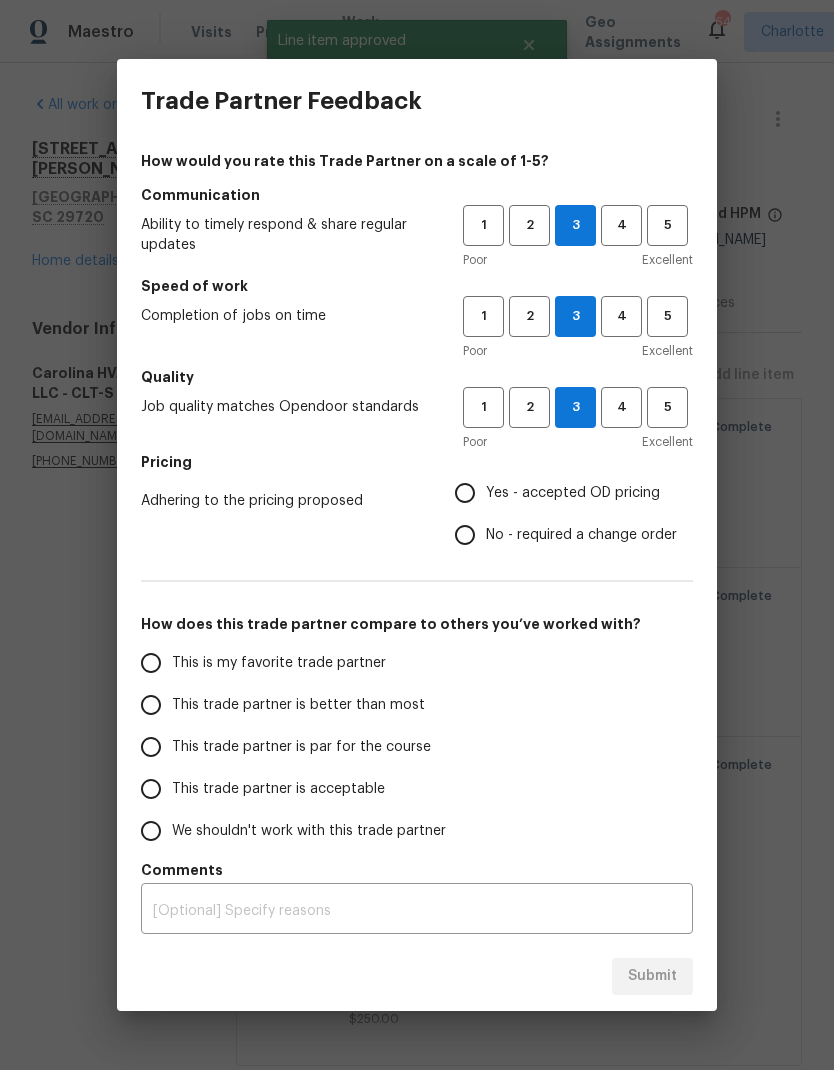 click on "Yes - accepted OD pricing" at bounding box center [465, 493] 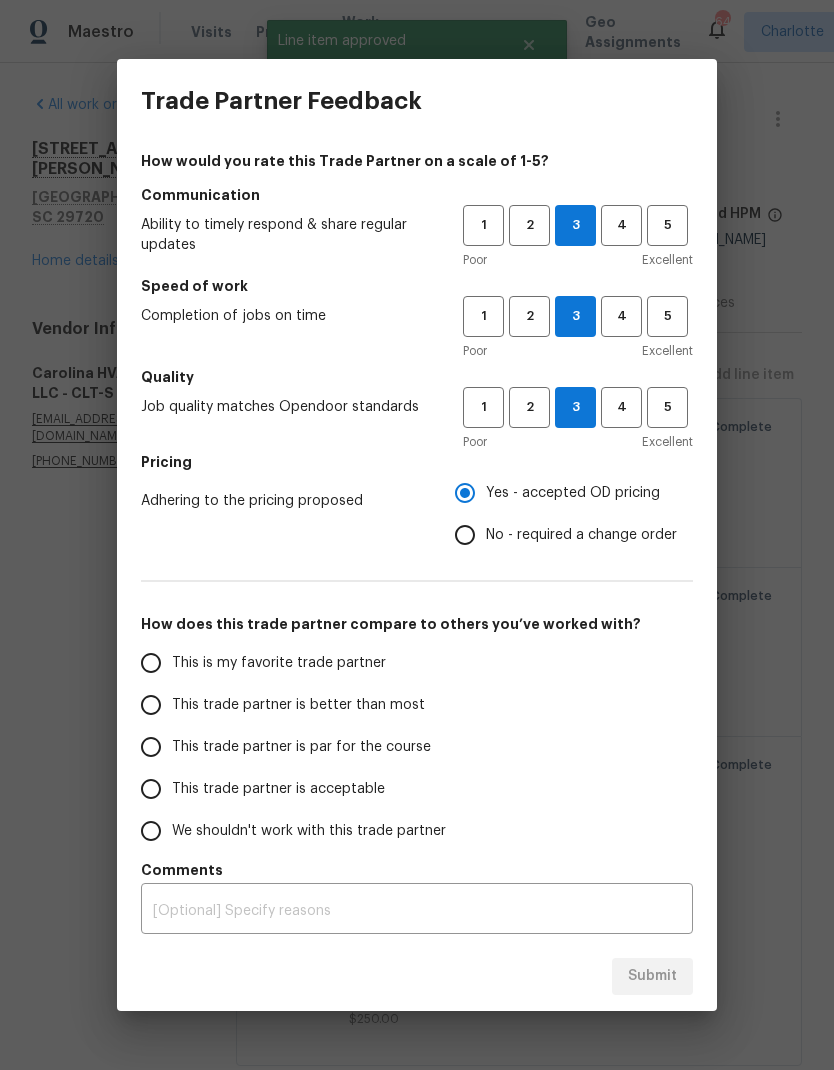 click on "This trade partner is par for the course" at bounding box center [151, 747] 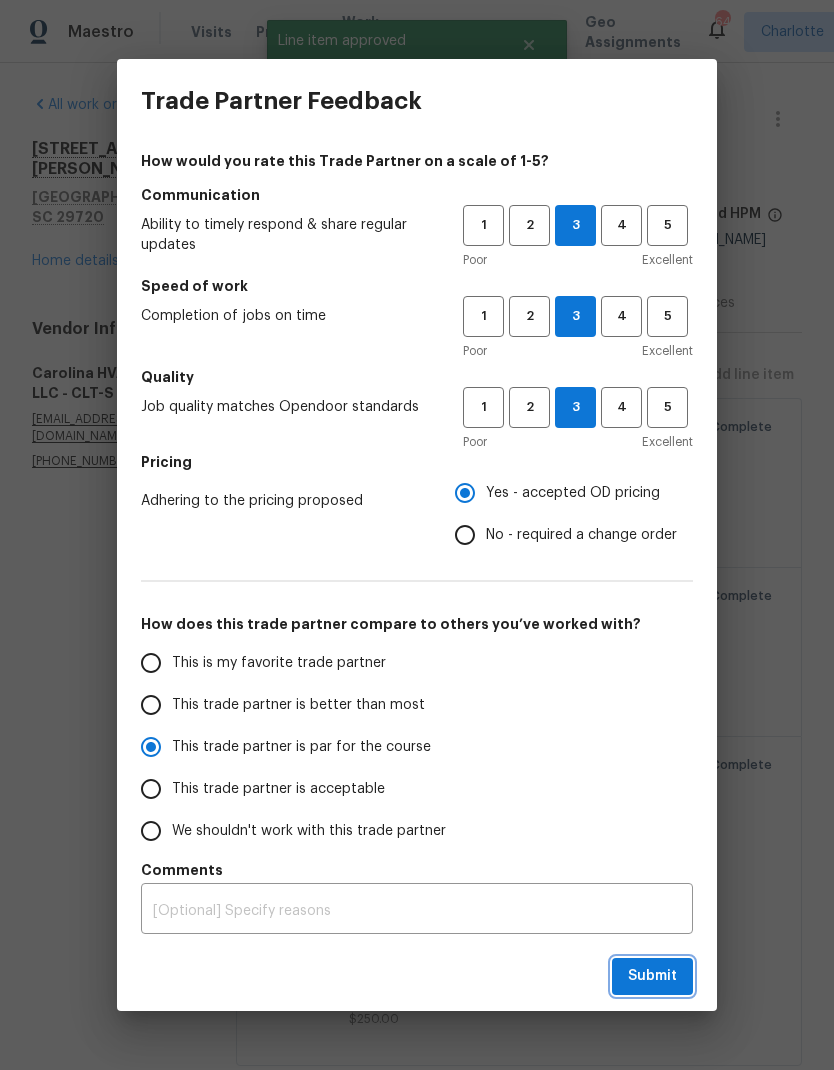 click on "Submit" at bounding box center (652, 976) 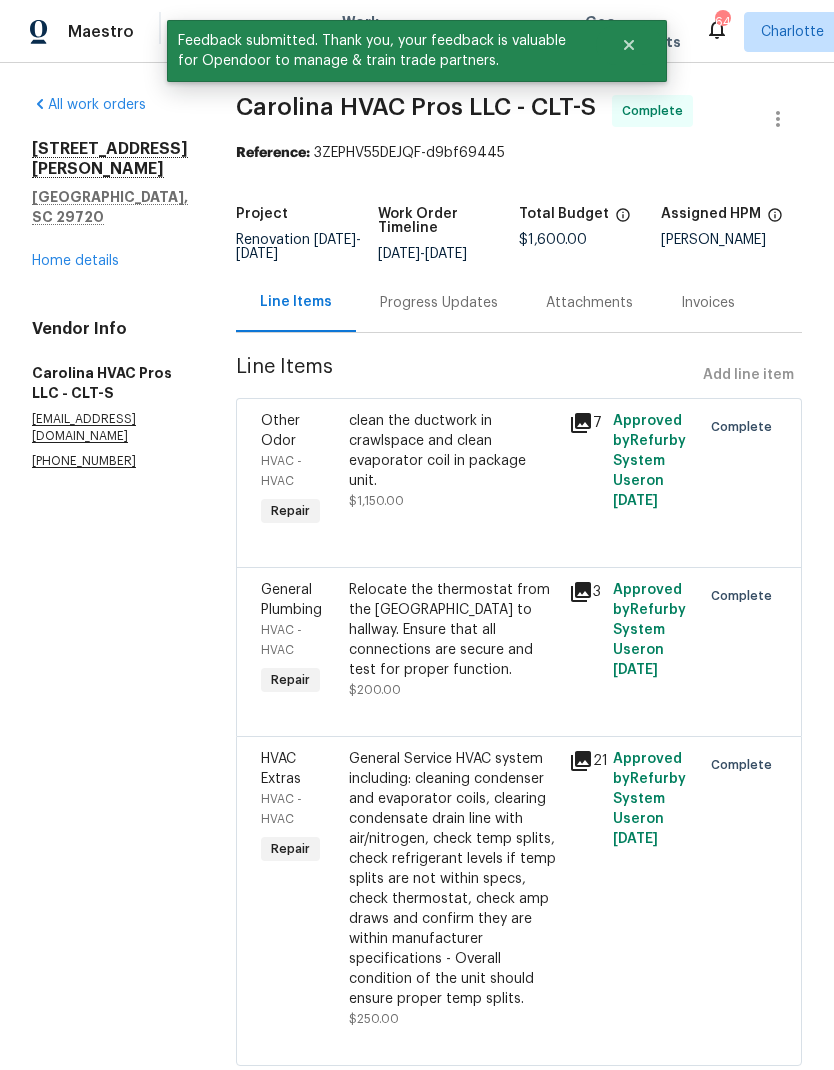 click on "Home details" at bounding box center [75, 261] 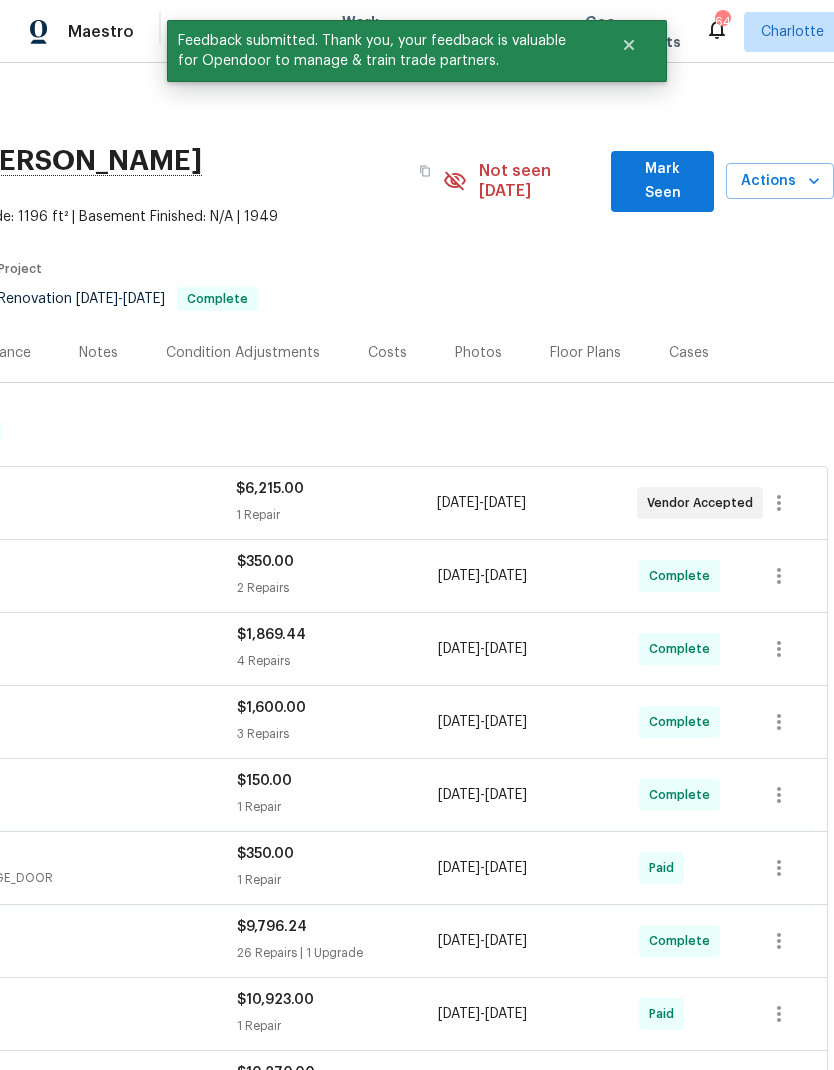 scroll, scrollTop: 0, scrollLeft: 296, axis: horizontal 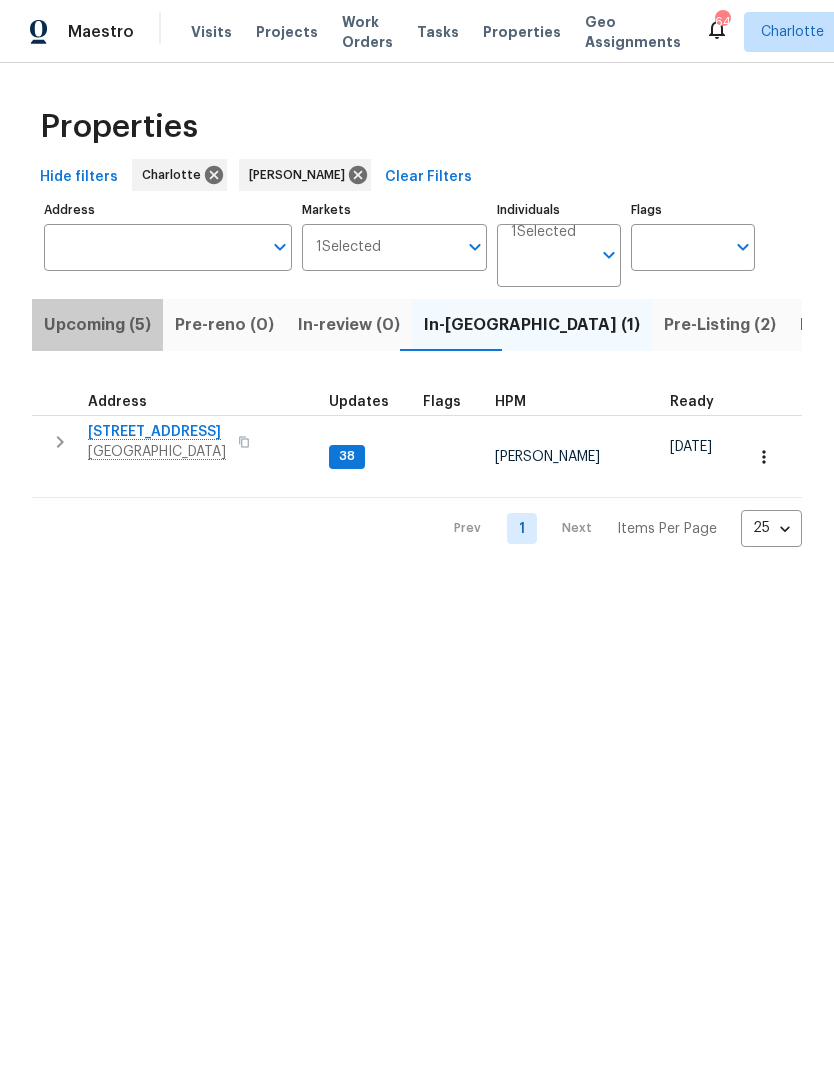 click on "Upcoming (5)" at bounding box center [97, 325] 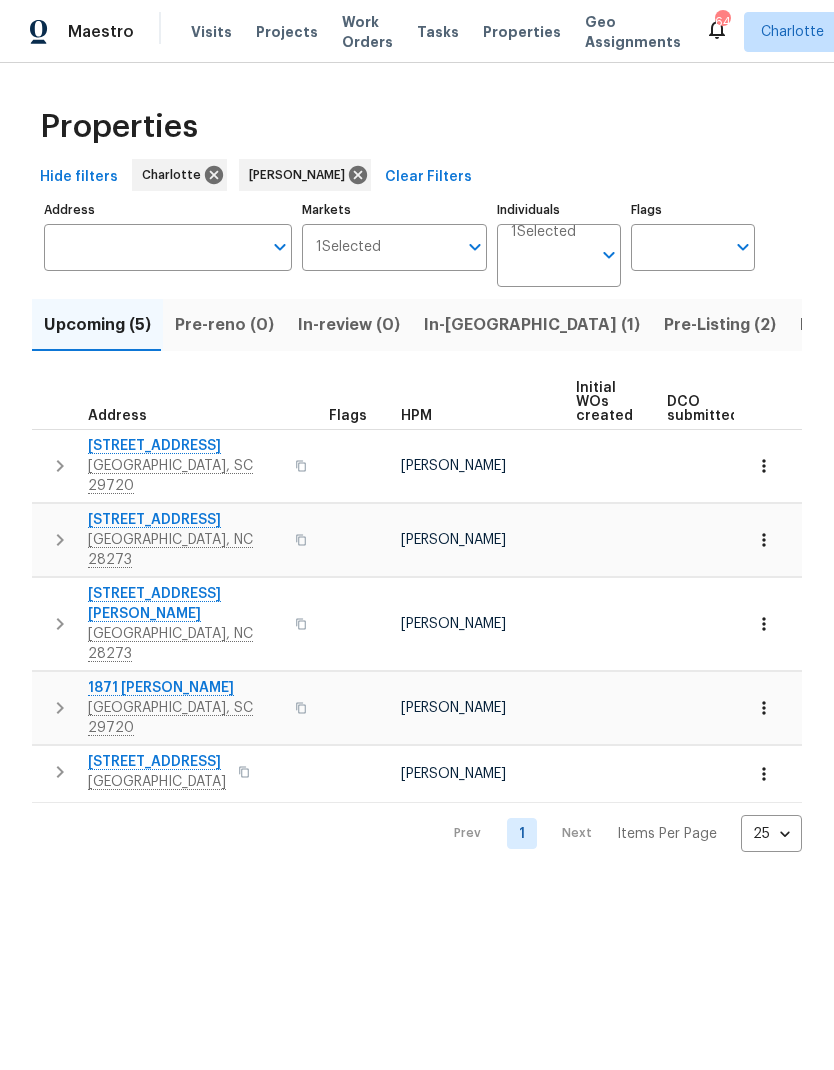 scroll, scrollTop: 0, scrollLeft: 0, axis: both 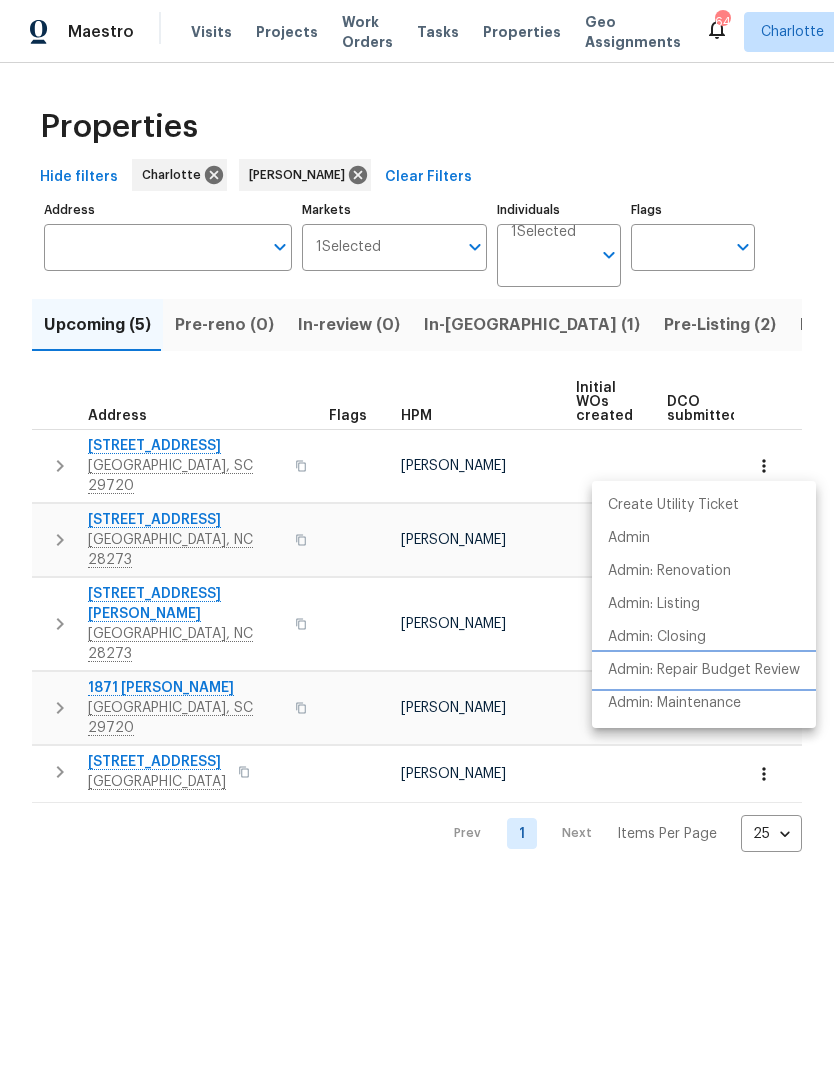 click on "Admin: Repair Budget Review" at bounding box center [704, 670] 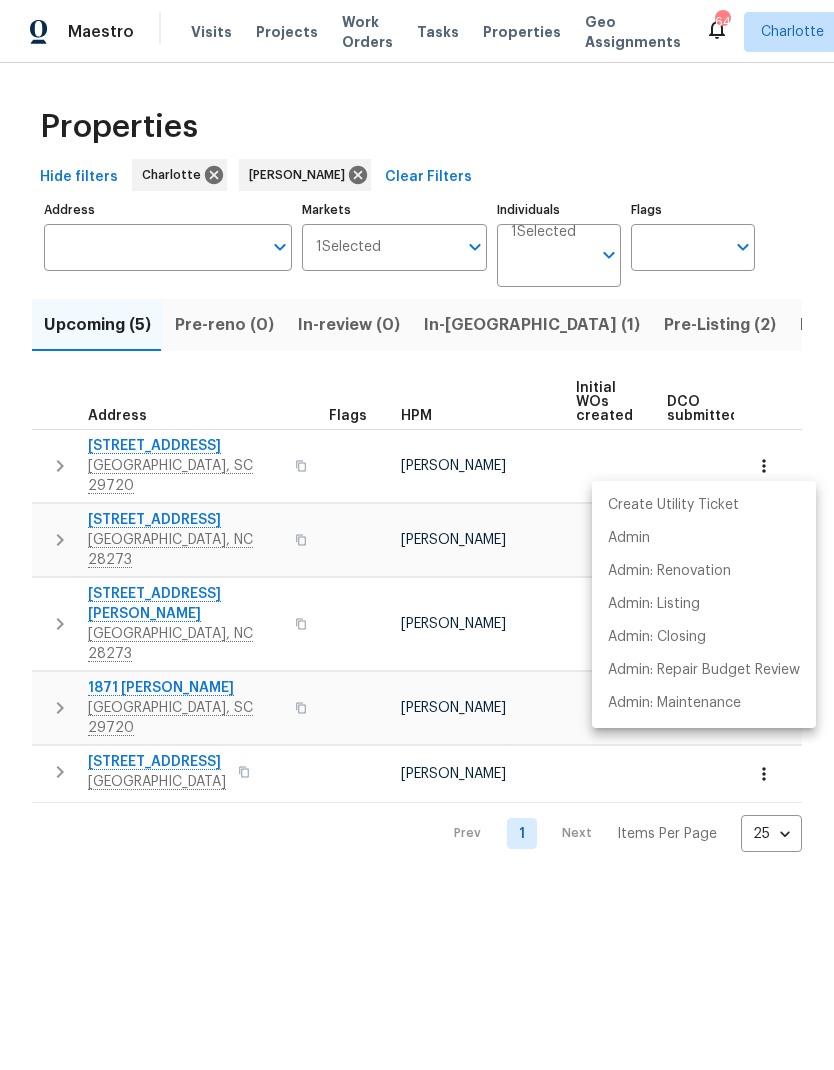 click at bounding box center [417, 535] 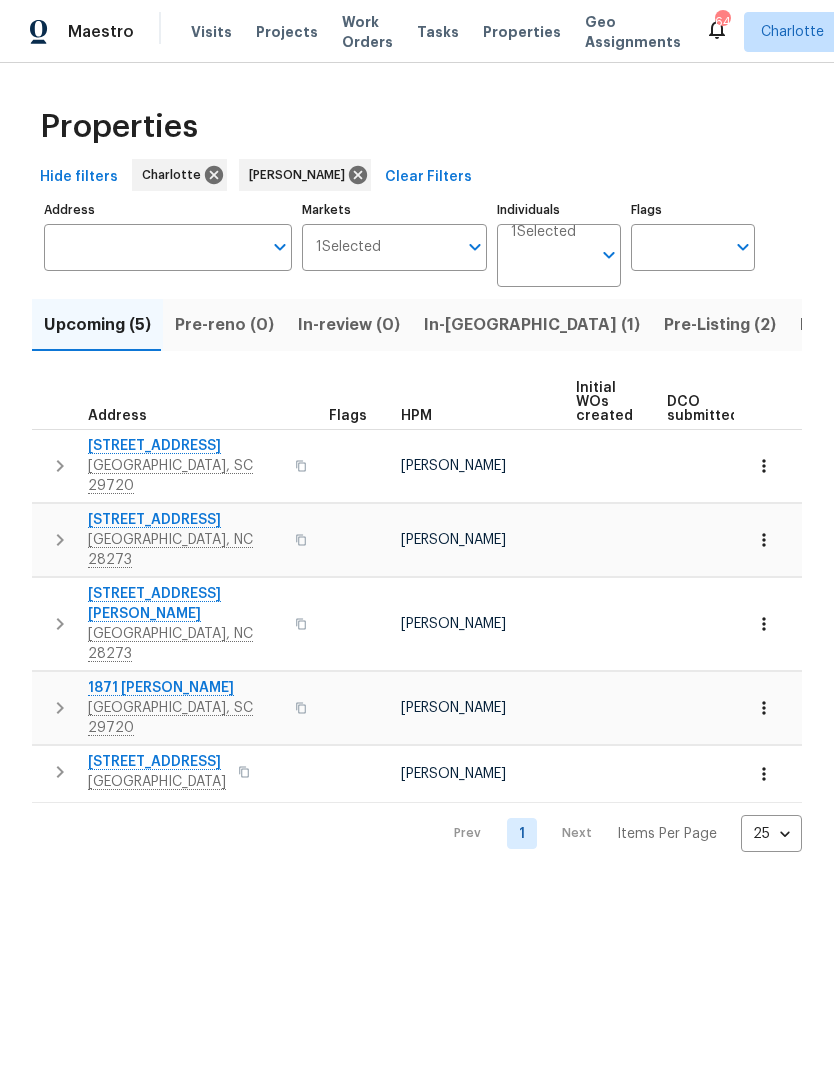 scroll, scrollTop: 0, scrollLeft: 0, axis: both 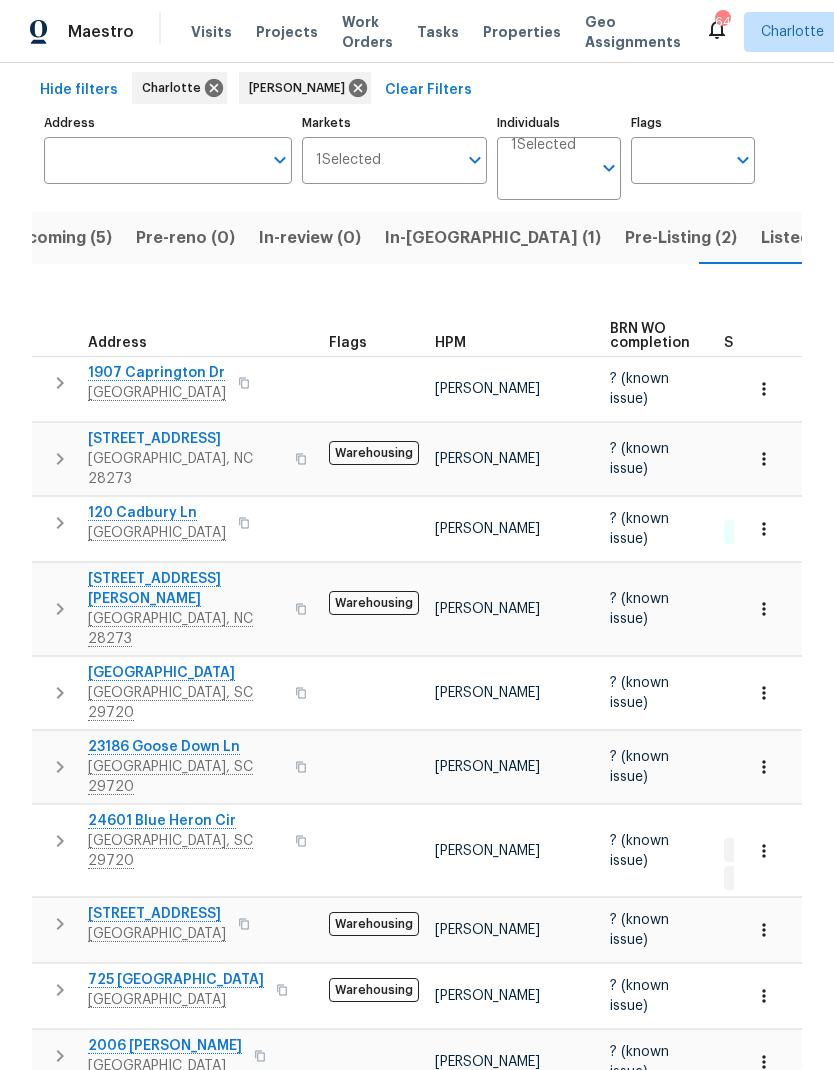 click on "Listed (27)" at bounding box center [803, 238] 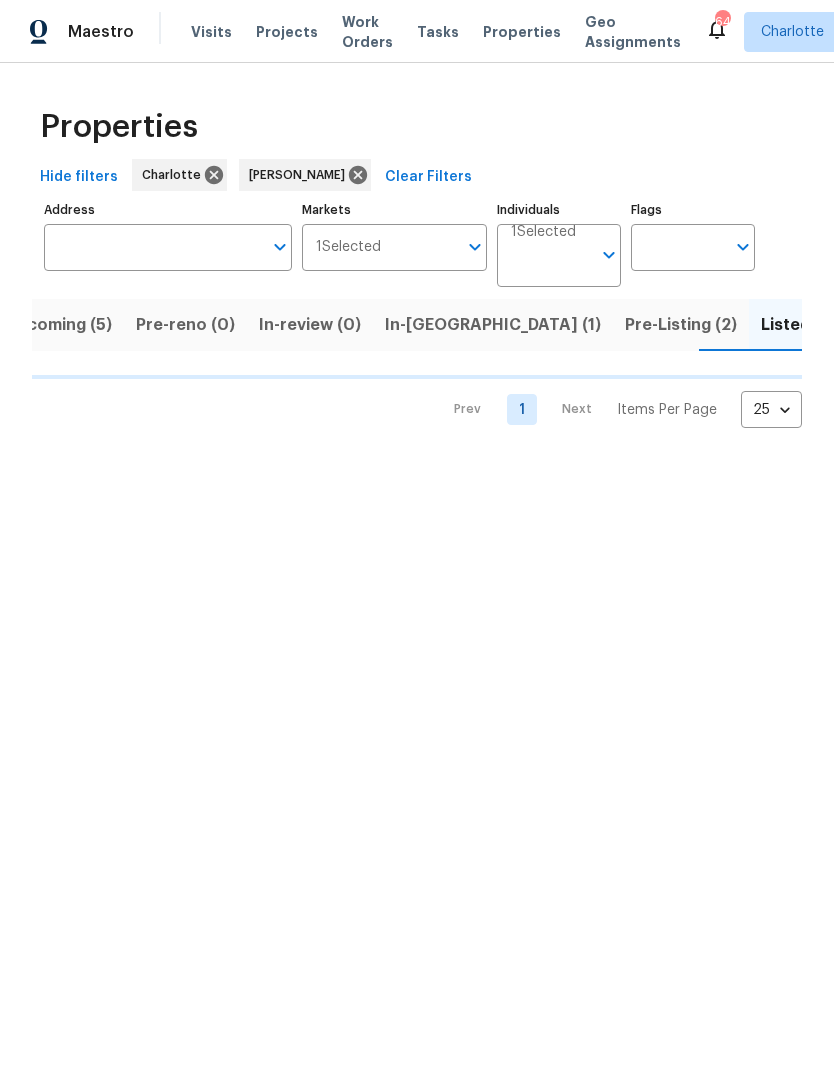 scroll, scrollTop: 0, scrollLeft: 0, axis: both 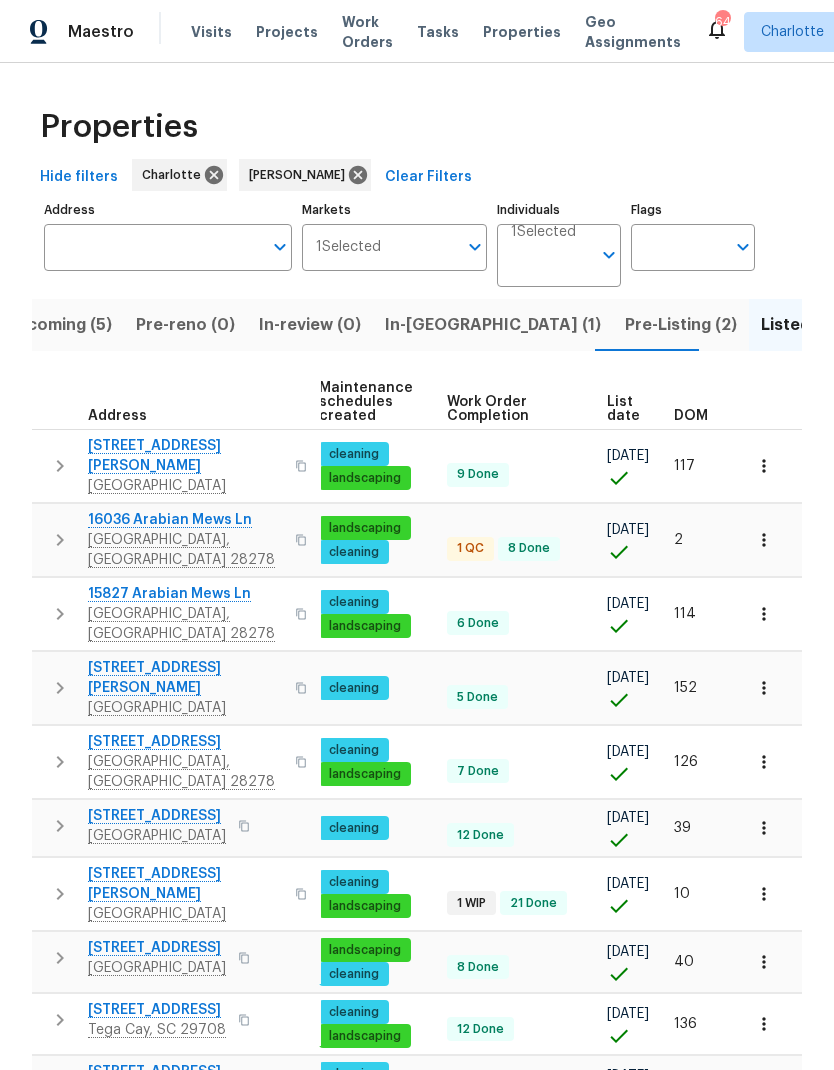 click on "DOM" at bounding box center [691, 416] 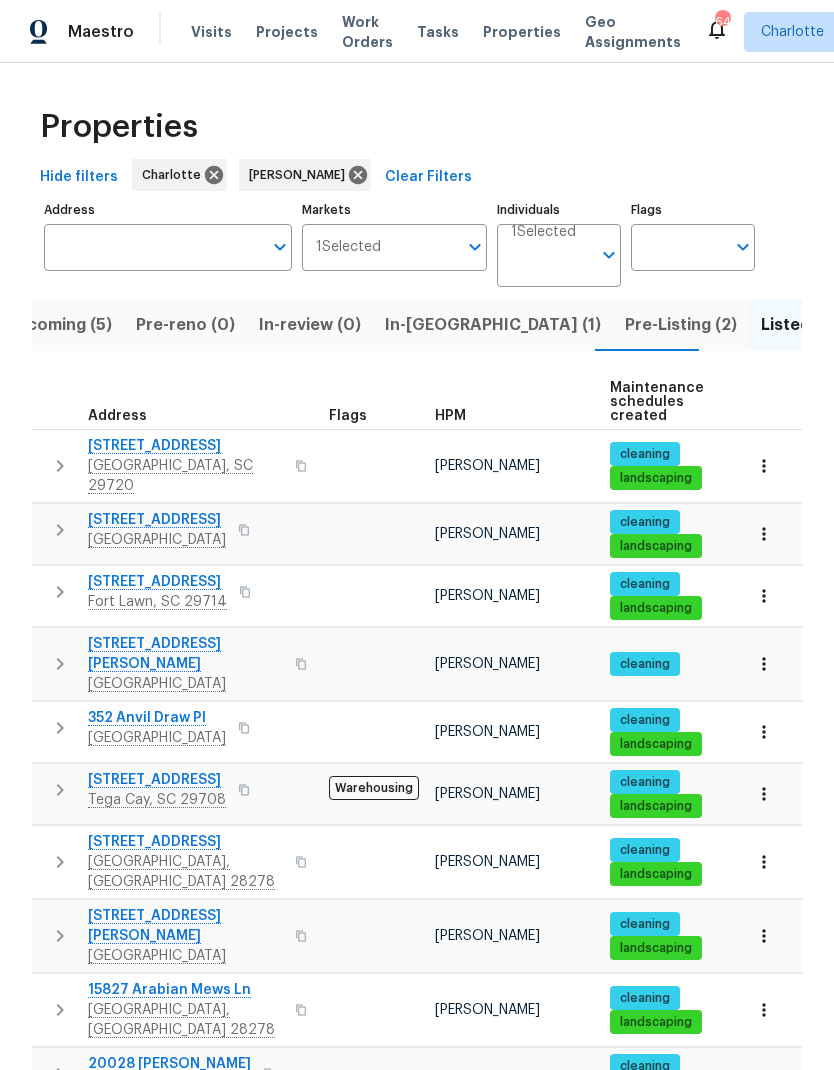 scroll, scrollTop: 0, scrollLeft: 0, axis: both 